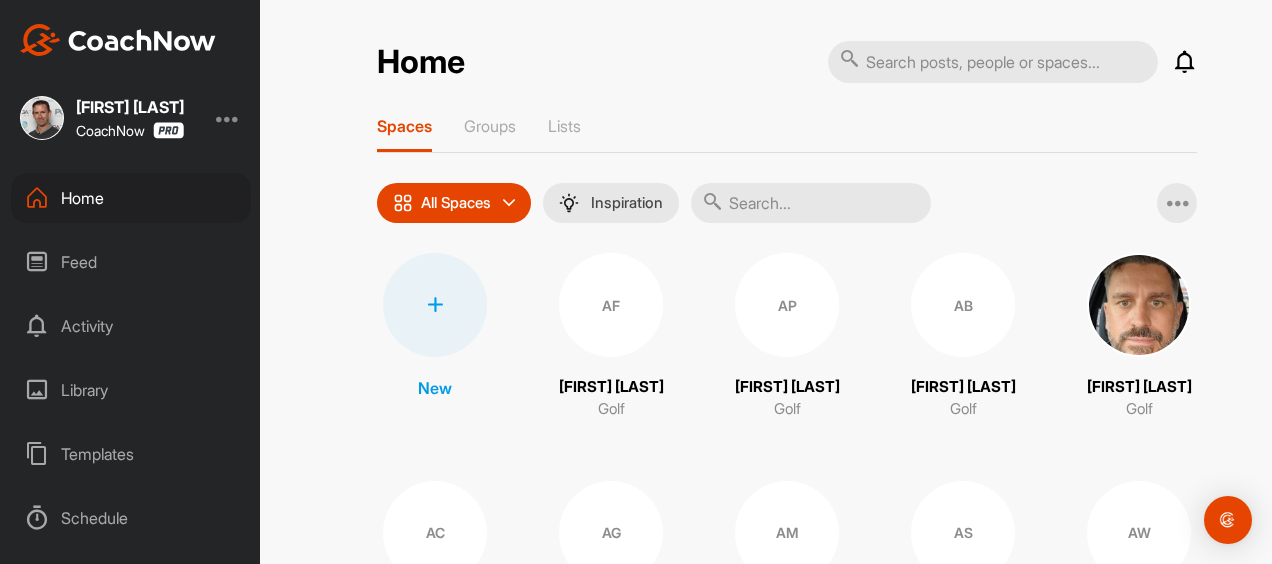 scroll, scrollTop: 0, scrollLeft: 0, axis: both 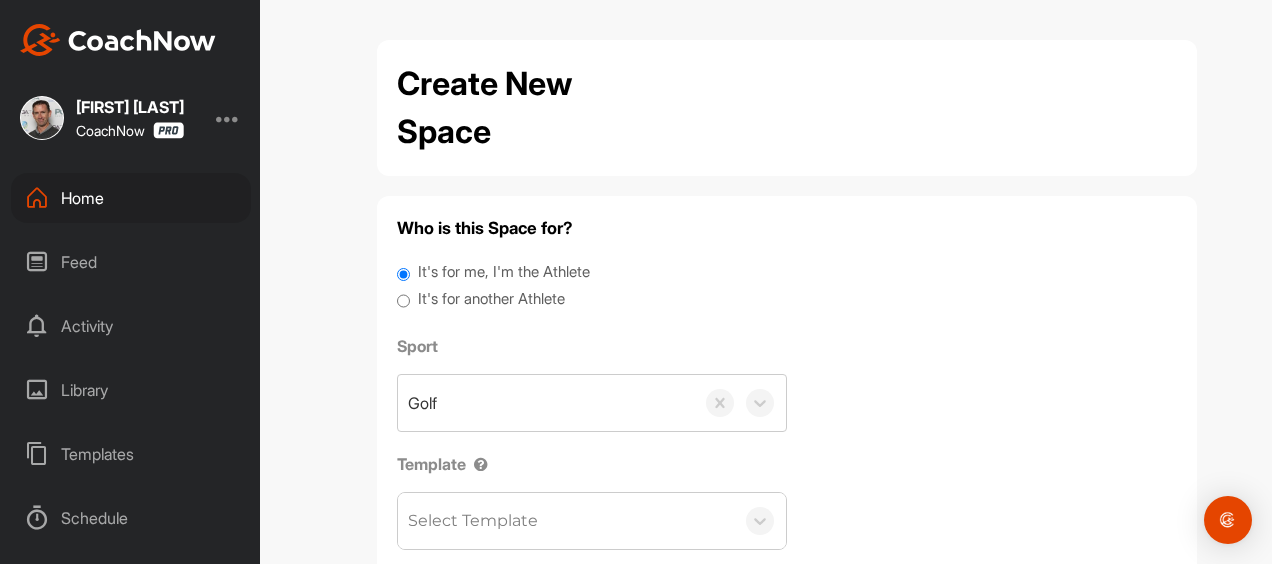 click on "It's for another Athlete" at bounding box center (491, 299) 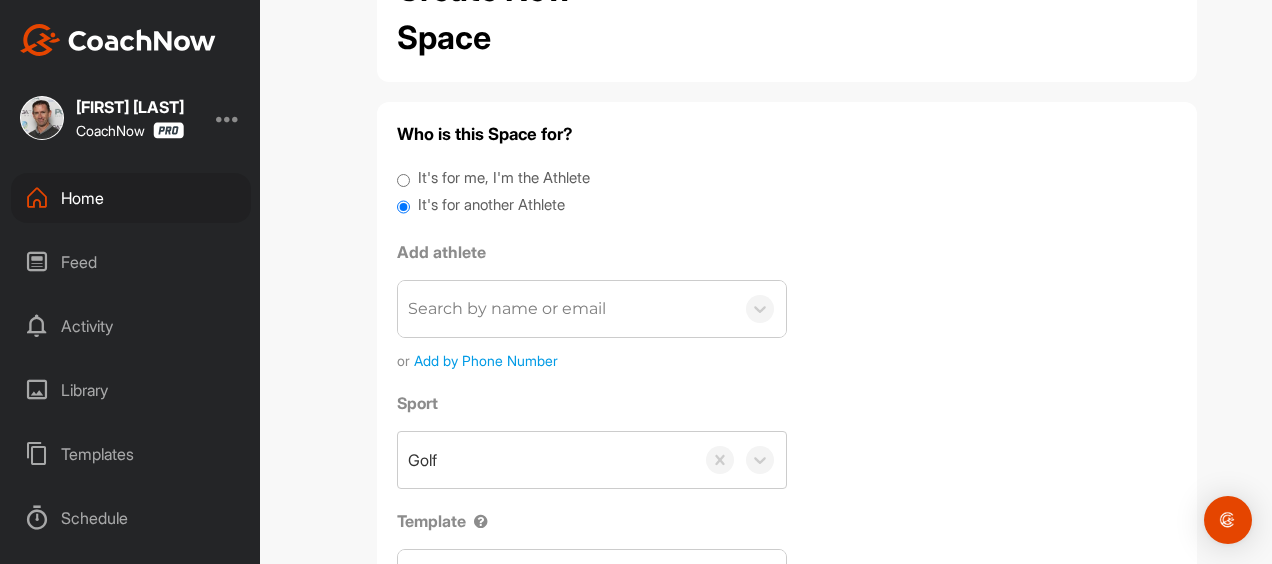 scroll, scrollTop: 98, scrollLeft: 0, axis: vertical 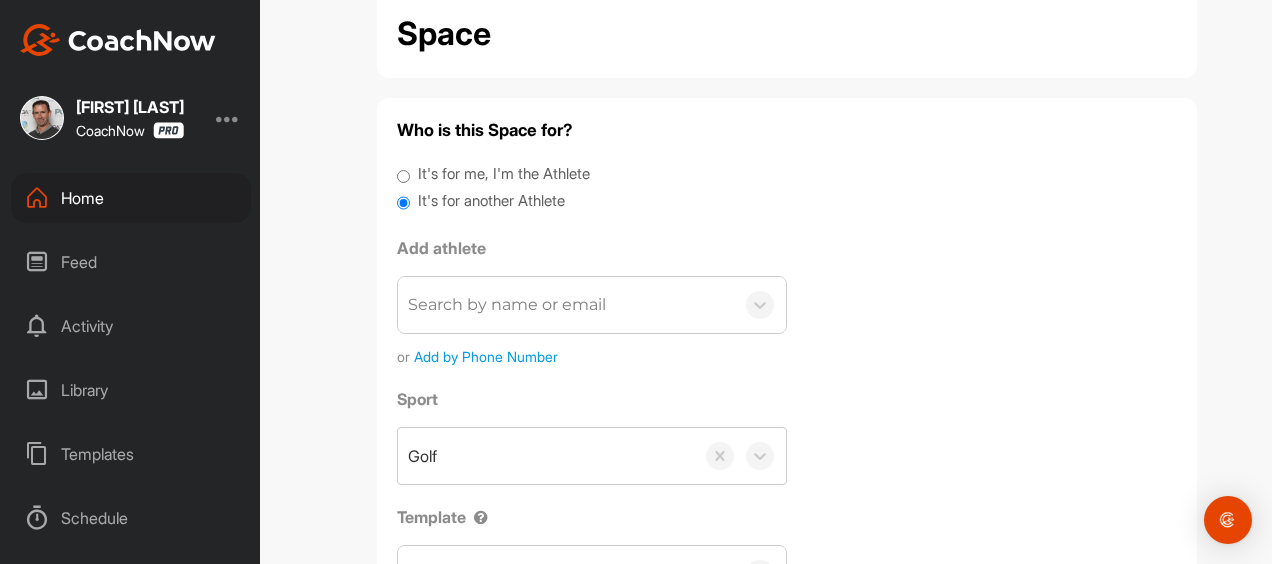 click on "Search by name or email" at bounding box center (507, 305) 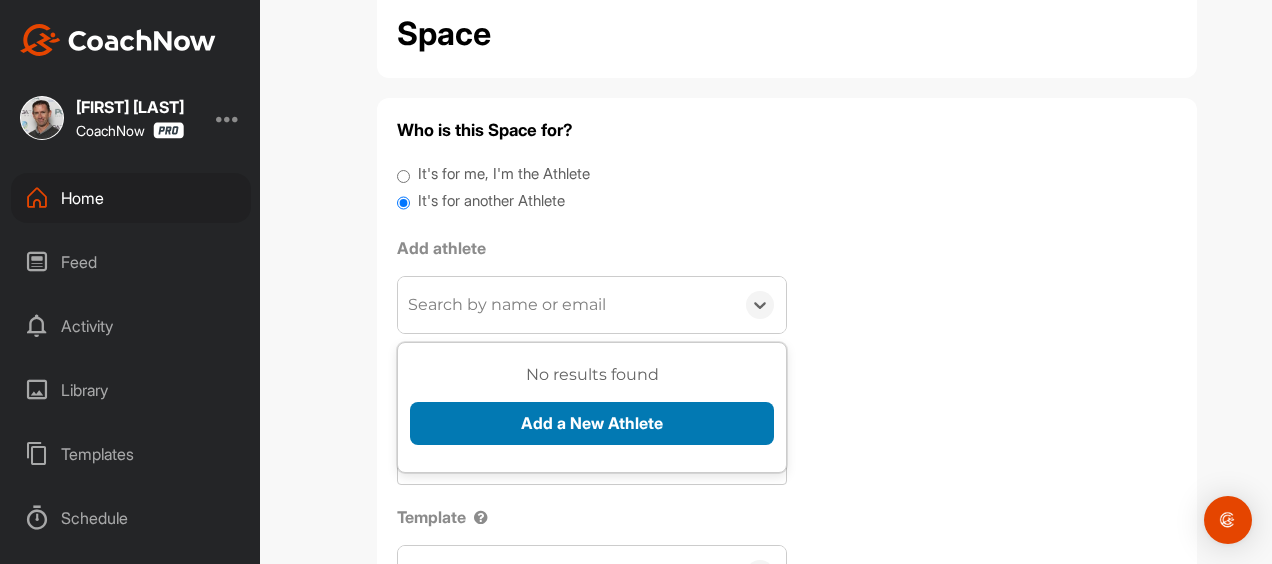 click on "Add a New Athlete" at bounding box center (592, 423) 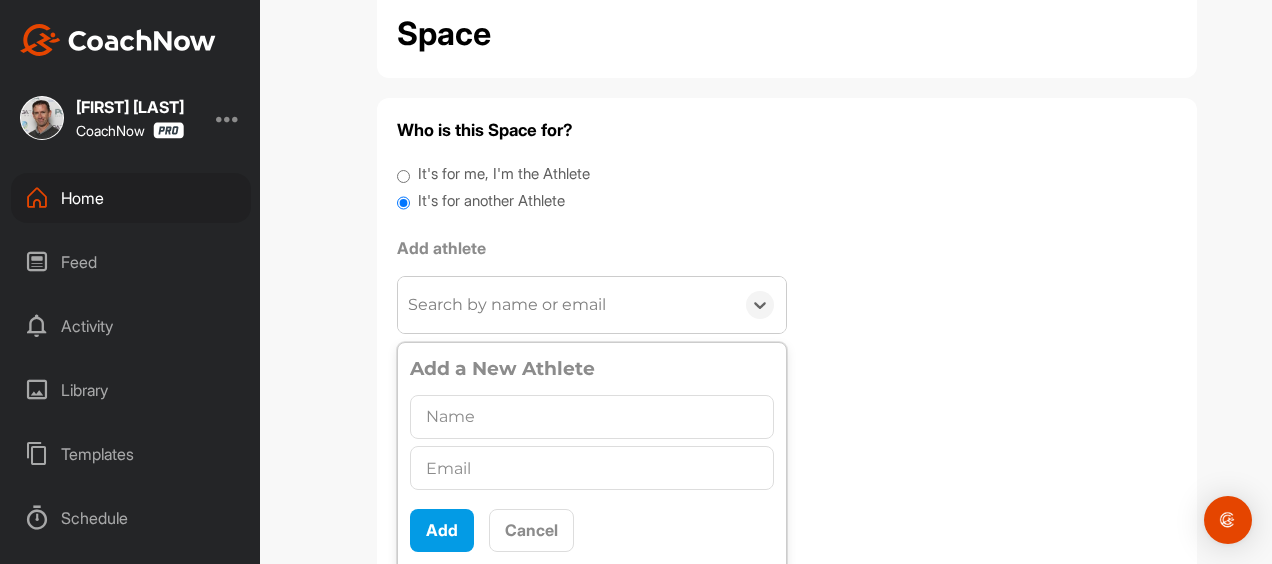 click at bounding box center (592, 417) 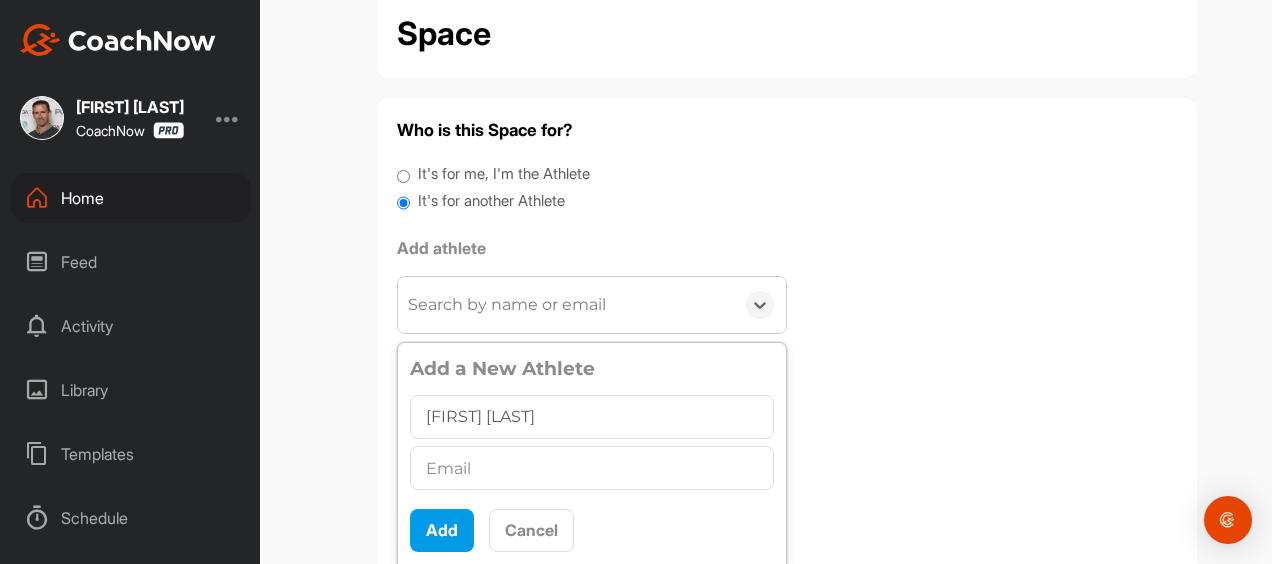 type on "[FIRST] [LAST]" 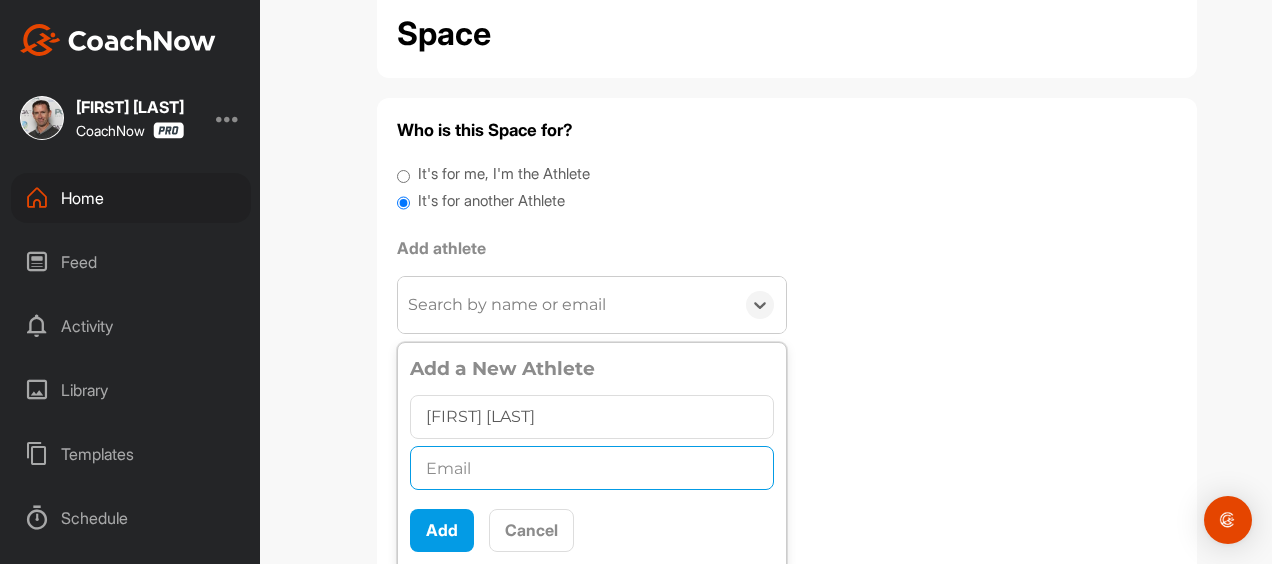click at bounding box center [592, 468] 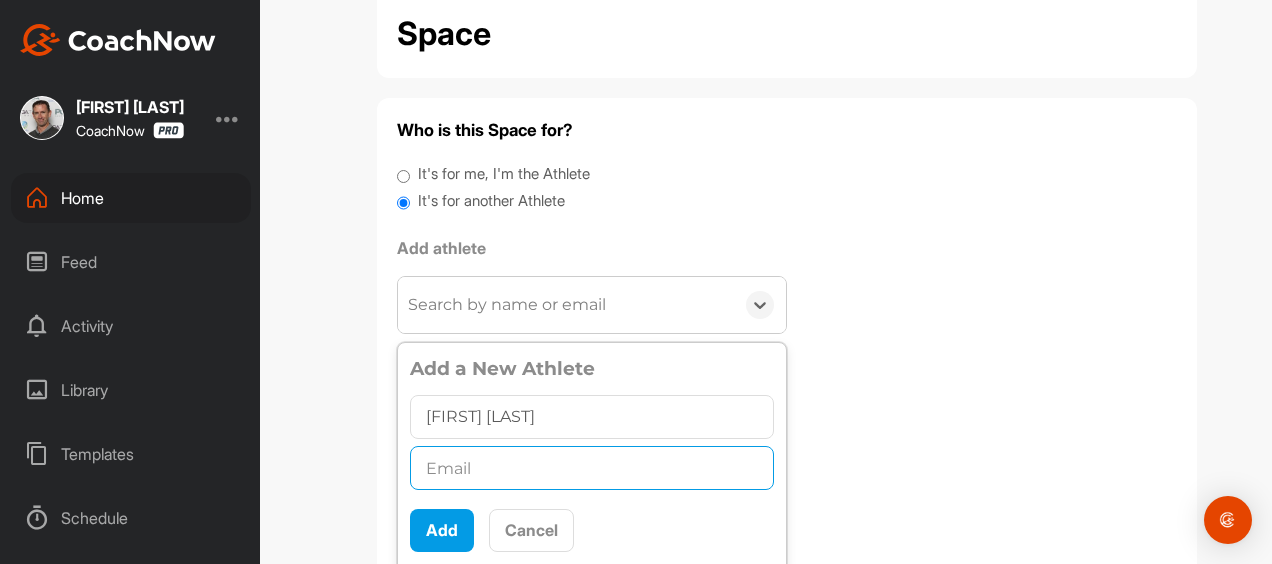 paste on "[EMAIL]" 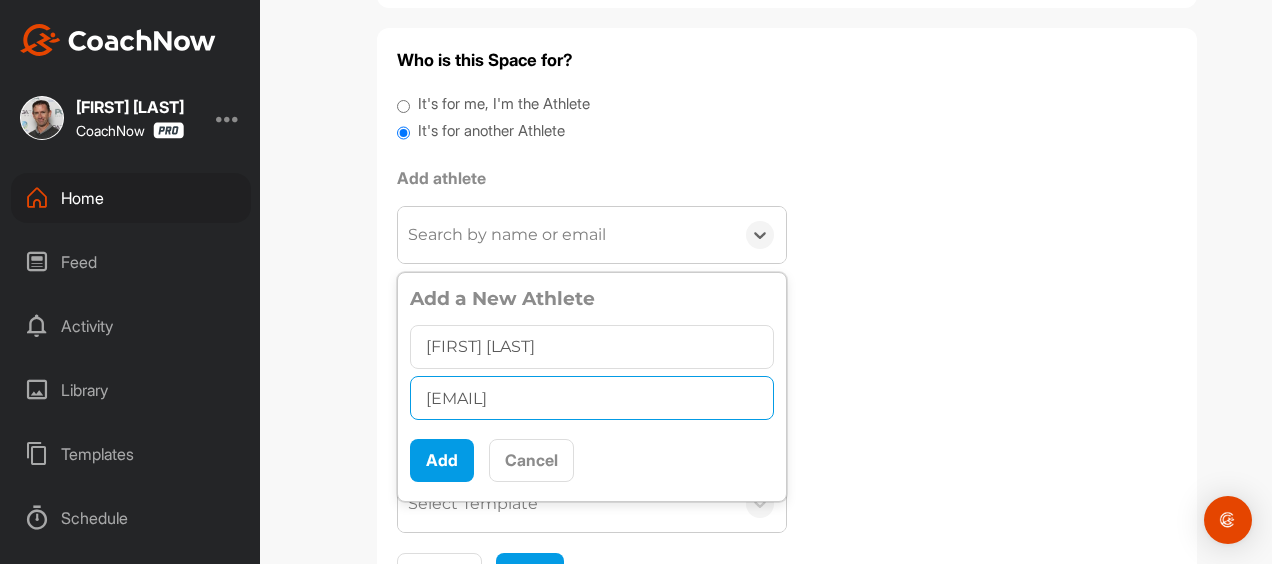 scroll, scrollTop: 229, scrollLeft: 0, axis: vertical 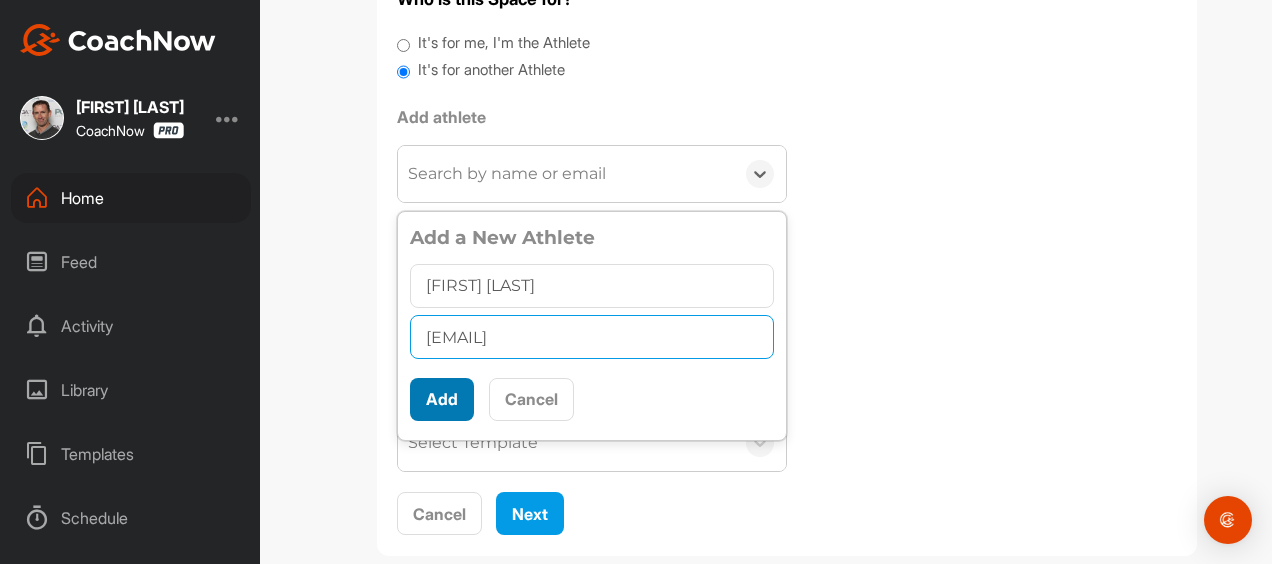 type on "[EMAIL]" 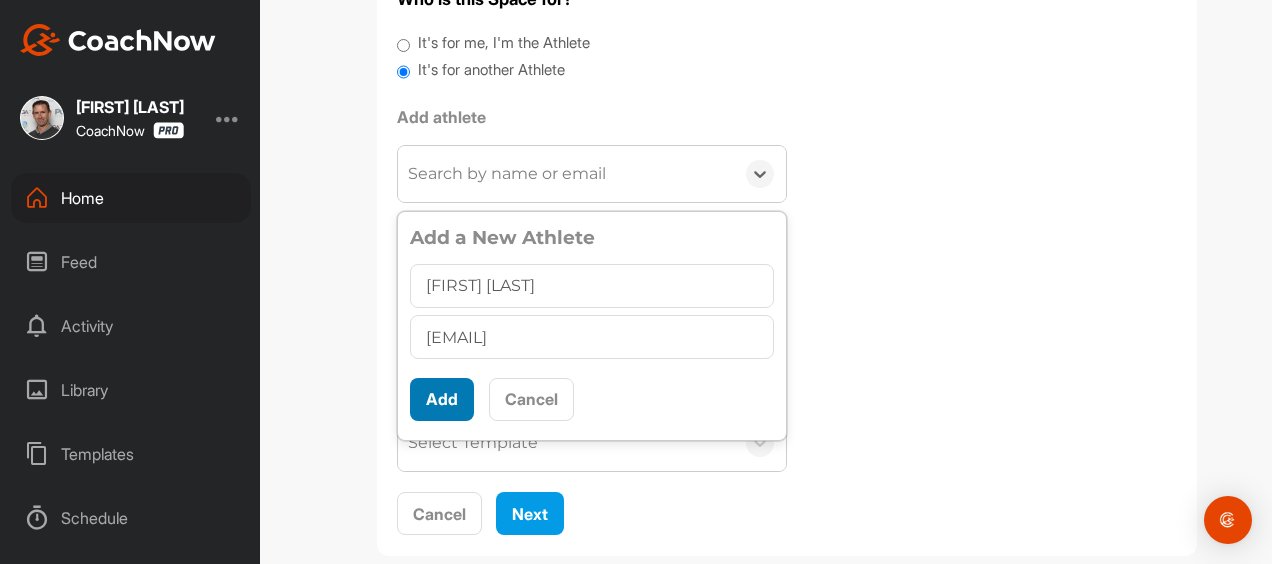 scroll, scrollTop: 11, scrollLeft: 0, axis: vertical 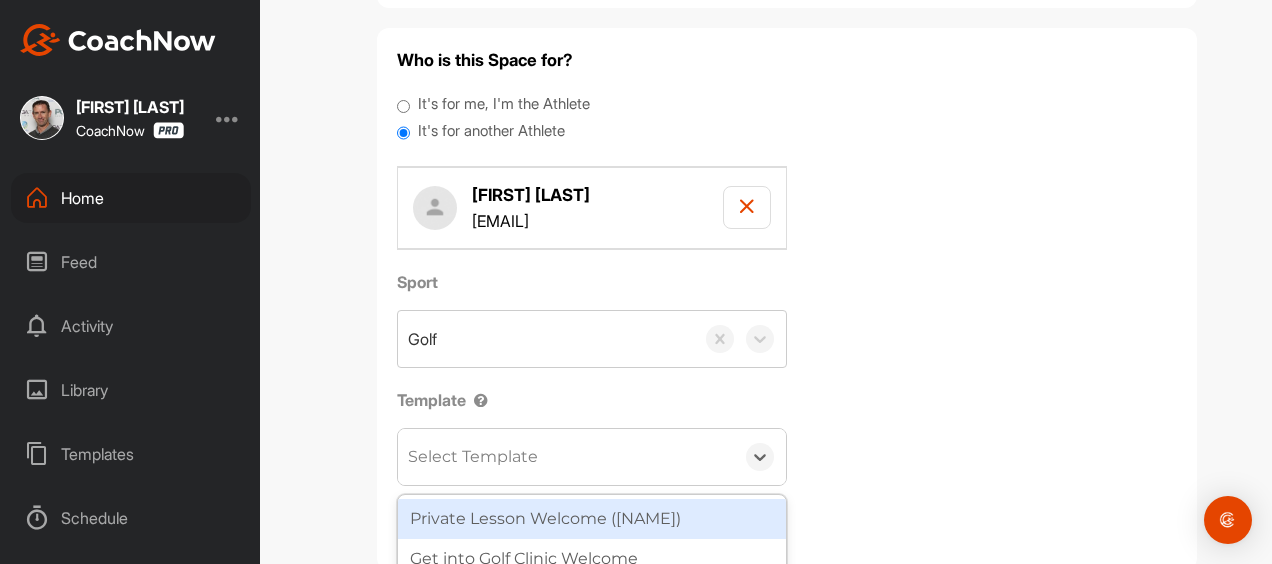 click on "Select Template" at bounding box center (473, 457) 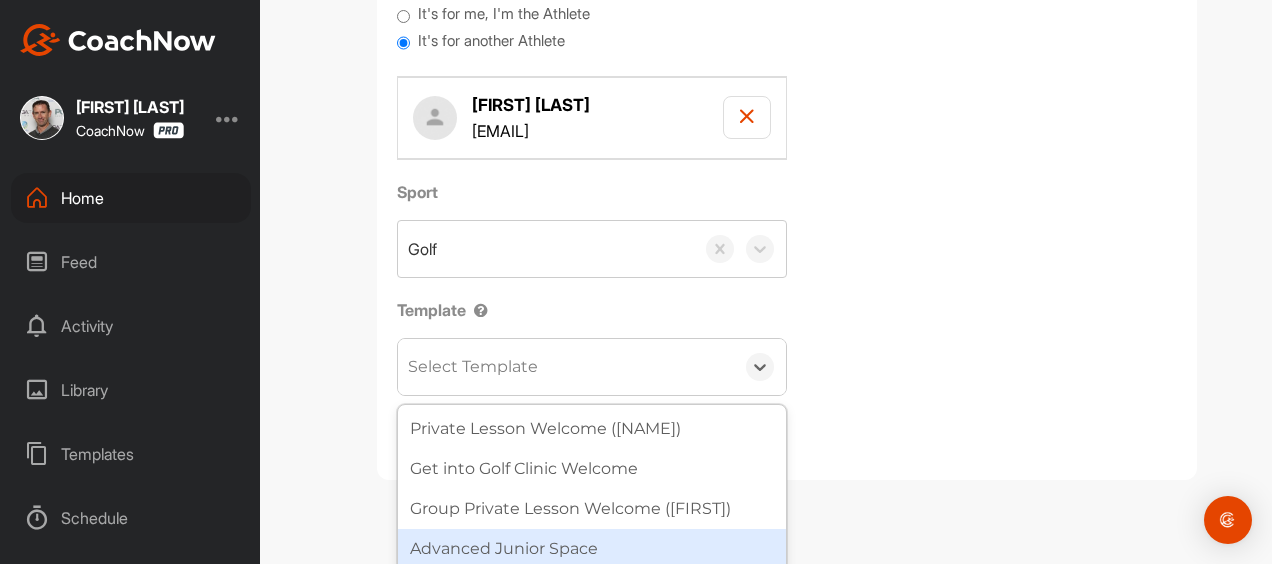 click on "Advanced Junior Space" at bounding box center [592, 549] 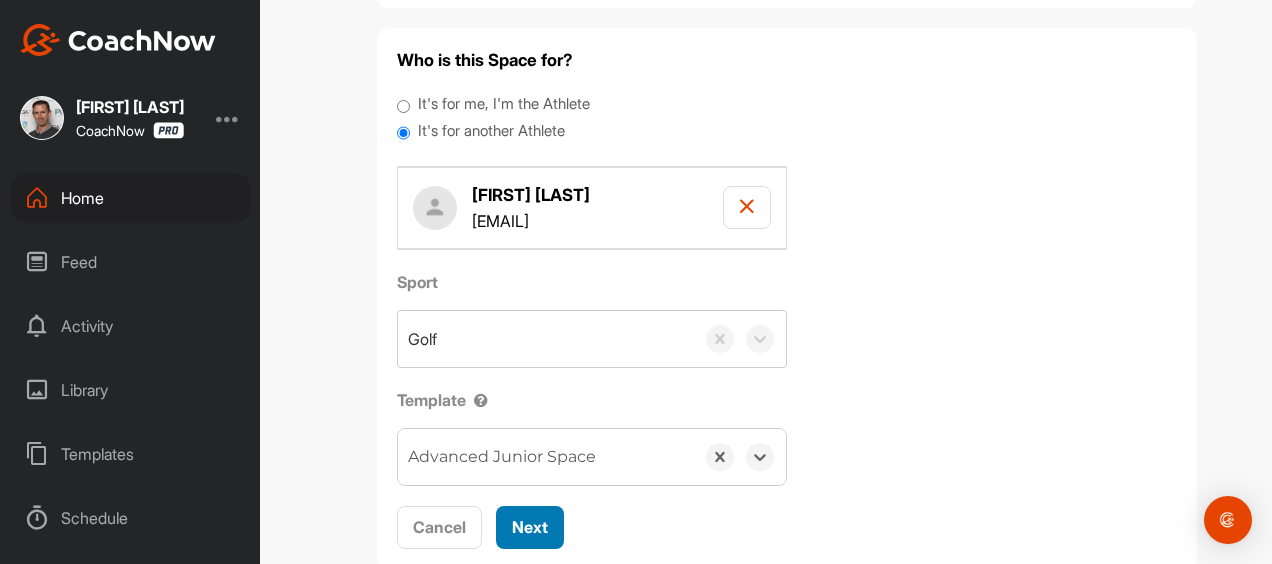 click on "Next" at bounding box center [530, 527] 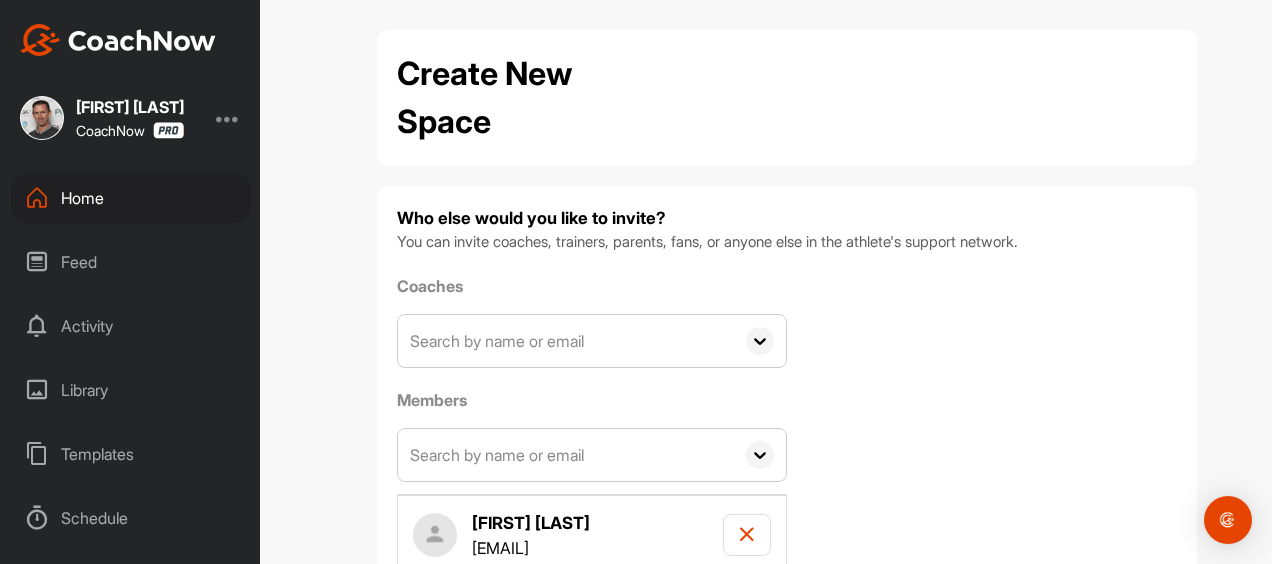 scroll, scrollTop: 134, scrollLeft: 0, axis: vertical 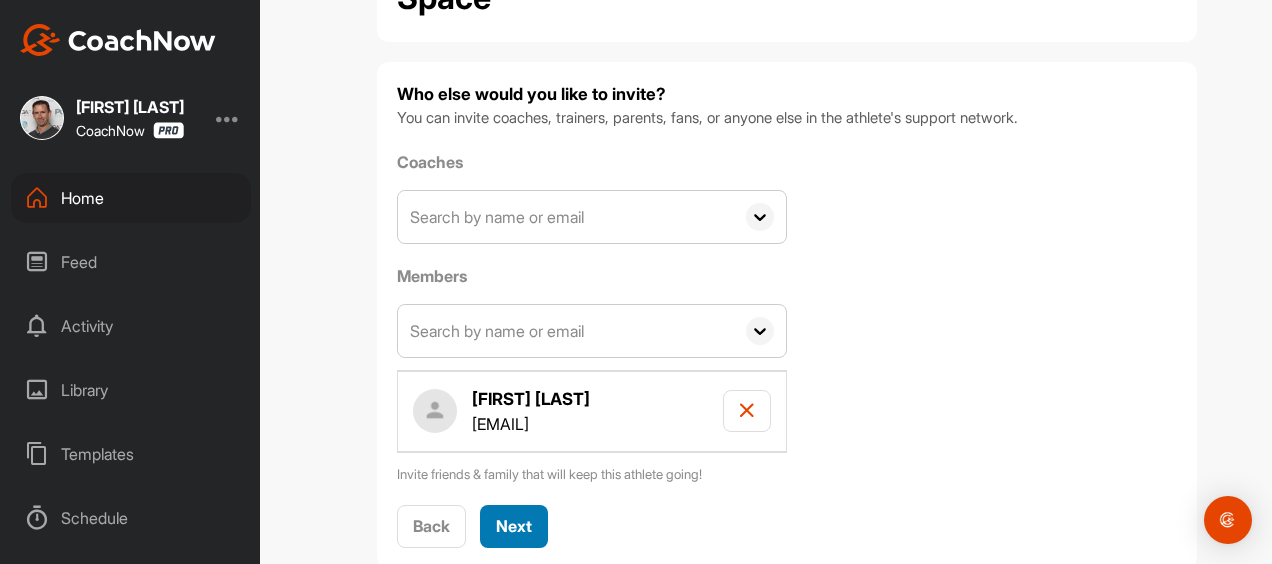 drag, startPoint x: 492, startPoint y: 490, endPoint x: 937, endPoint y: 378, distance: 458.878 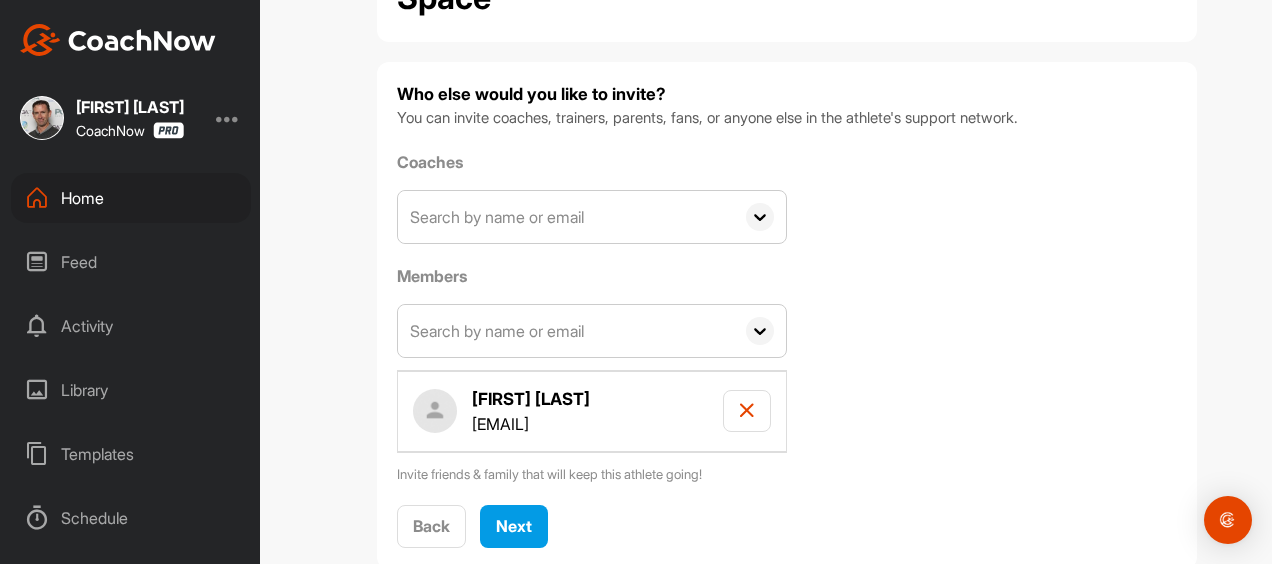 click at bounding box center (566, 217) 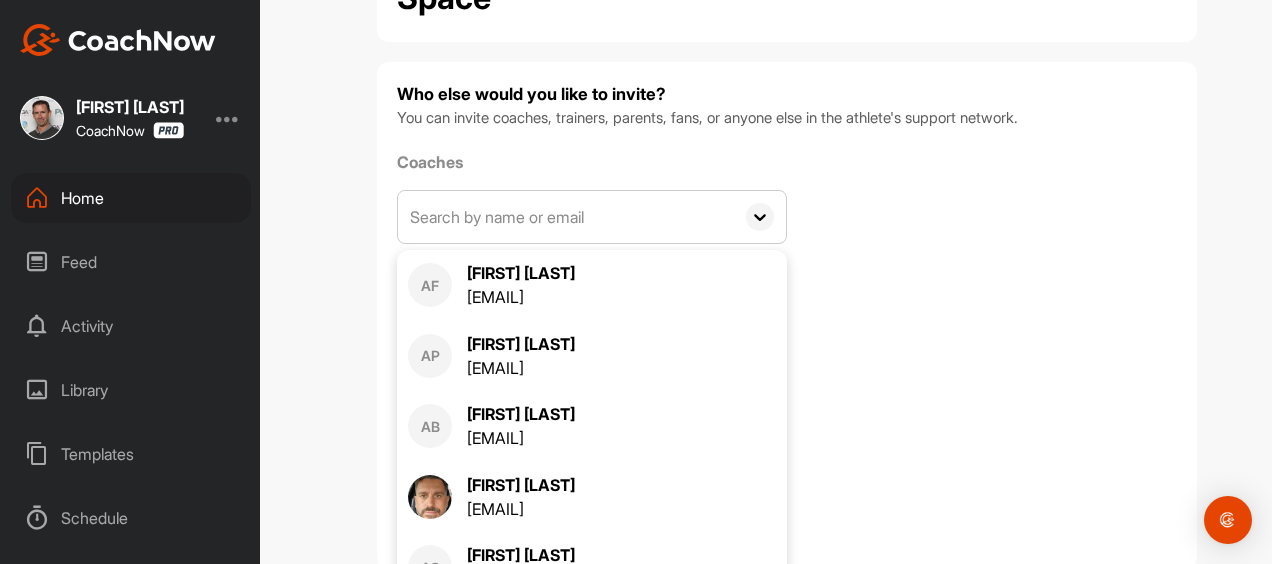type on "[EMAIL]" 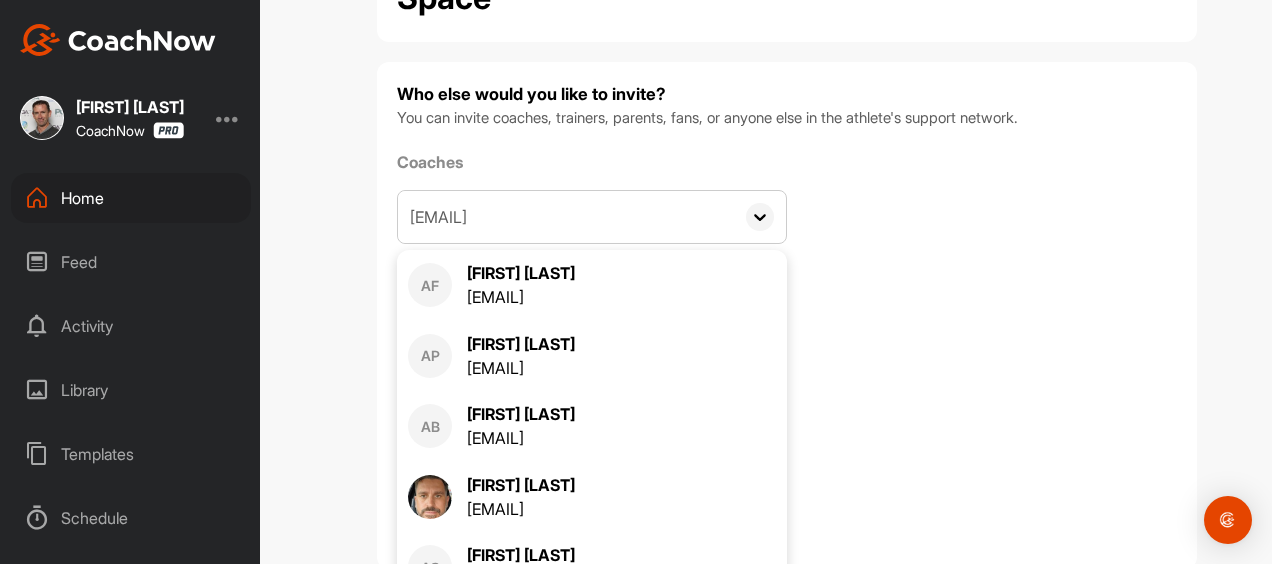 type on "[EMAIL]" 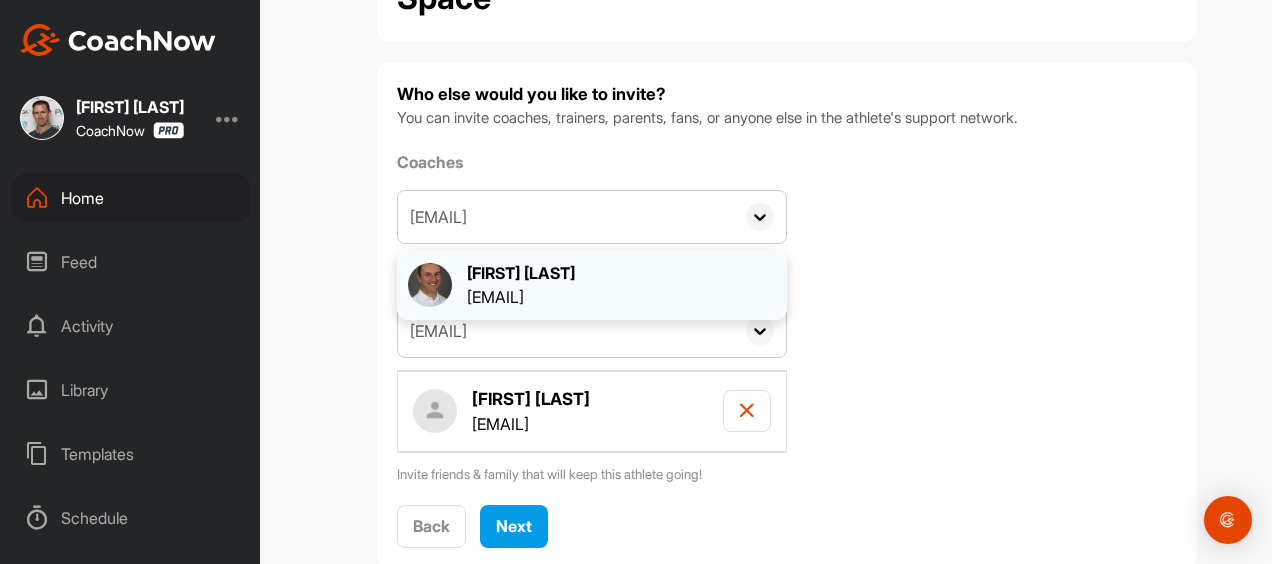 click on "[EMAIL]" at bounding box center (521, 297) 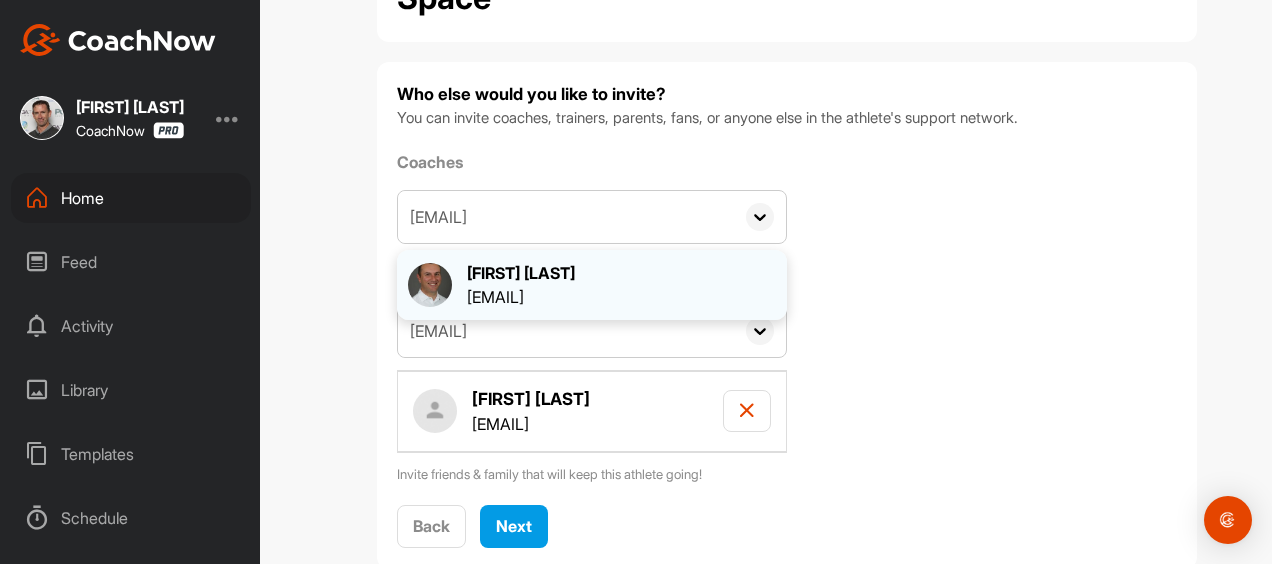 type 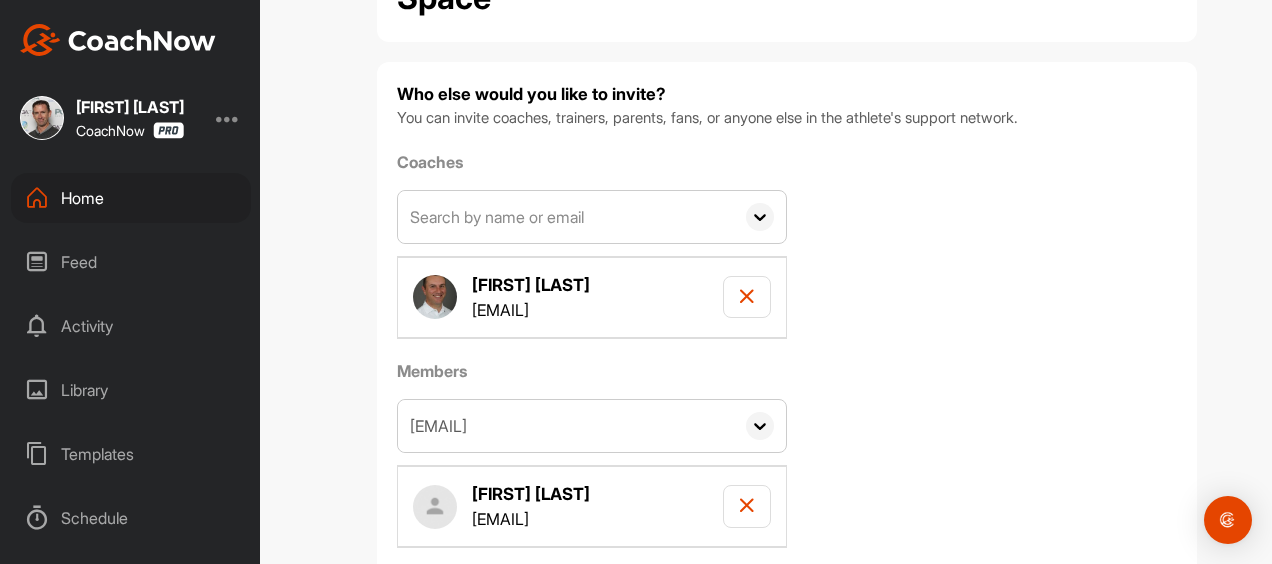 scroll, scrollTop: 215, scrollLeft: 0, axis: vertical 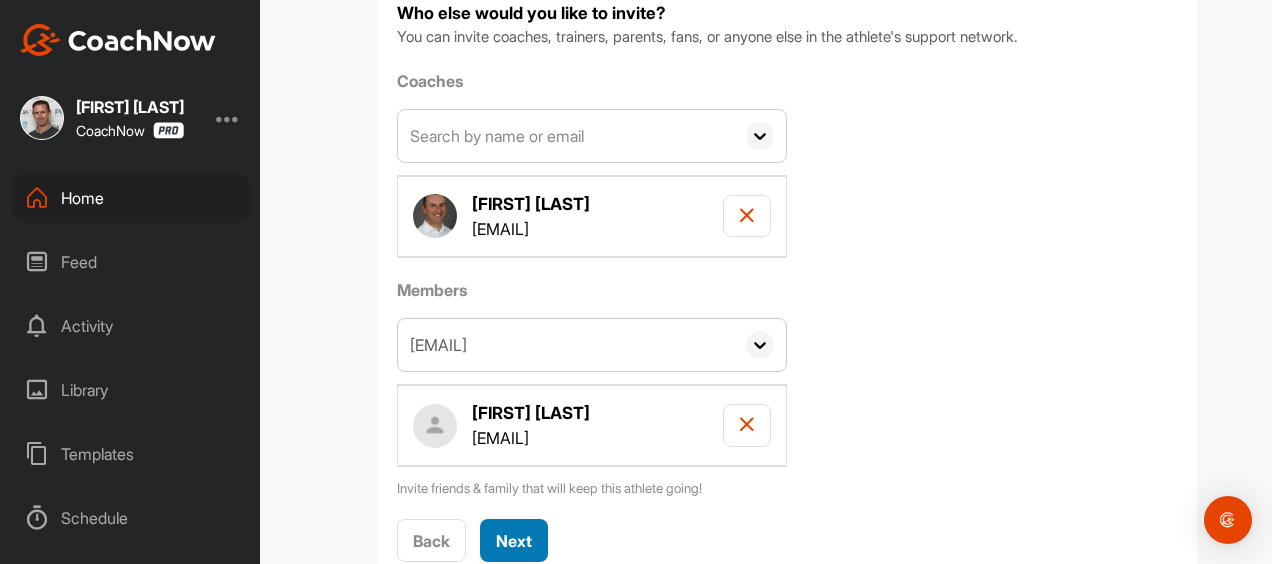 click on "Next" at bounding box center (514, 541) 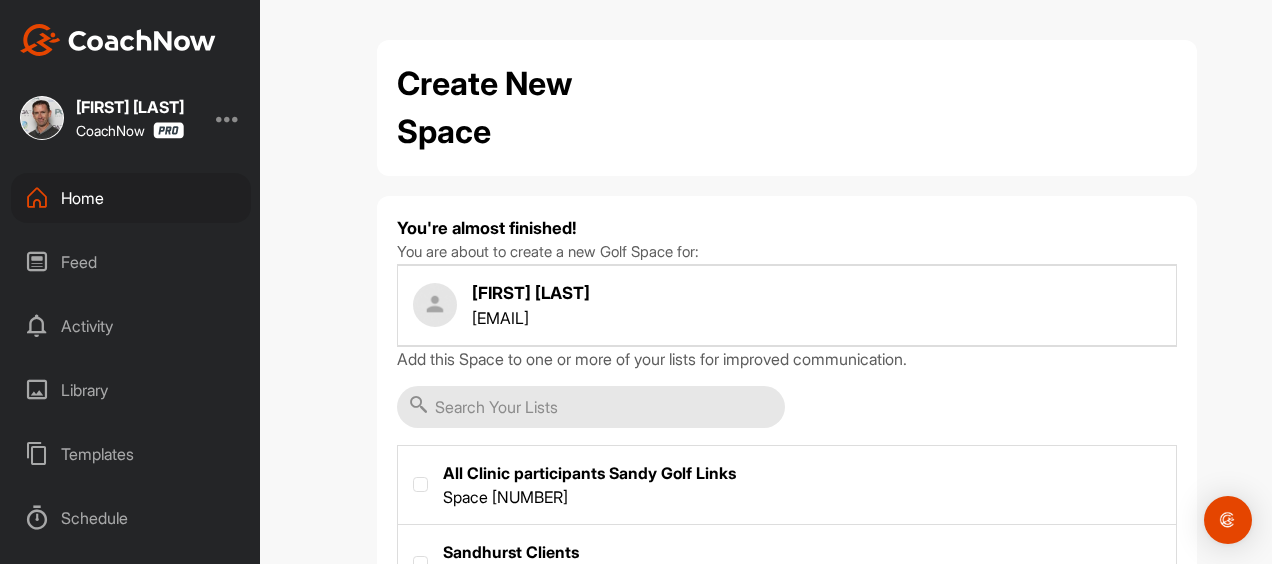 scroll, scrollTop: 138, scrollLeft: 0, axis: vertical 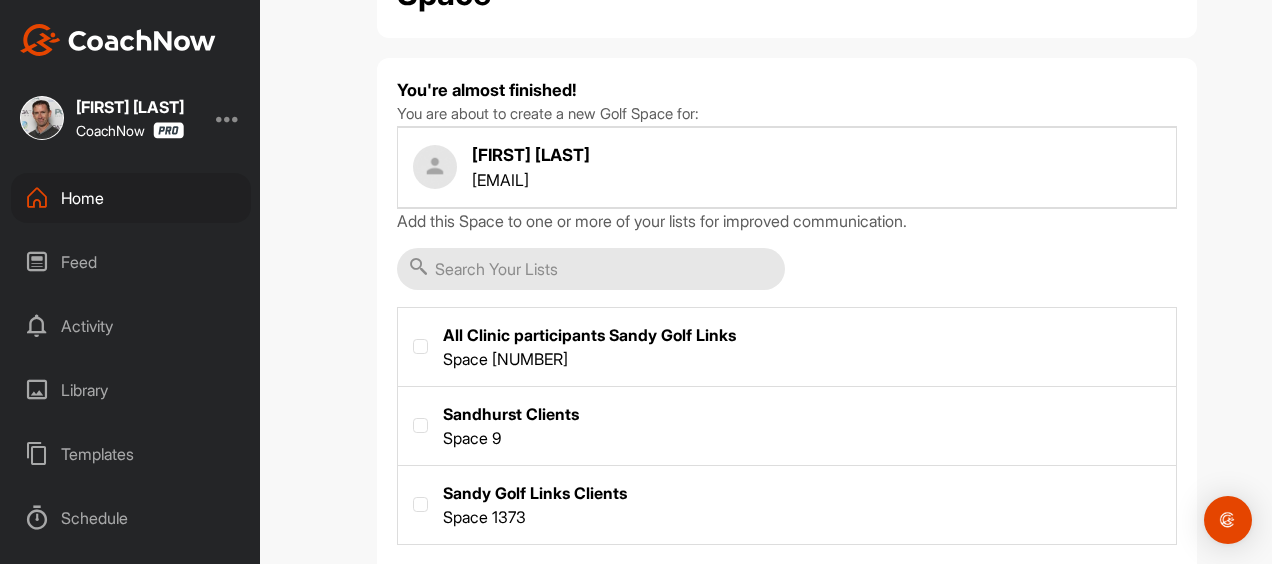 click at bounding box center (787, 503) 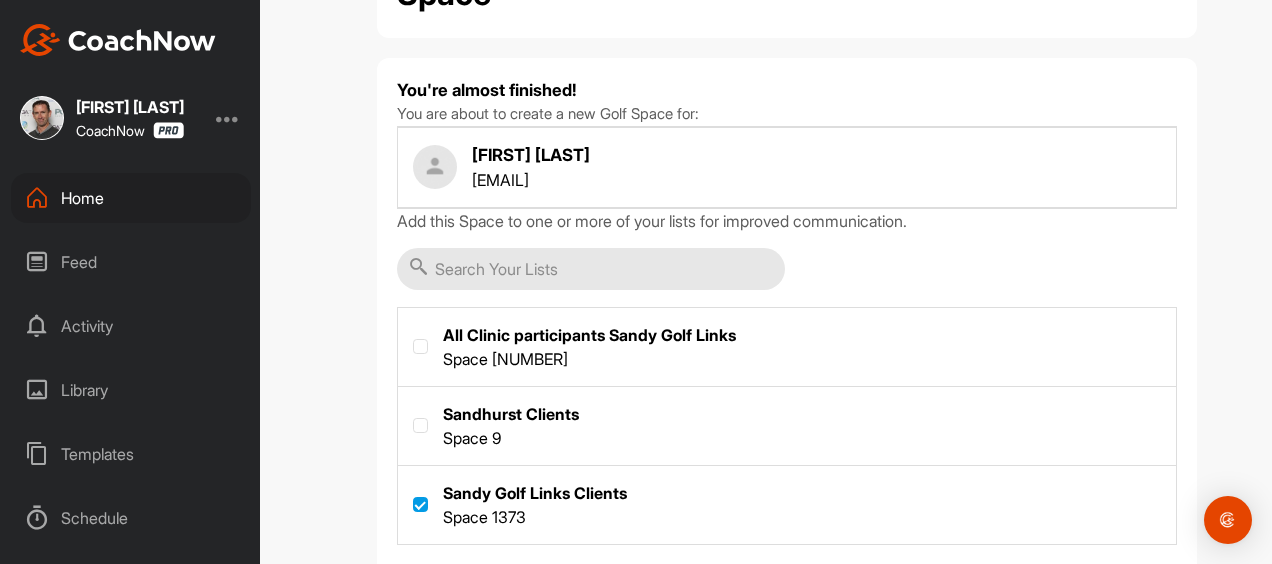 click on "Create Space" at bounding box center [547, 587] 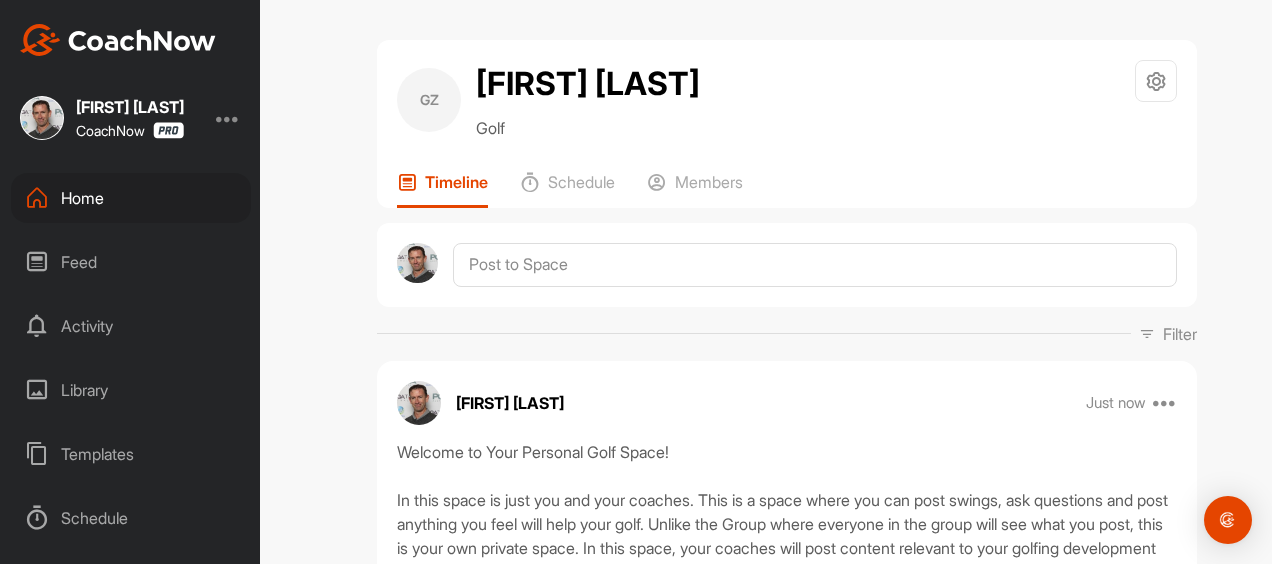 click on "Home" at bounding box center (131, 198) 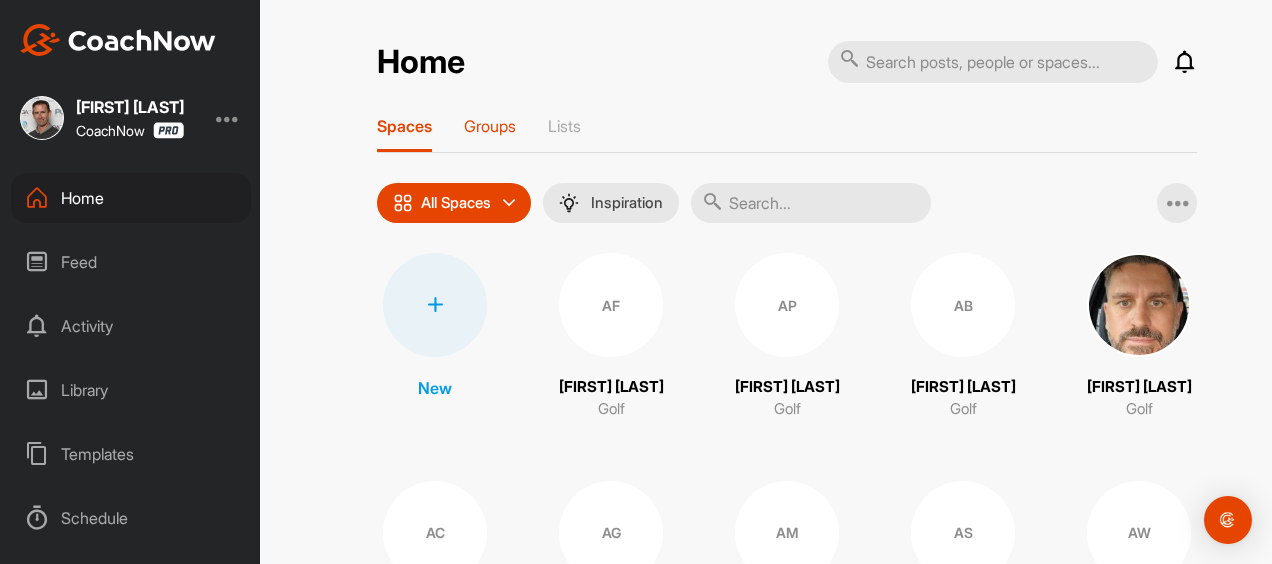 click on "Groups" at bounding box center [490, 126] 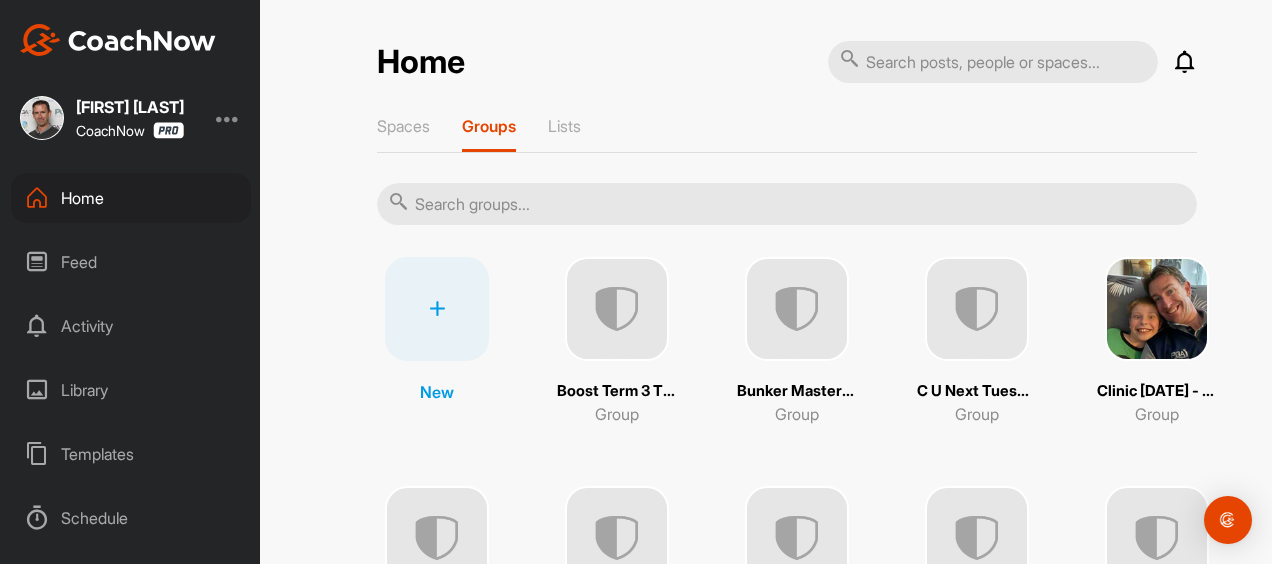 click at bounding box center [787, 204] 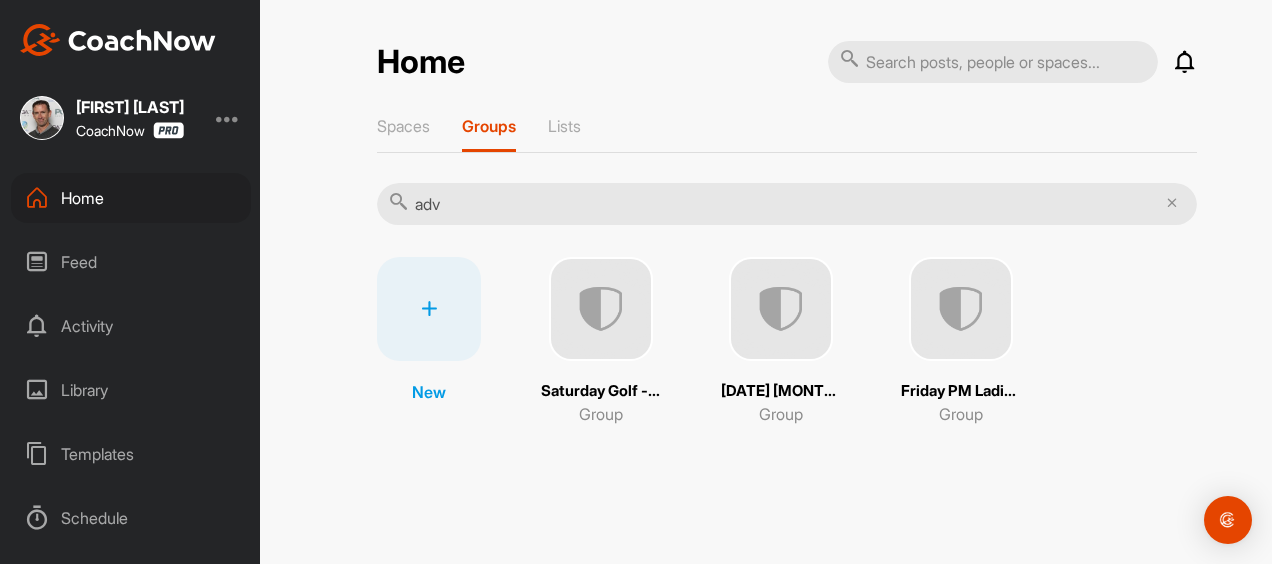 type on "adv" 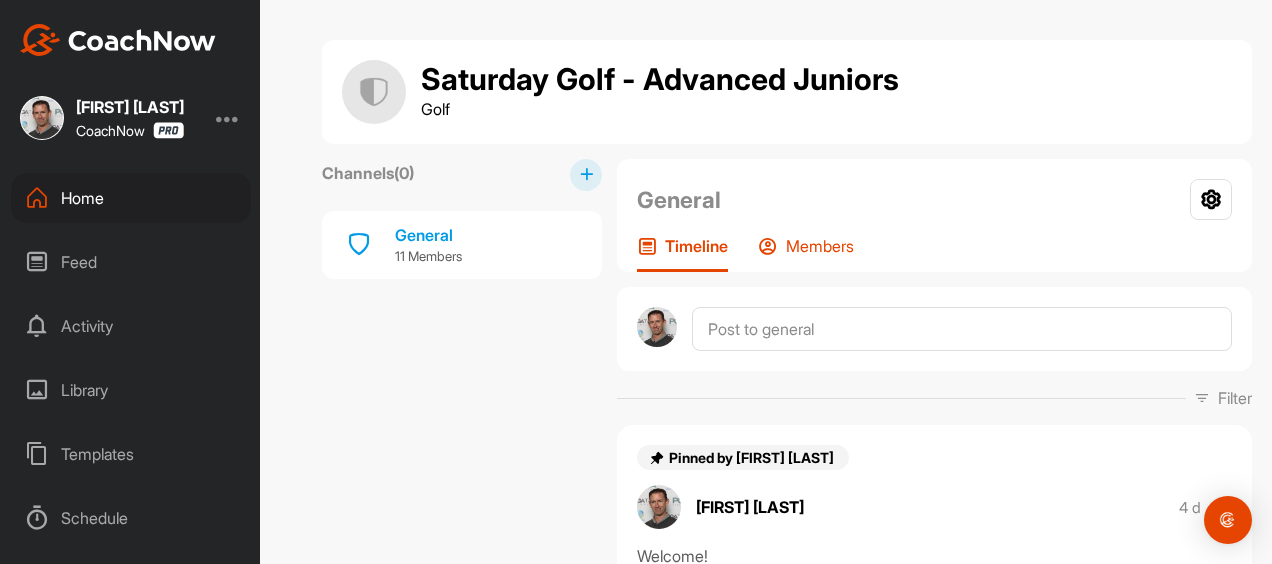 click on "Members" at bounding box center (820, 246) 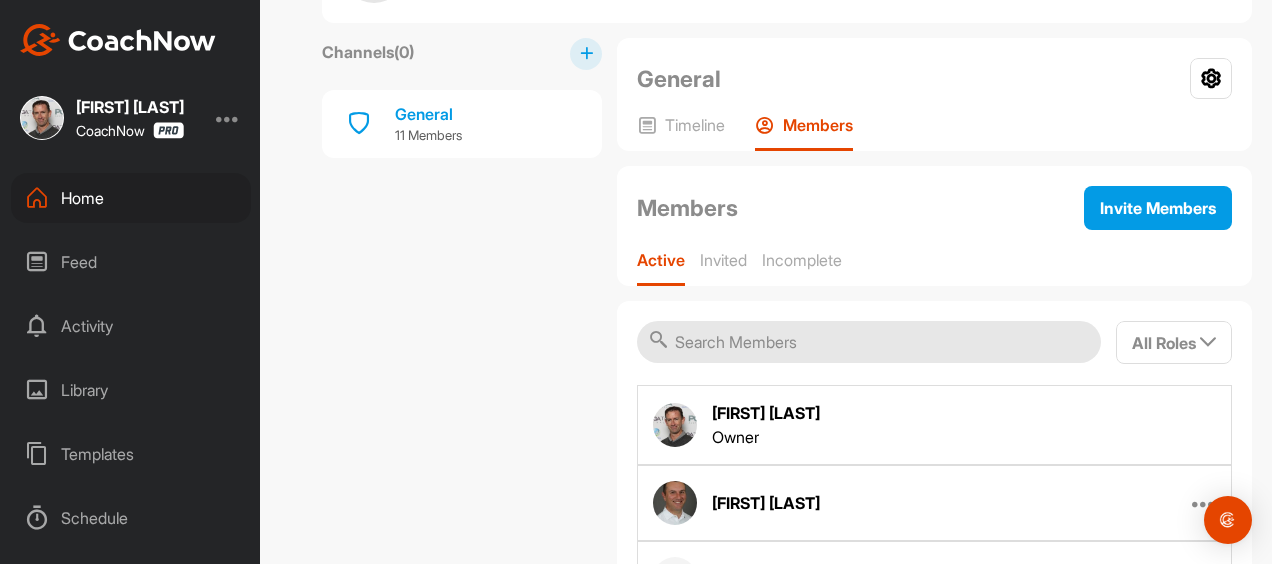 scroll, scrollTop: 124, scrollLeft: 0, axis: vertical 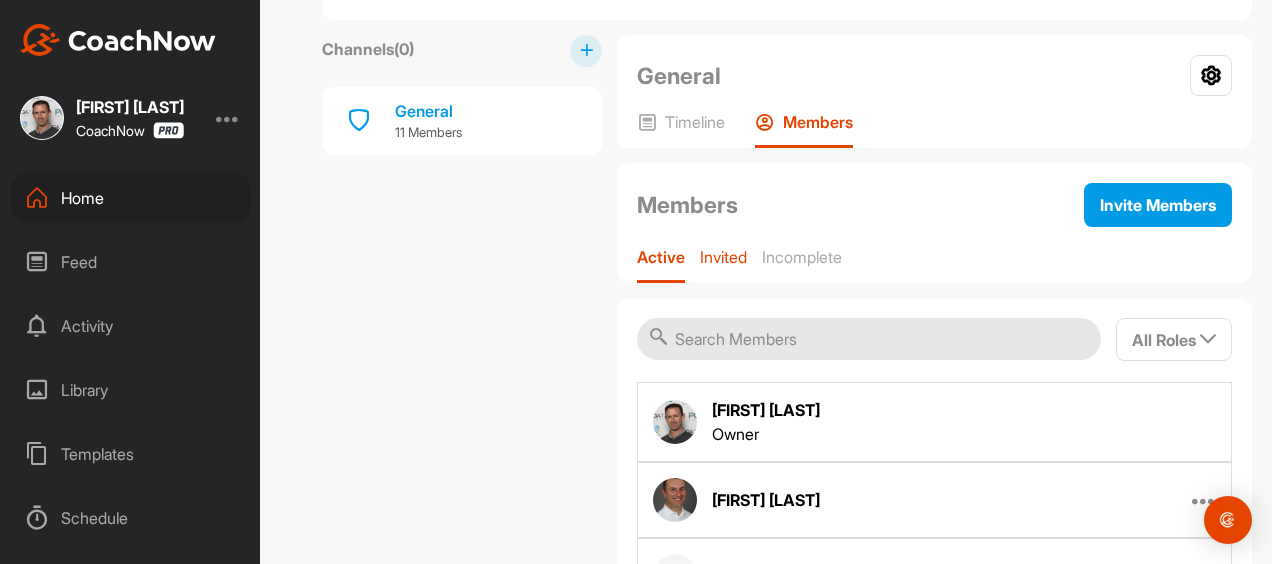 click on "Invited" at bounding box center (723, 257) 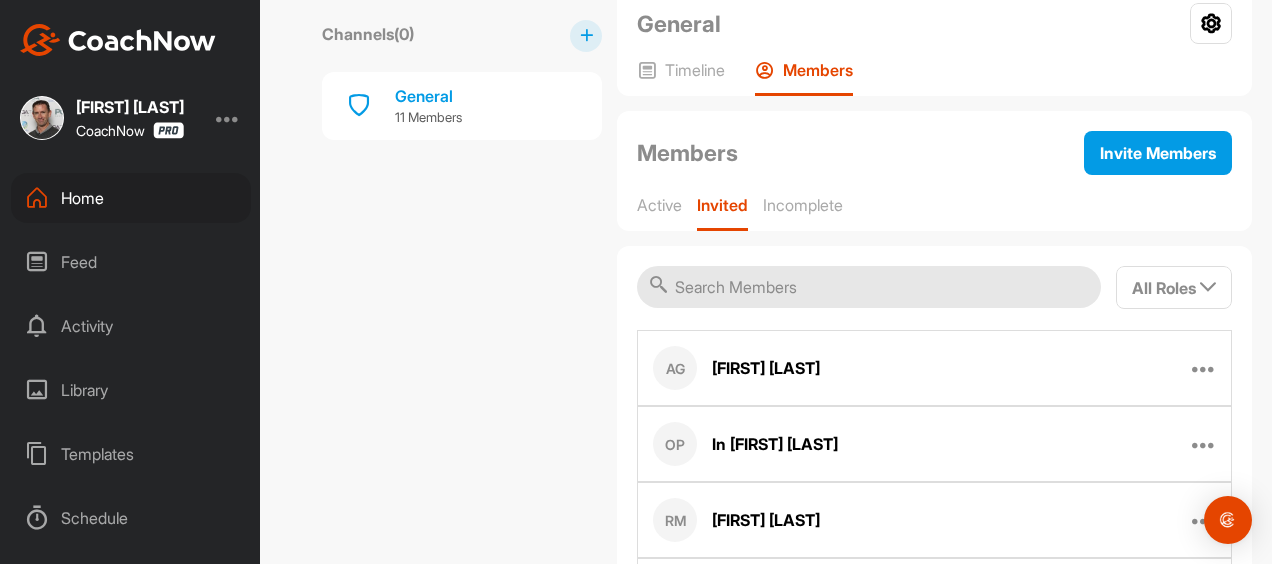 scroll, scrollTop: 106, scrollLeft: 0, axis: vertical 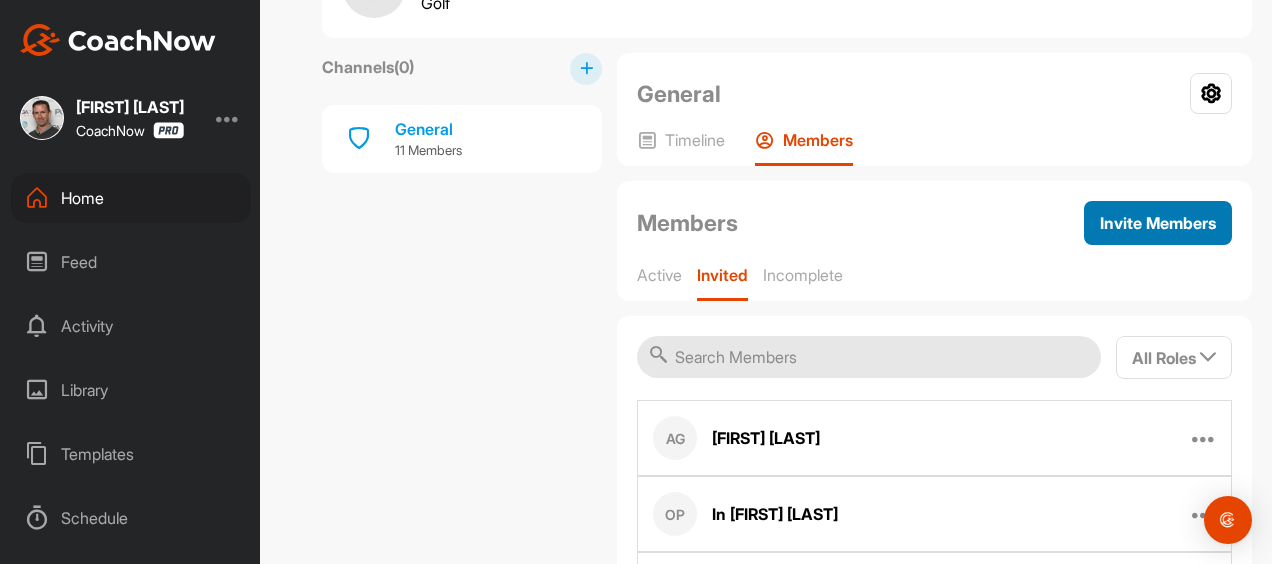 click on "Invite Members" at bounding box center (1158, 223) 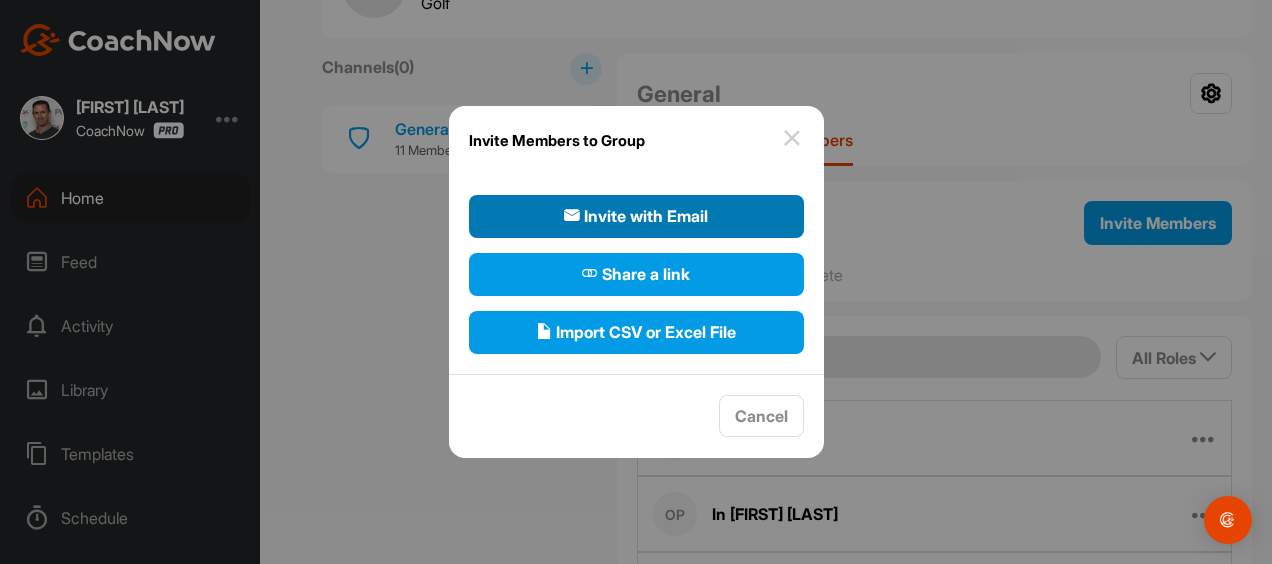 click on "Invite with Email" at bounding box center (636, 216) 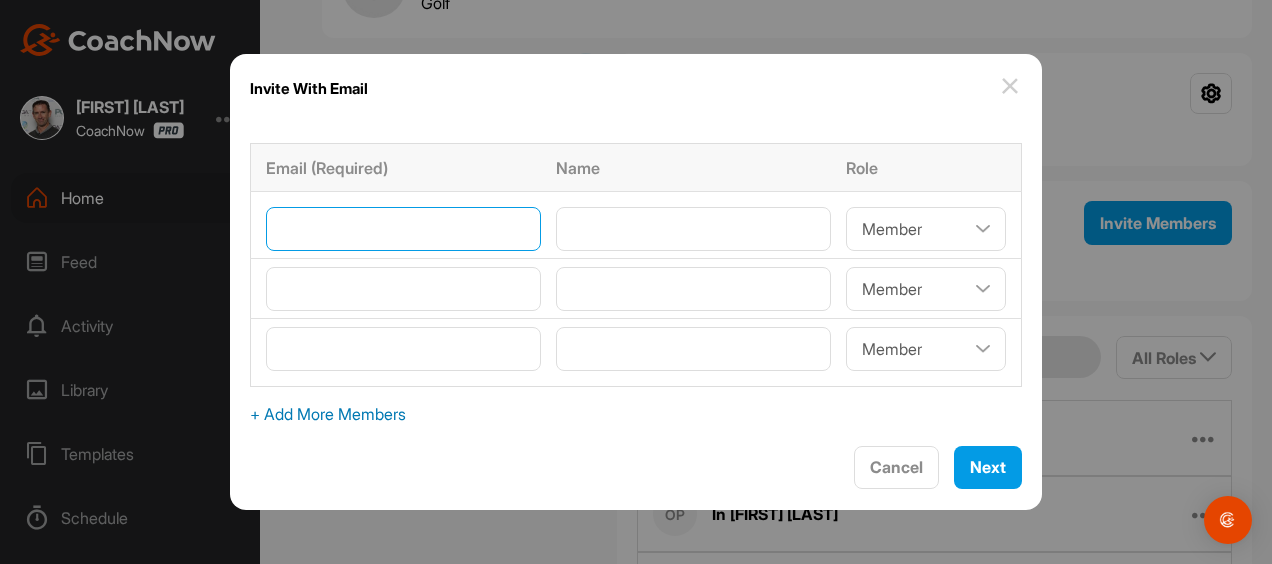 click at bounding box center (403, 229) 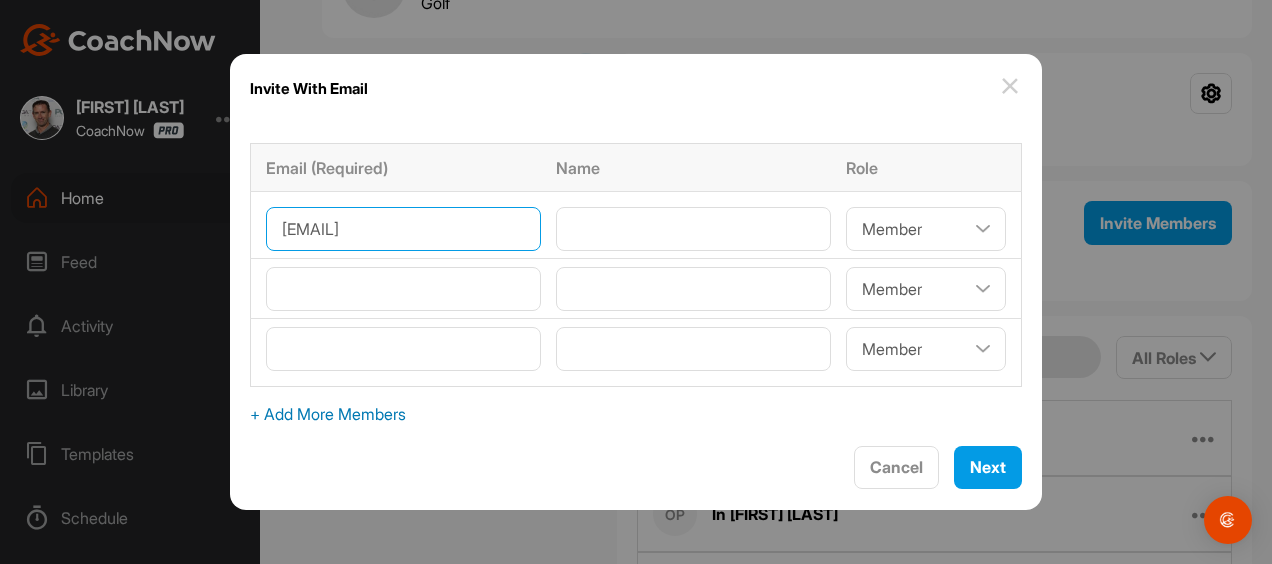 type on "[EMAIL]" 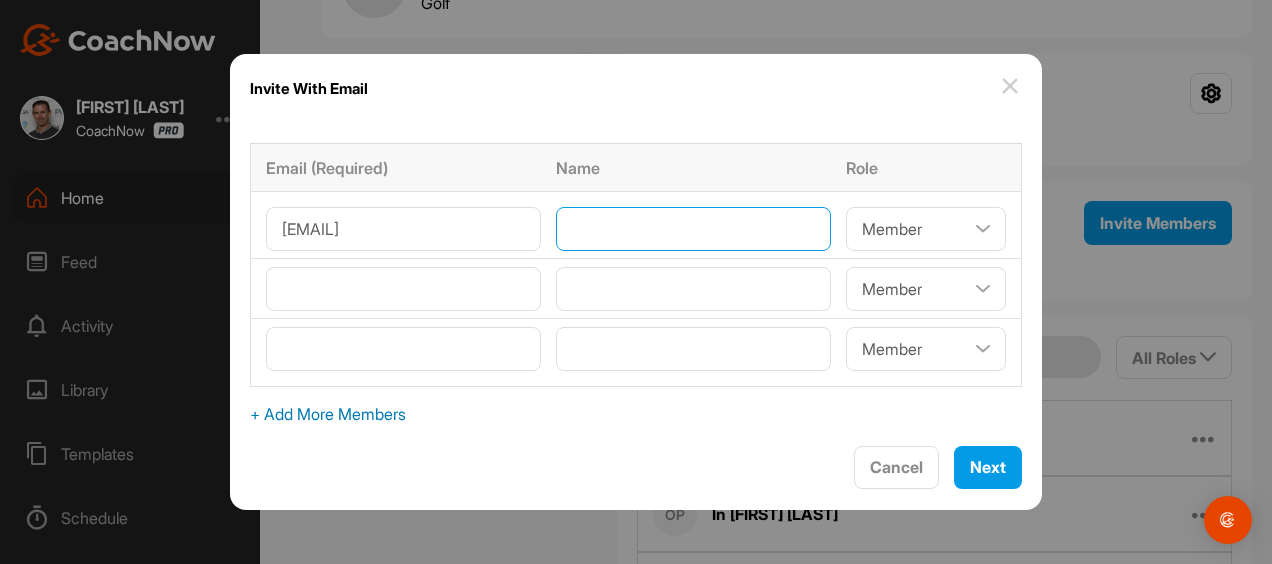 click at bounding box center (693, 229) 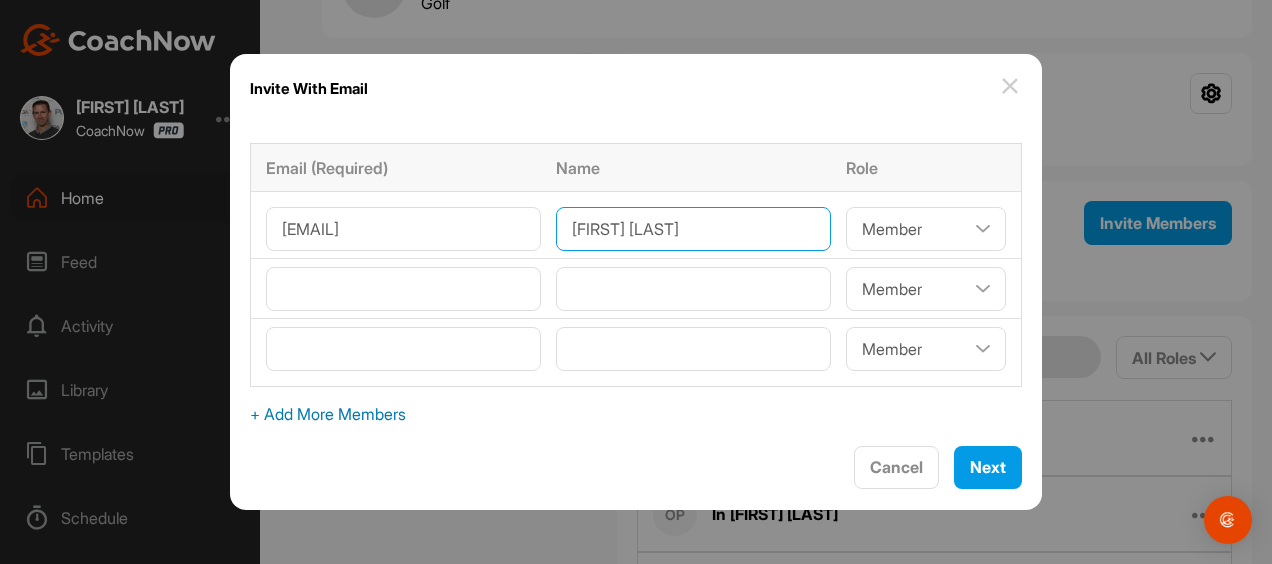 type on "[FIRST] [LAST]" 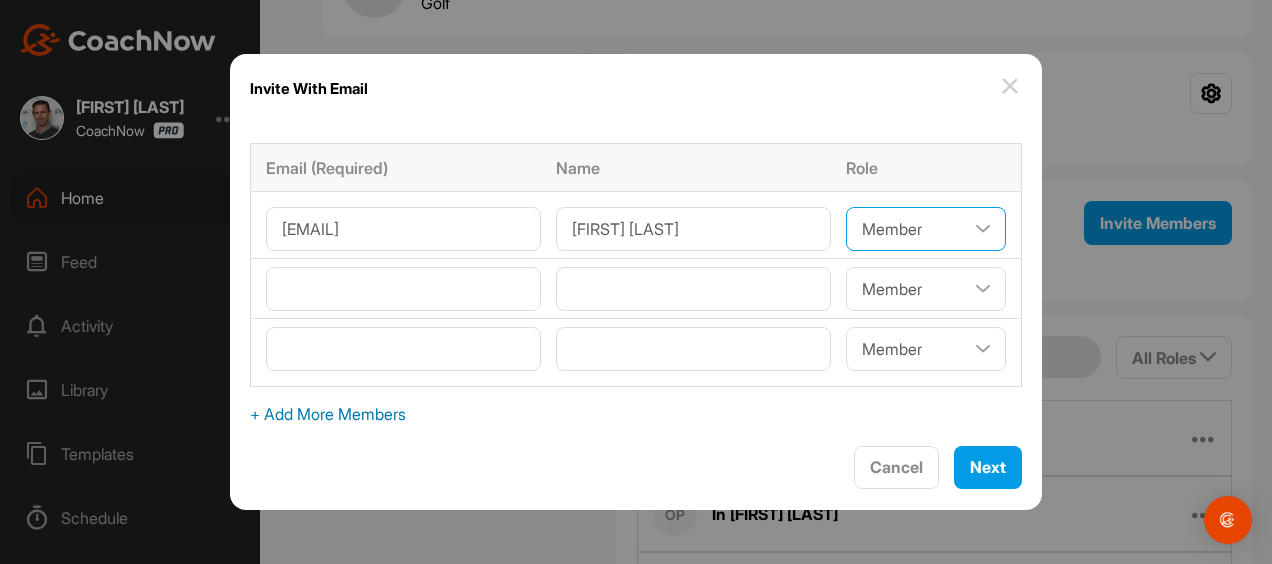 click on "Coach/Admin Member Viewer" at bounding box center [926, 229] 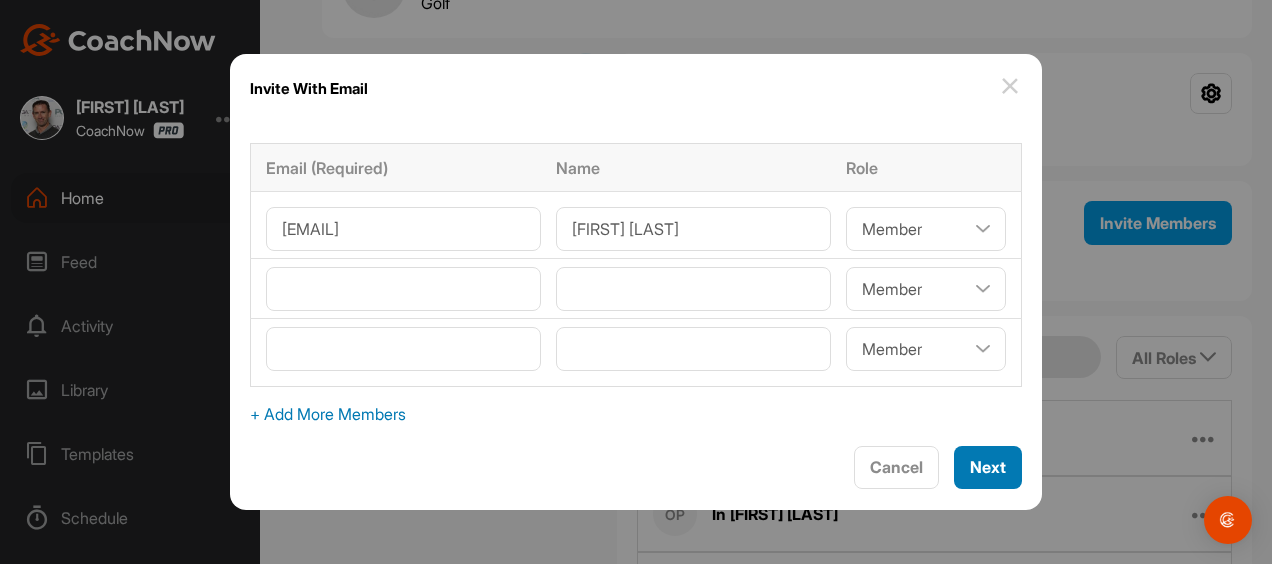 click on "Next" at bounding box center [988, 467] 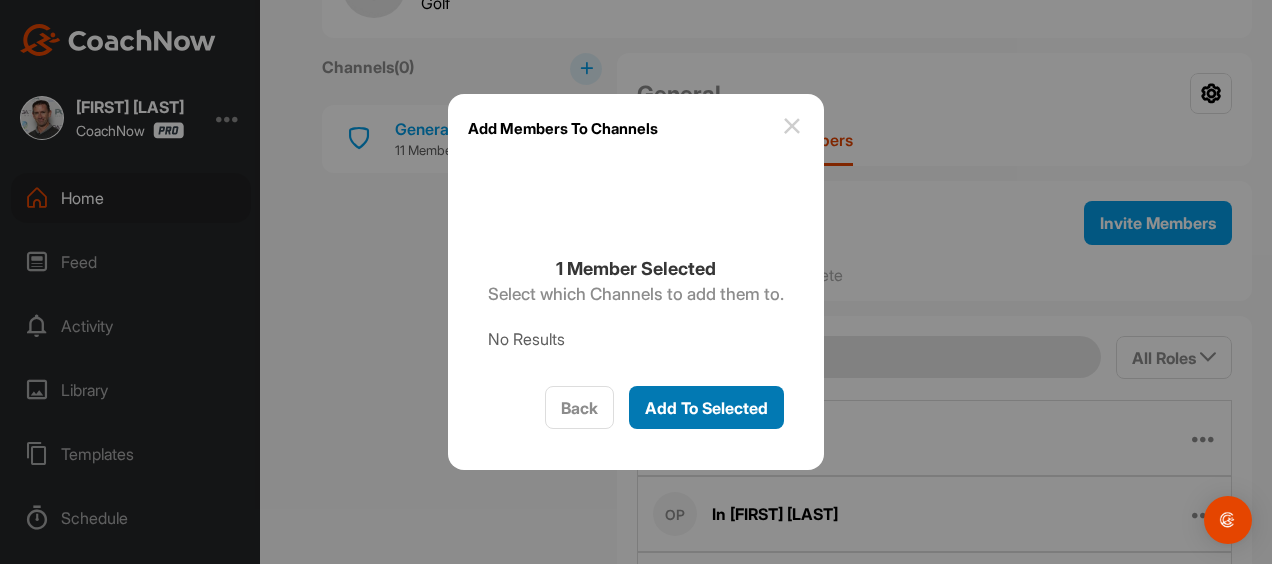 click on "Add To Selected" at bounding box center [706, 408] 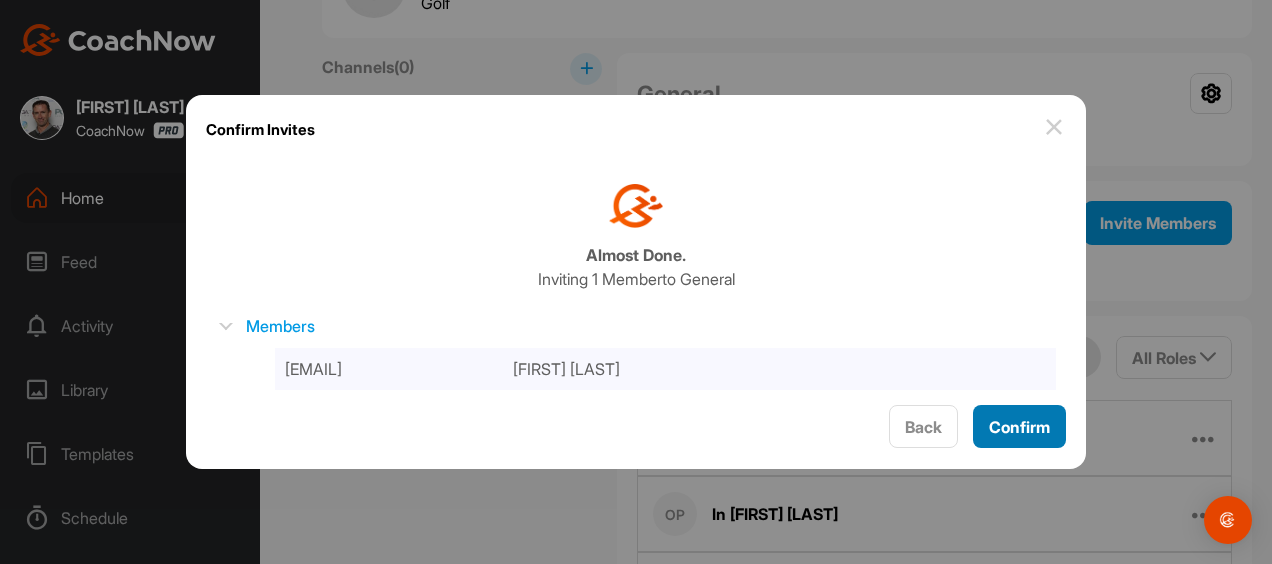 click on "Confirm" at bounding box center [1019, 427] 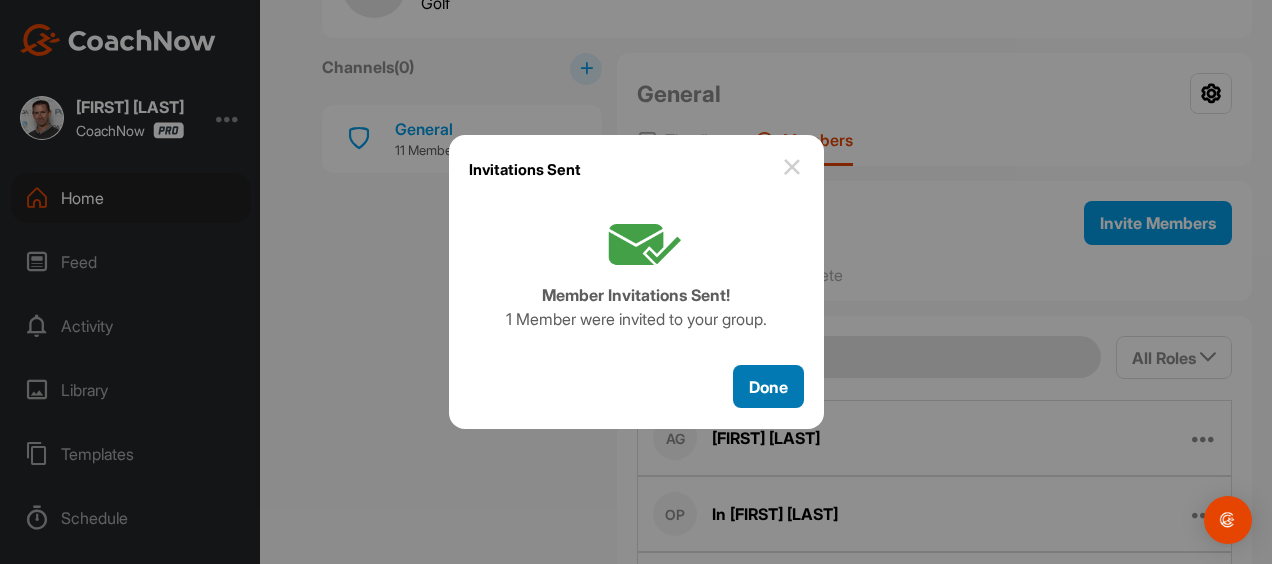 click on "Done" at bounding box center [768, 387] 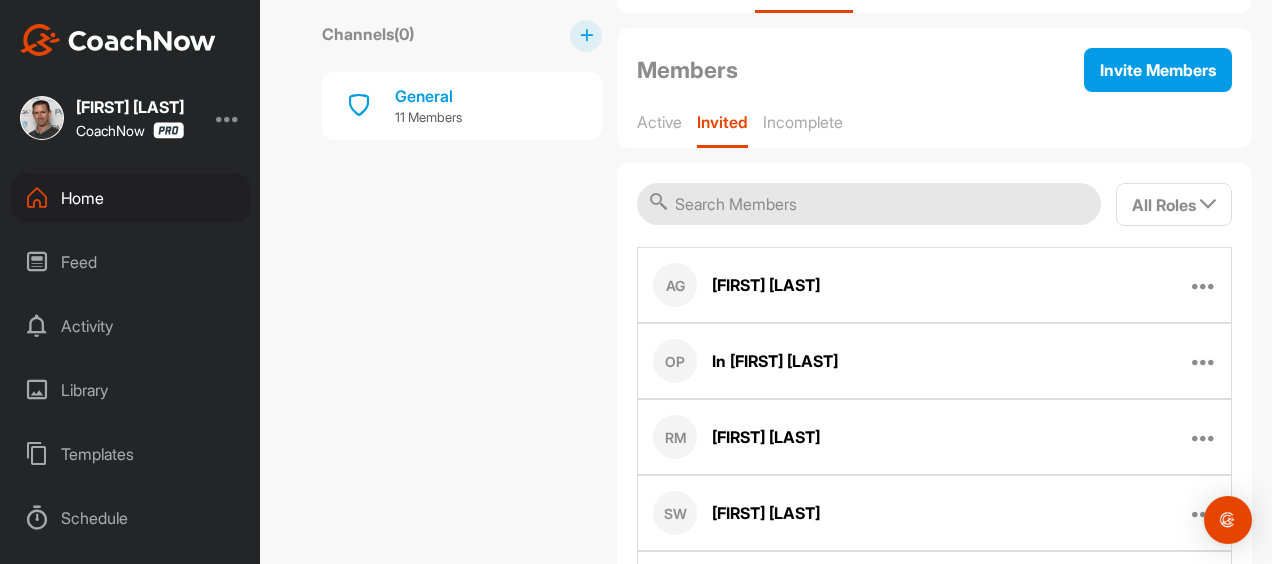 scroll, scrollTop: 320, scrollLeft: 0, axis: vertical 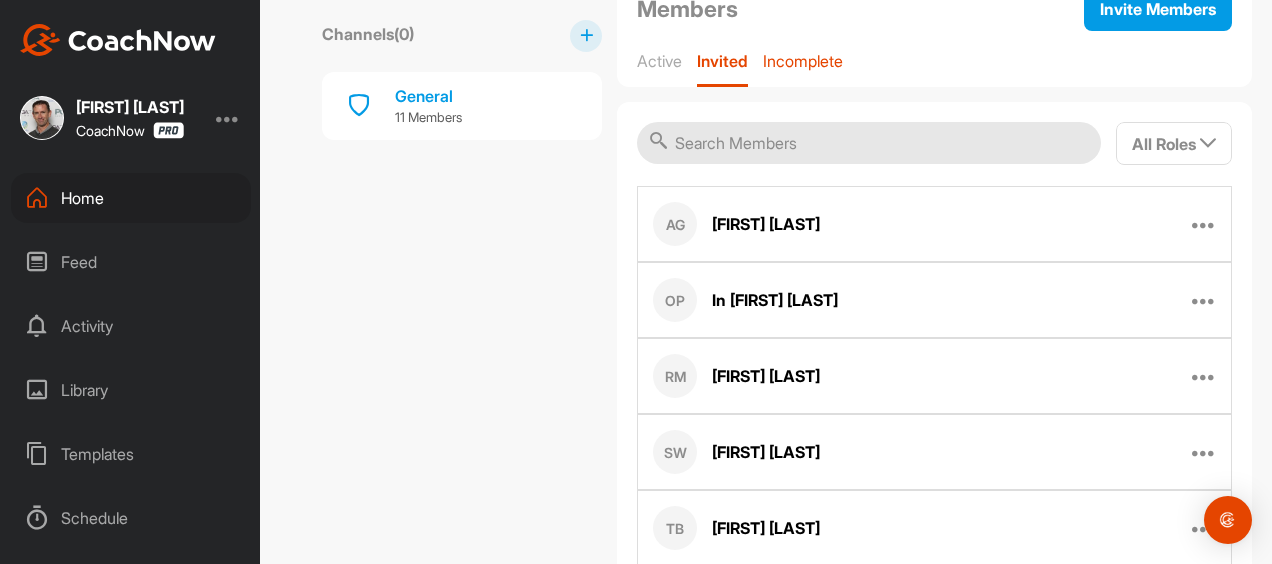 click on "Incomplete" at bounding box center (803, 61) 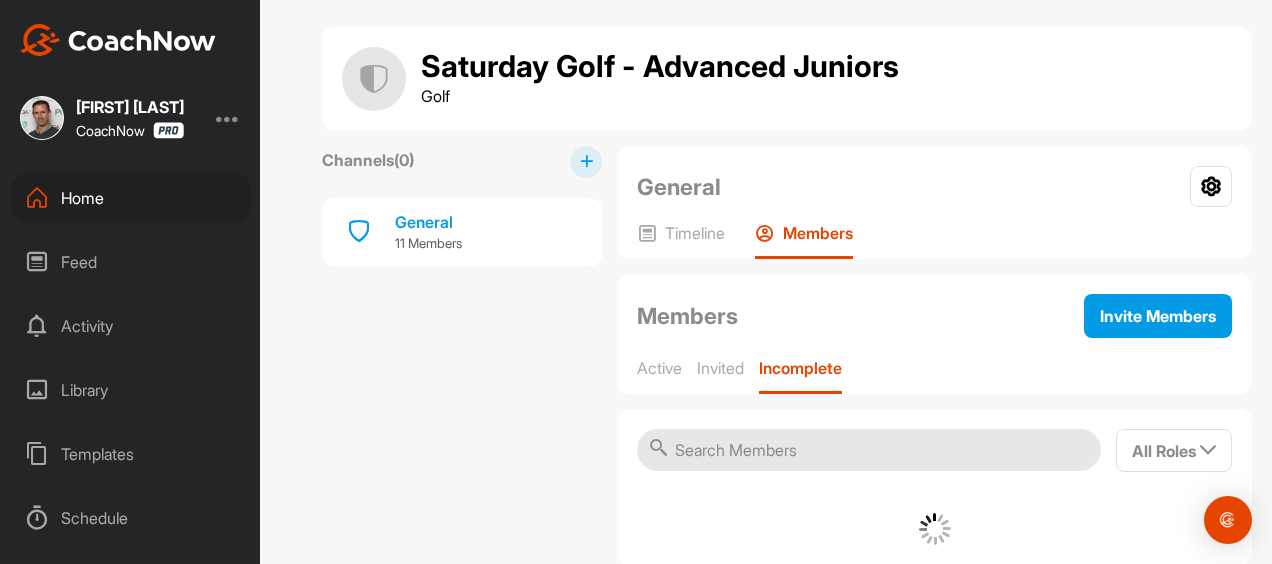 scroll, scrollTop: 24, scrollLeft: 0, axis: vertical 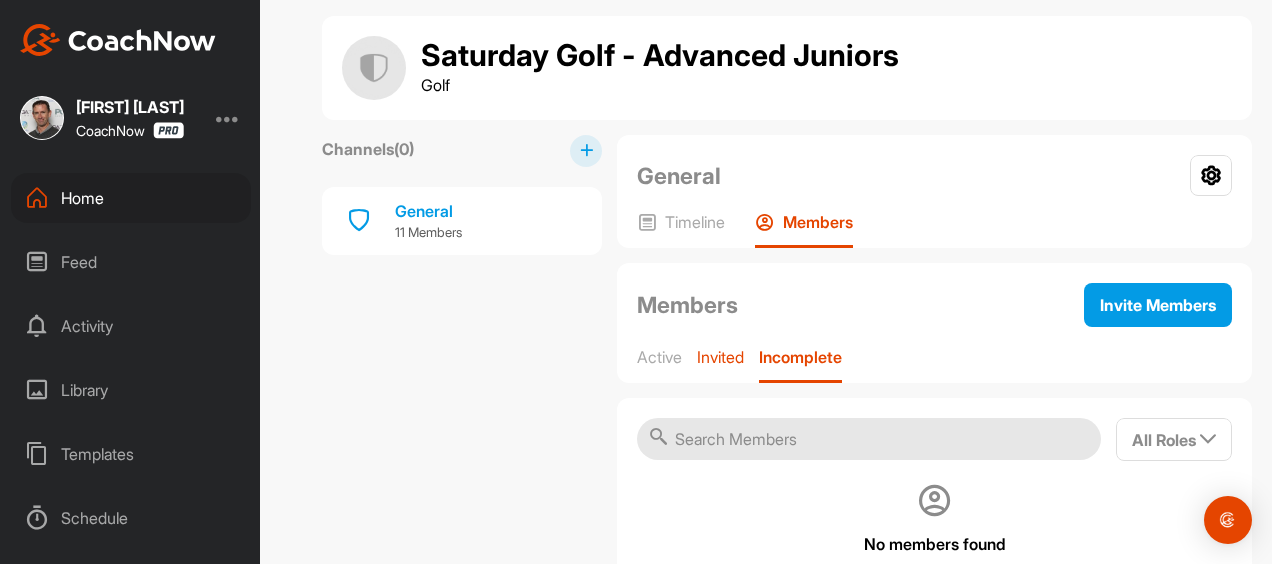 click on "Invited" at bounding box center [720, 357] 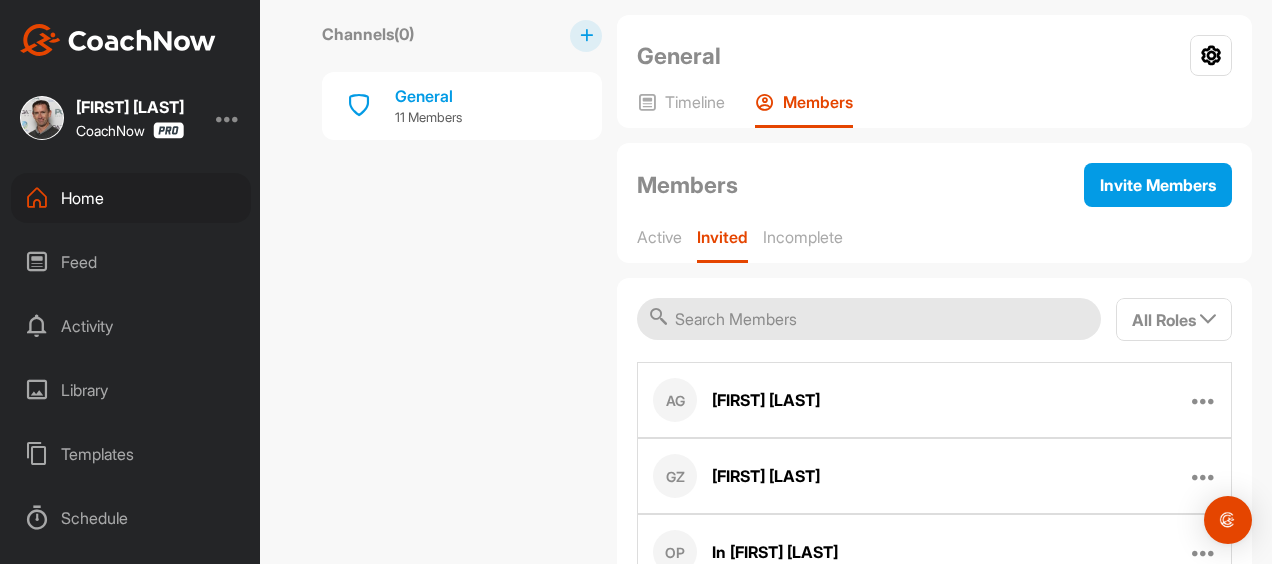 scroll, scrollTop: 143, scrollLeft: 0, axis: vertical 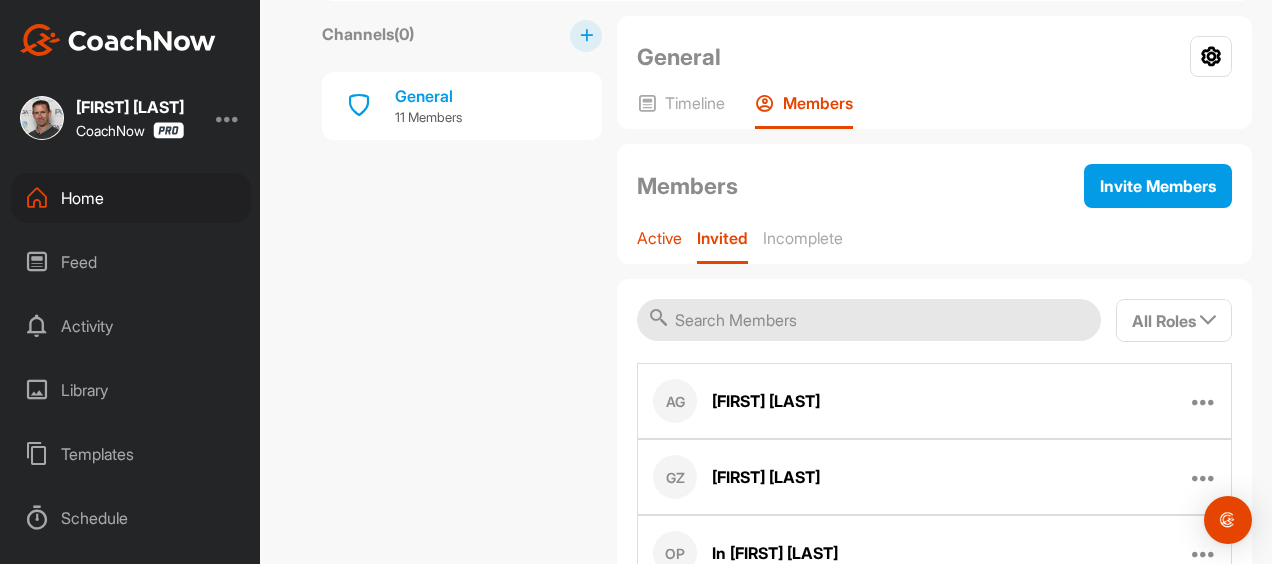 click on "Active" at bounding box center [659, 238] 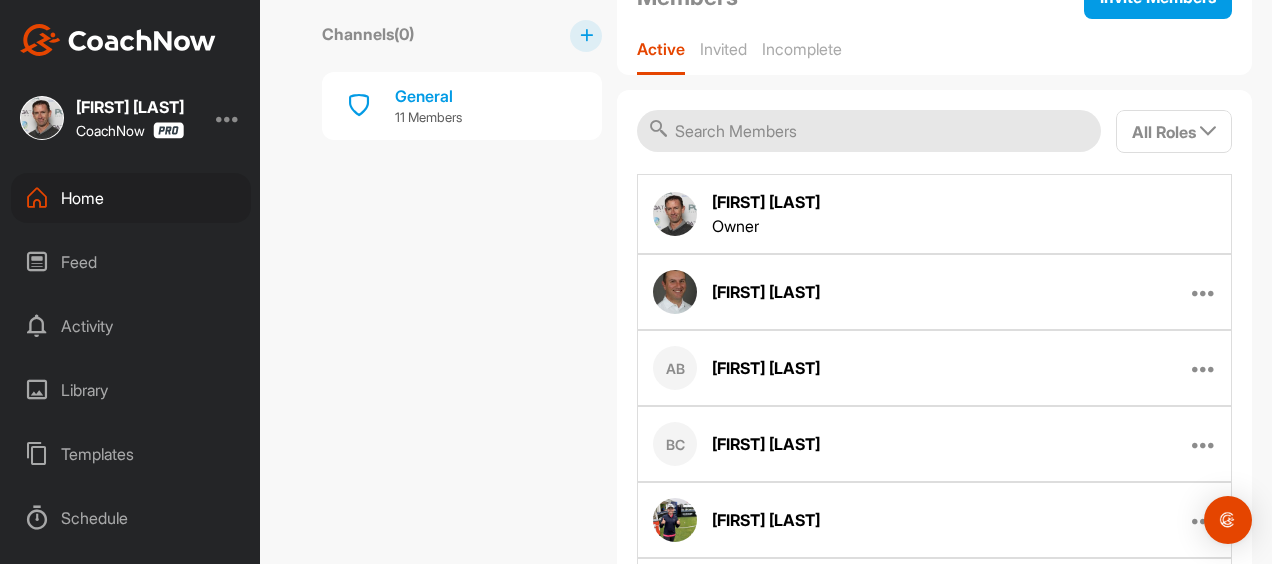 scroll, scrollTop: 0, scrollLeft: 0, axis: both 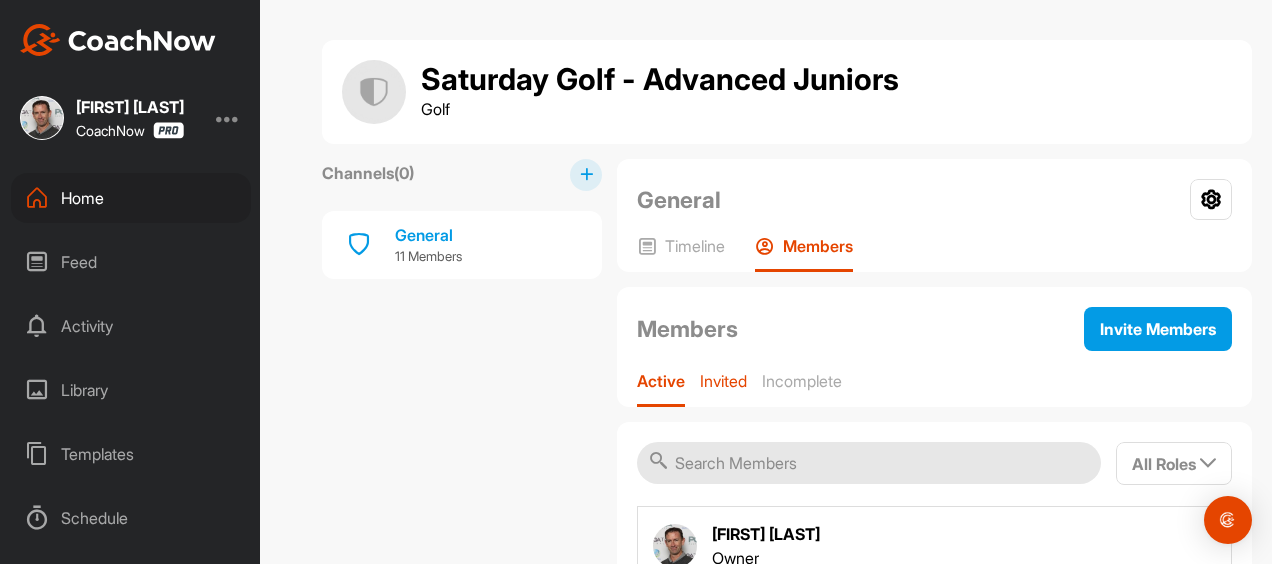 click on "Invited" at bounding box center (723, 381) 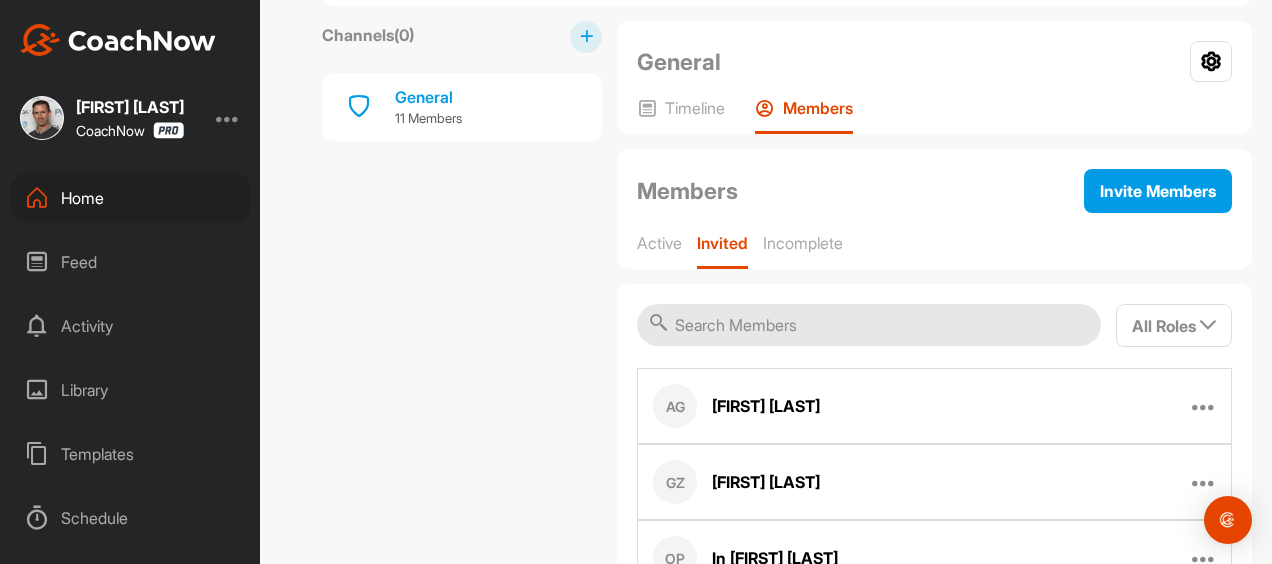 scroll, scrollTop: 10, scrollLeft: 0, axis: vertical 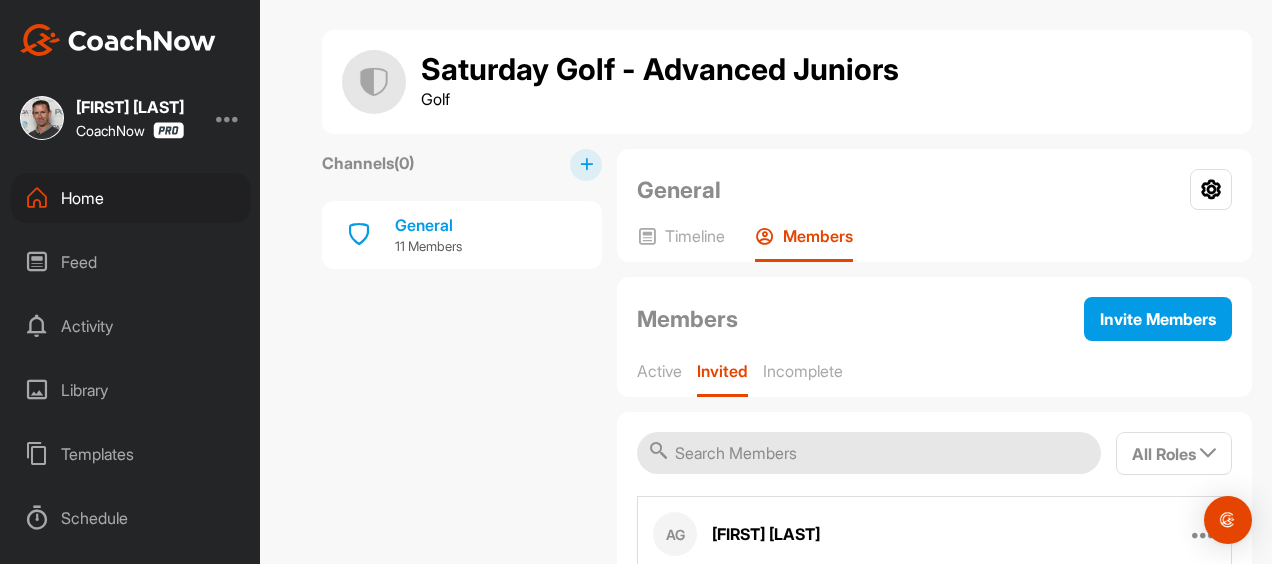 click on "Home" at bounding box center (131, 198) 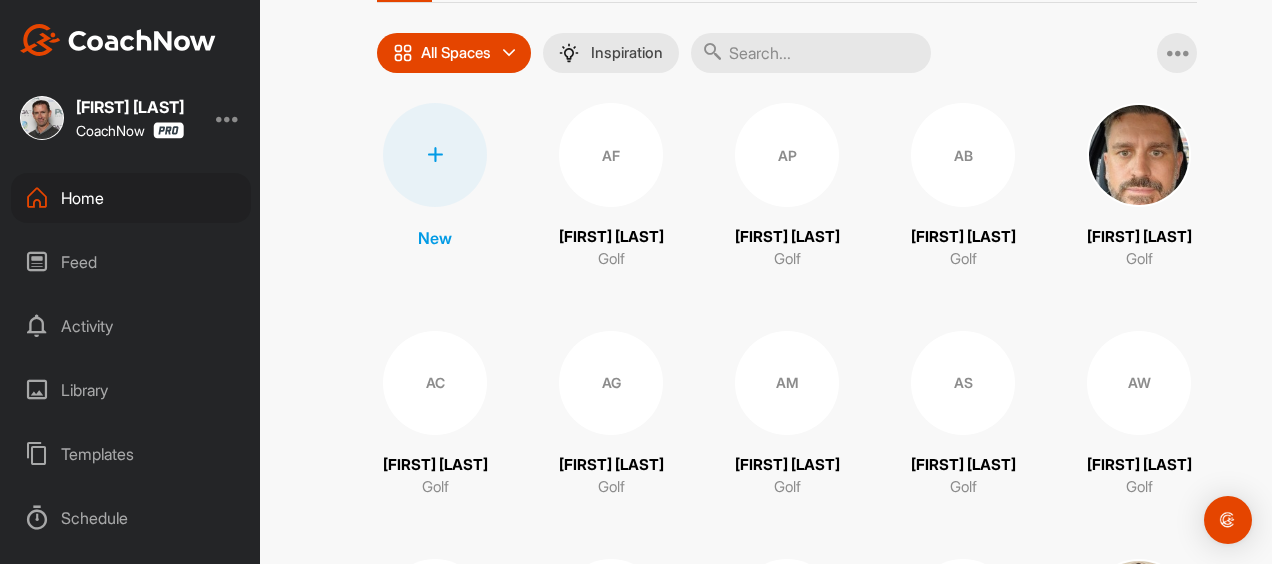scroll, scrollTop: 0, scrollLeft: 0, axis: both 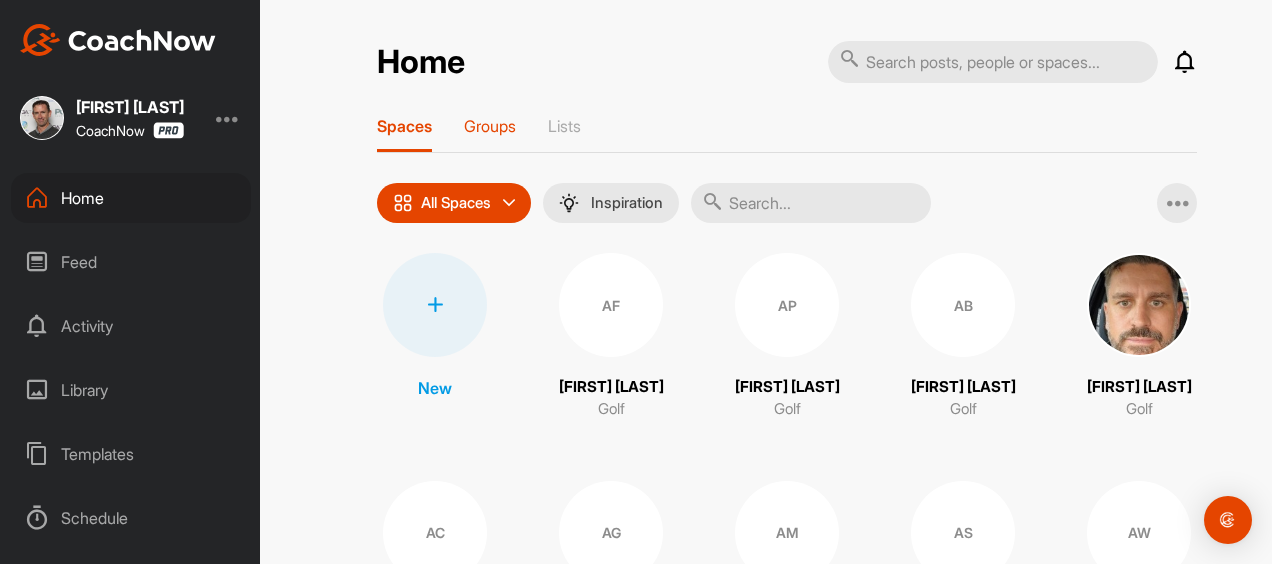 click on "Groups" at bounding box center (490, 126) 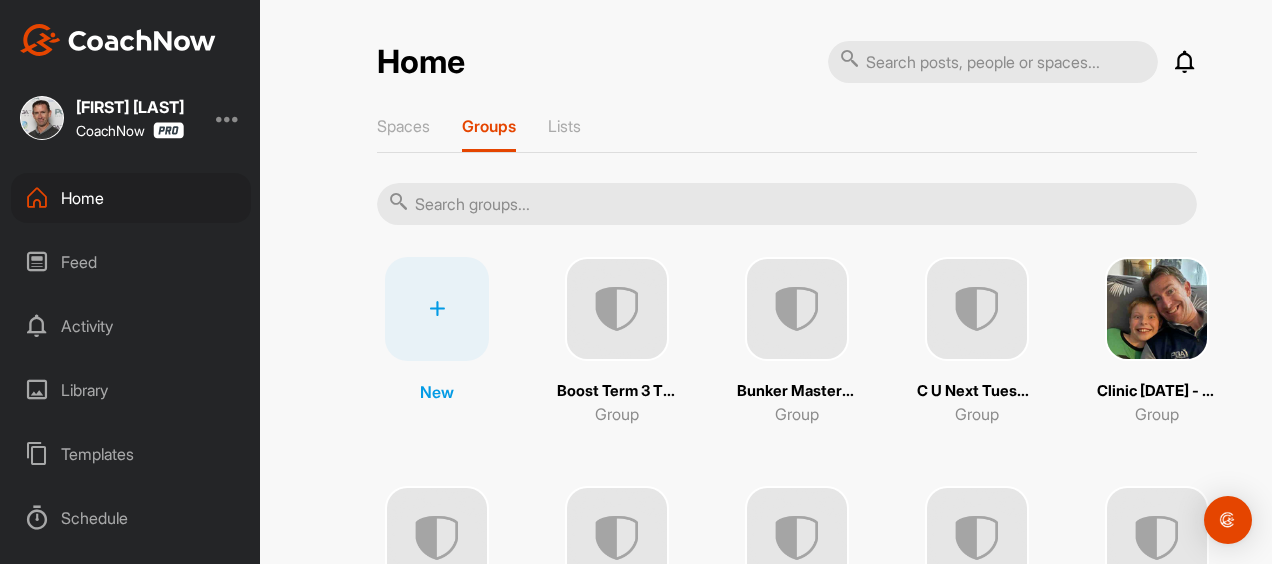 click on "Feed" at bounding box center [131, 262] 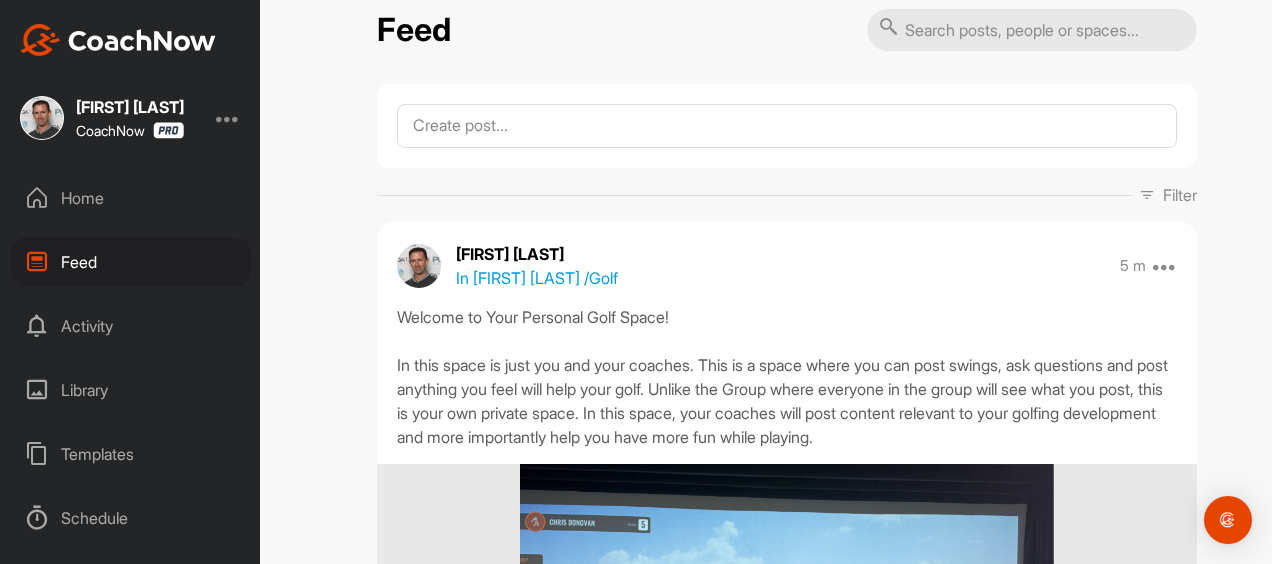 scroll, scrollTop: 0, scrollLeft: 0, axis: both 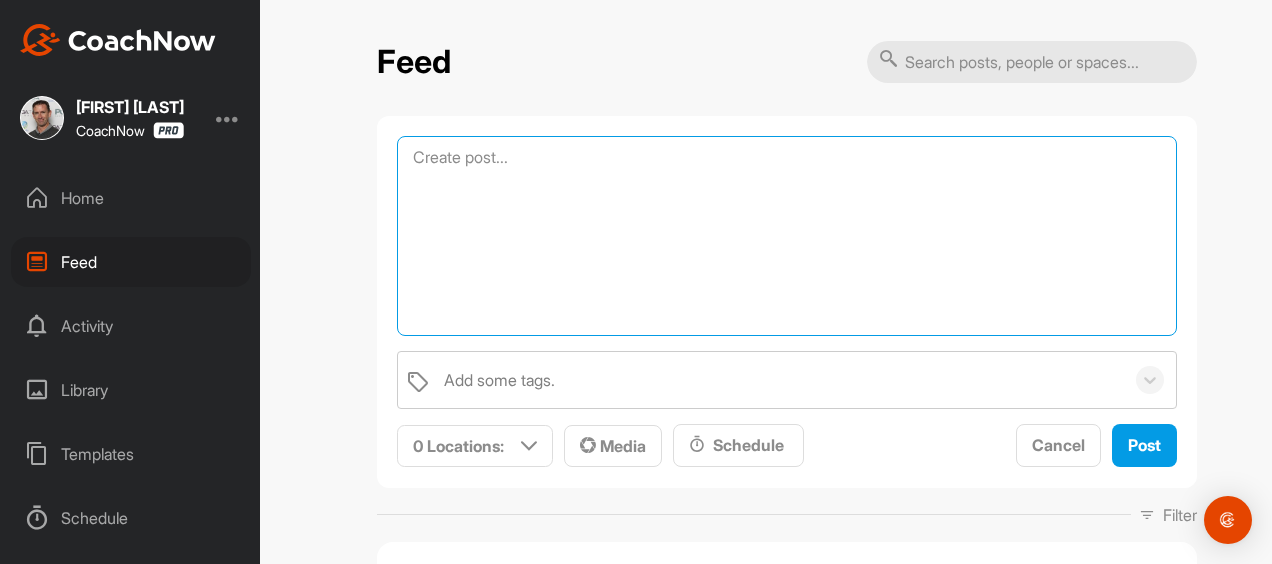 click at bounding box center [787, 236] 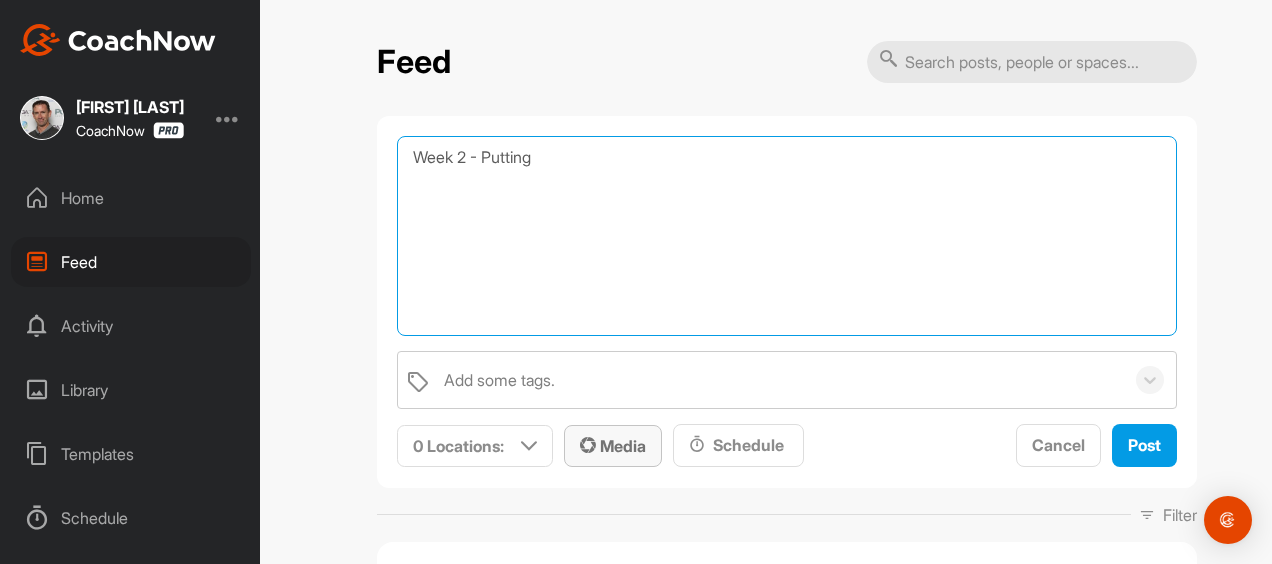 type on "Week 2 - Putting" 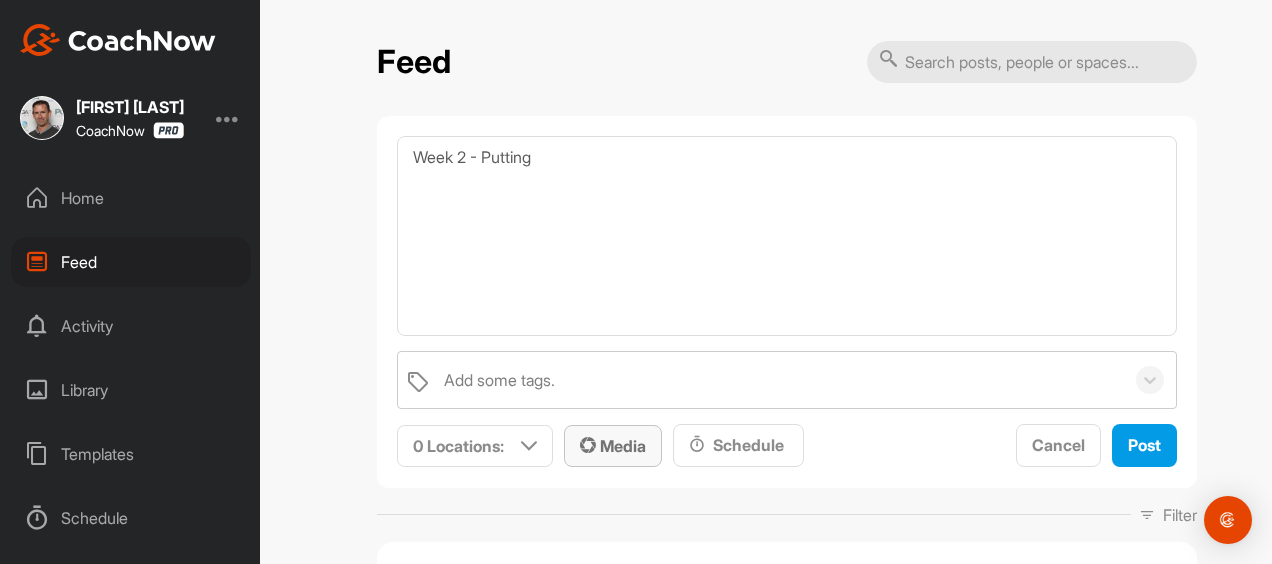 click on "Media" at bounding box center [613, 446] 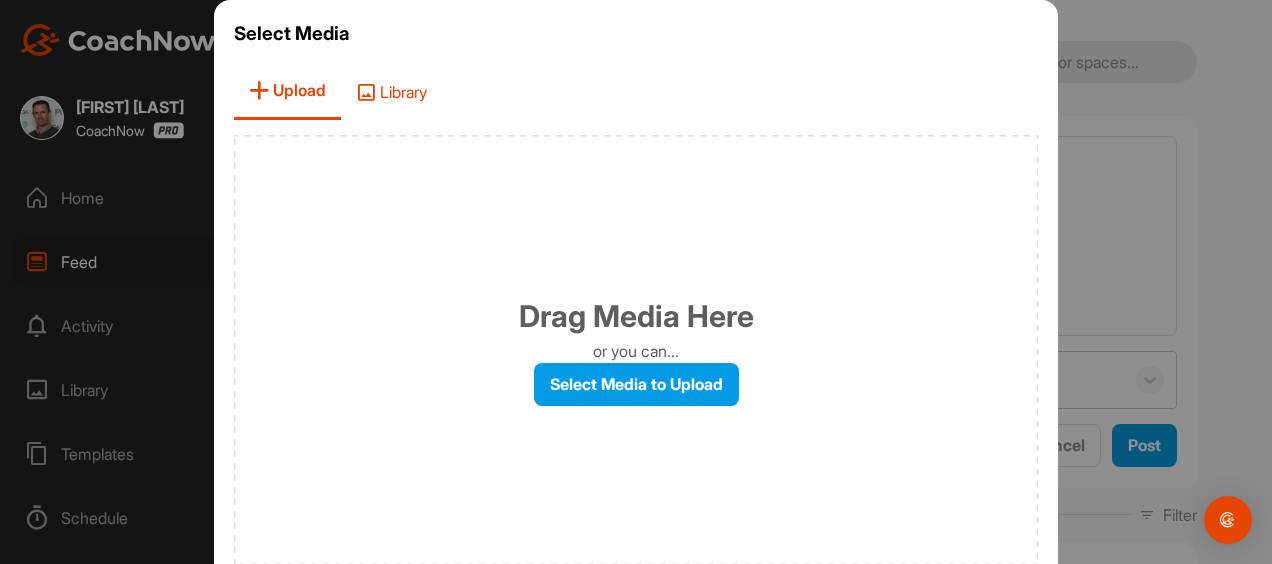 click on "Library" at bounding box center [391, 91] 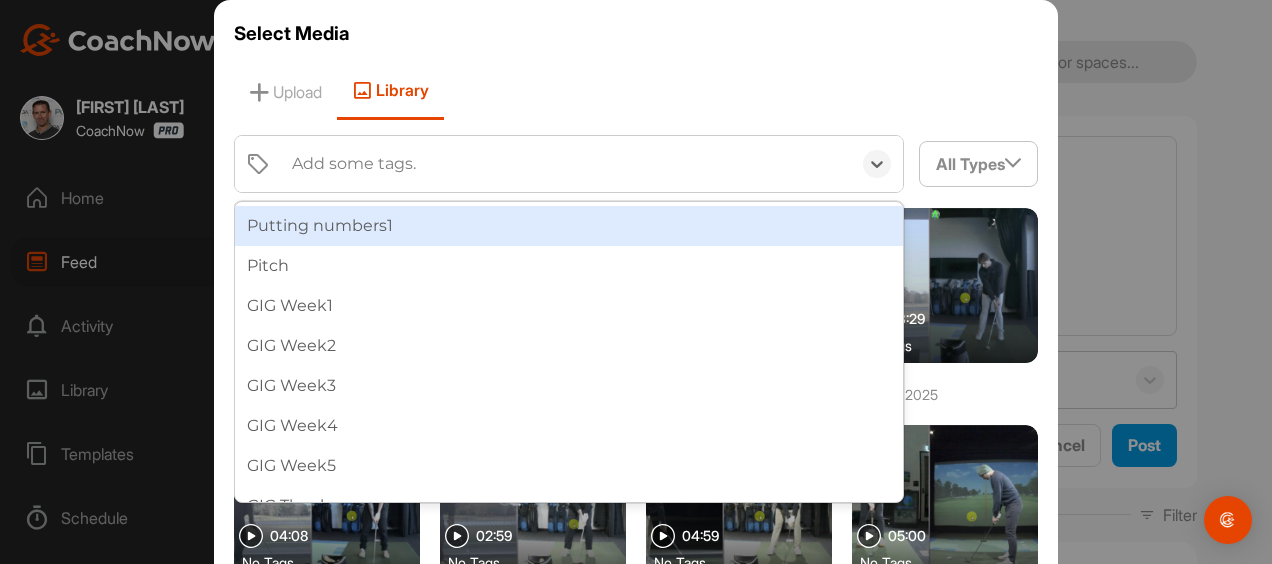 click on "Add some tags." at bounding box center [354, 164] 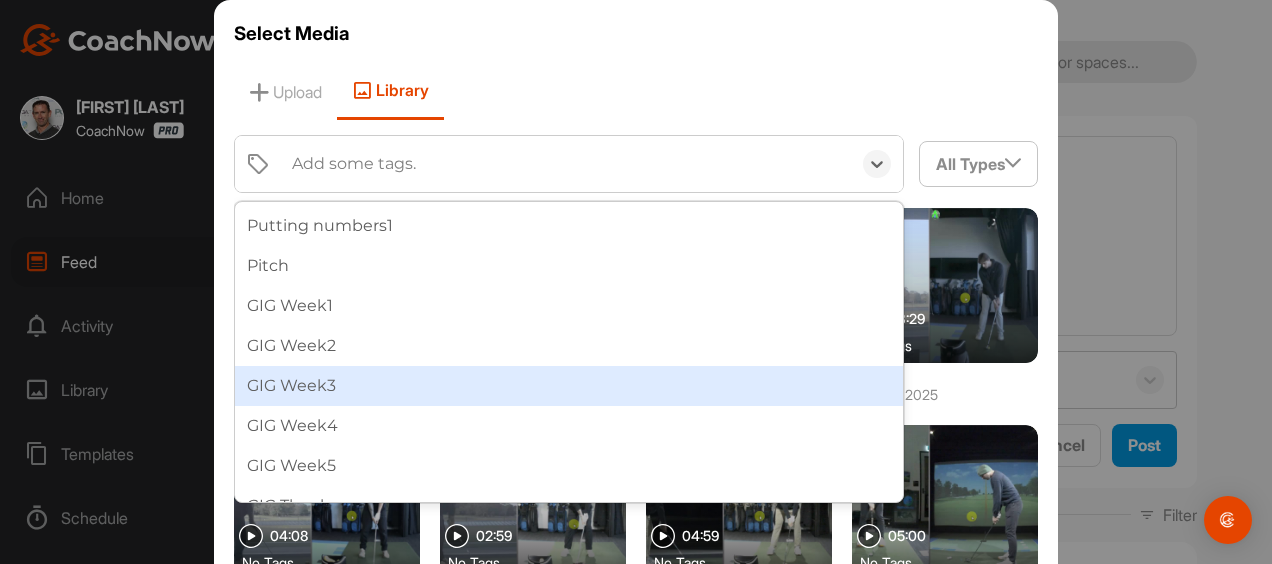 click on "GIG Week3" at bounding box center [569, 386] 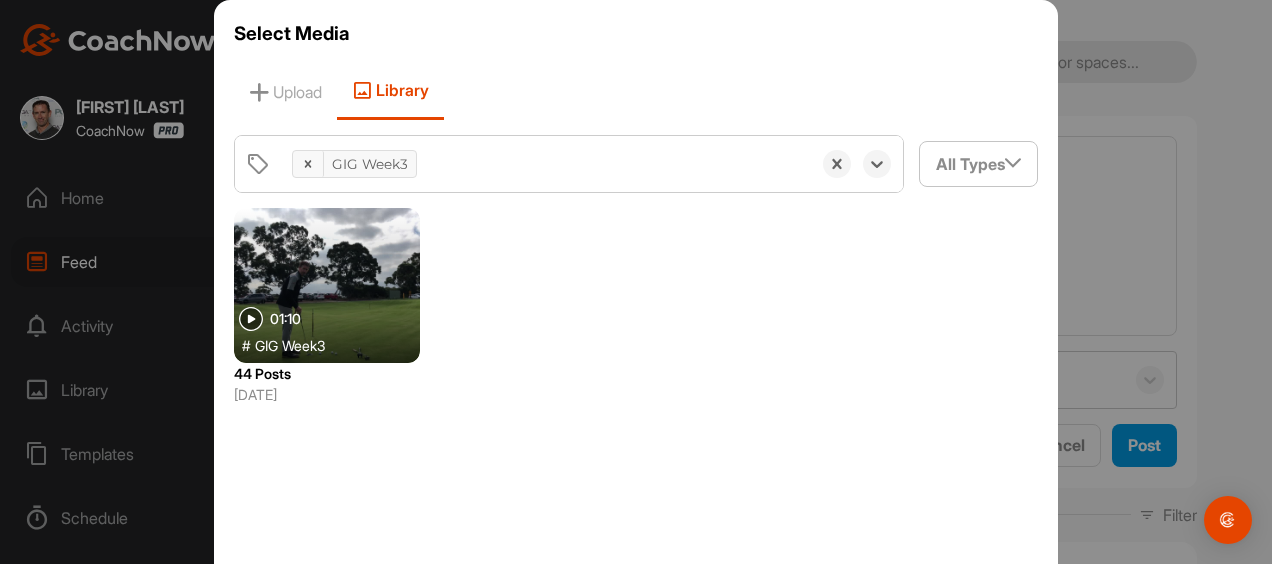 click at bounding box center (327, 285) 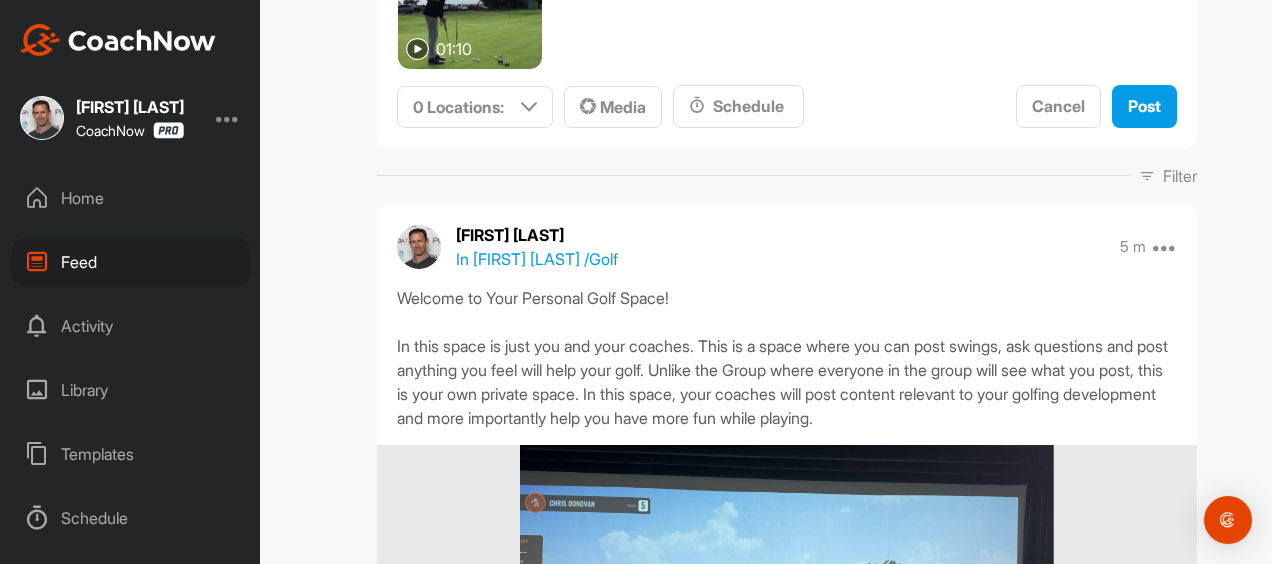 scroll, scrollTop: 520, scrollLeft: 0, axis: vertical 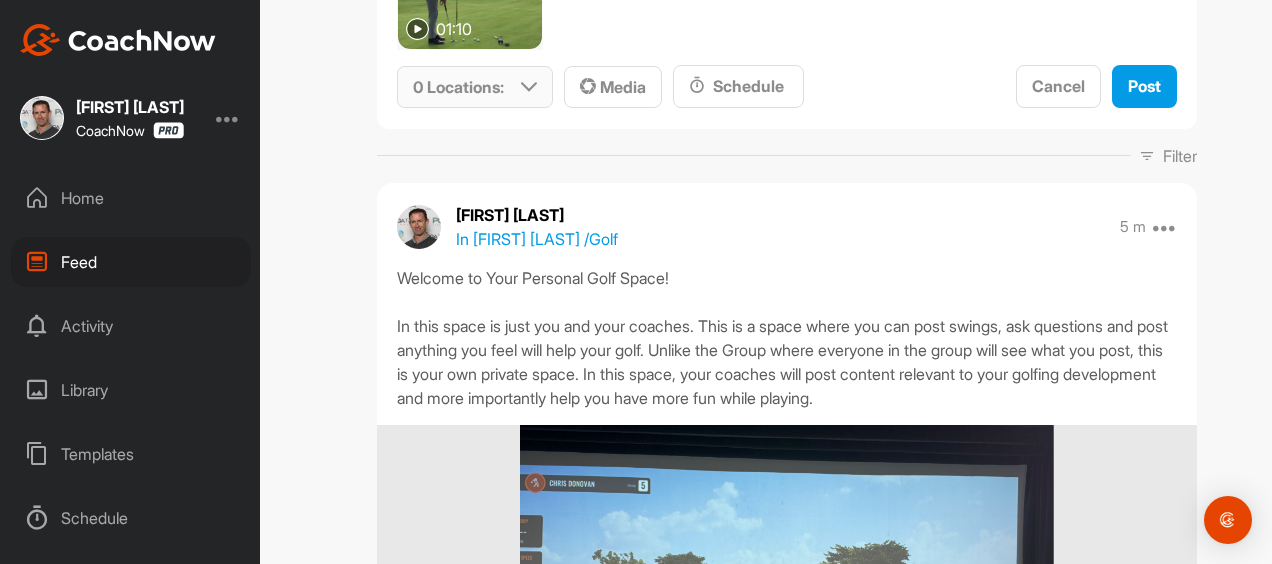 click at bounding box center (529, 87) 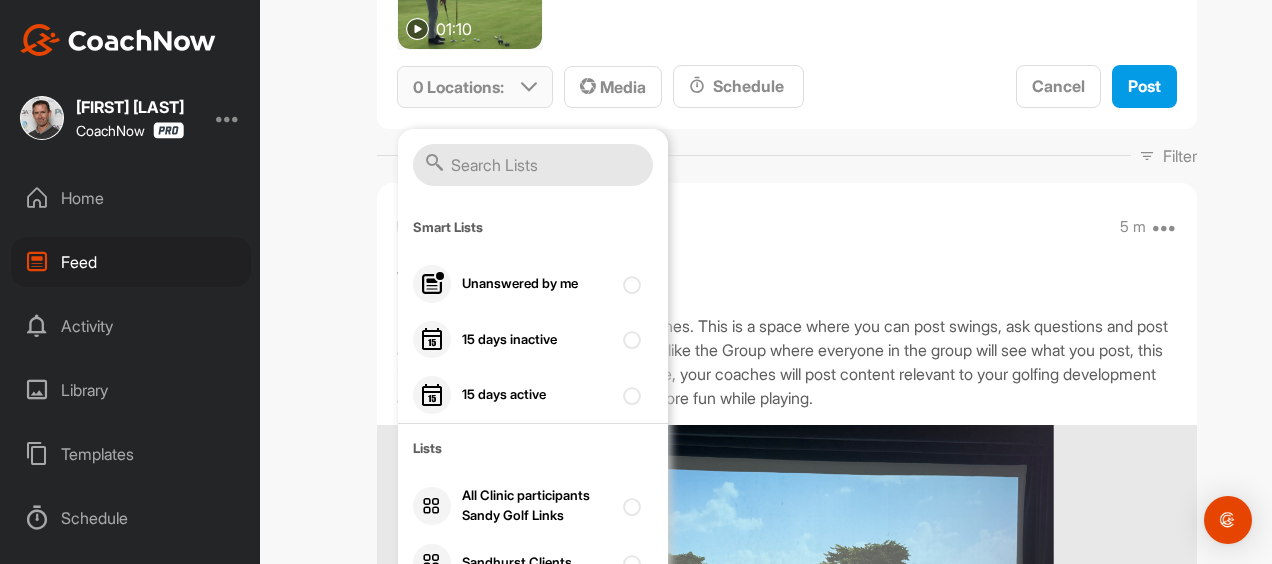 click at bounding box center (533, 165) 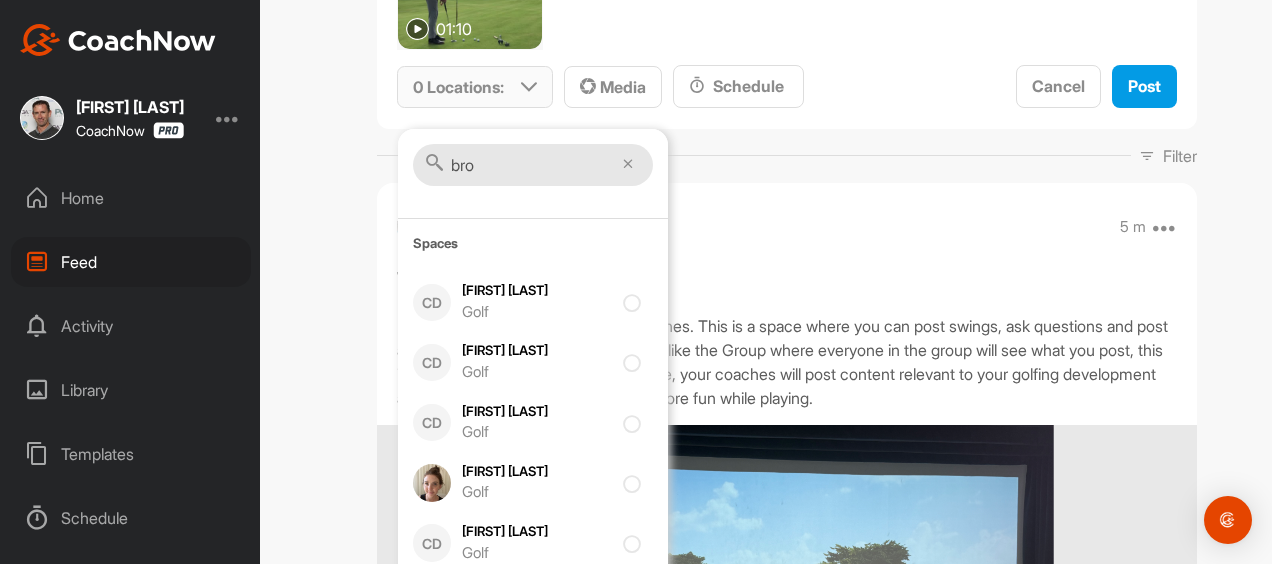 click on "bro" at bounding box center (533, 165) 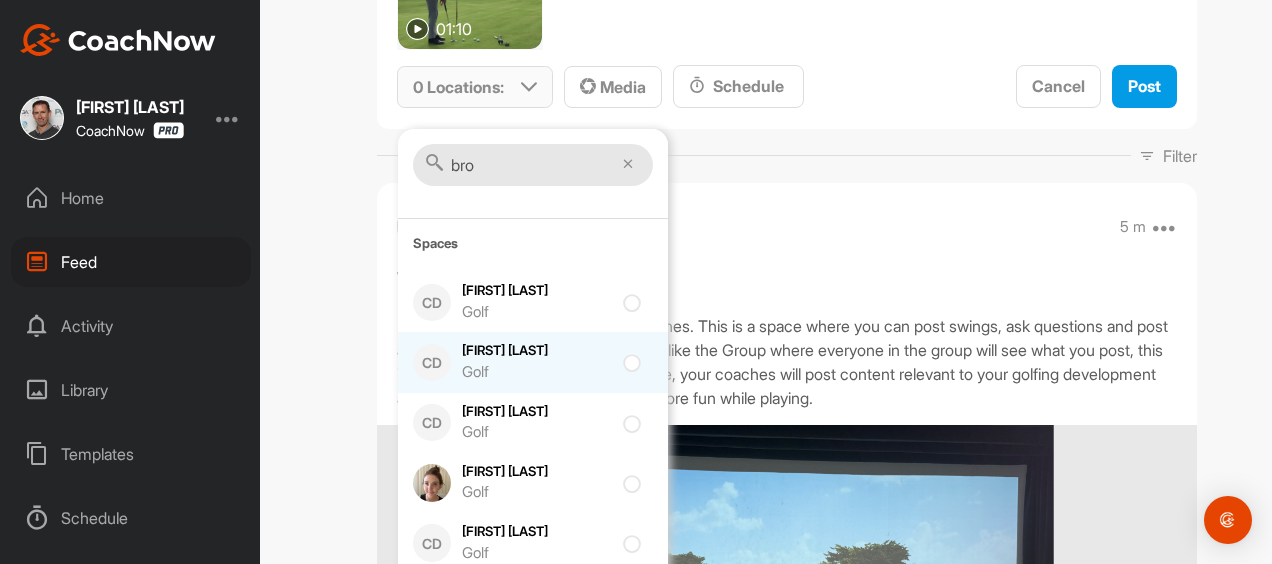 type on "bro" 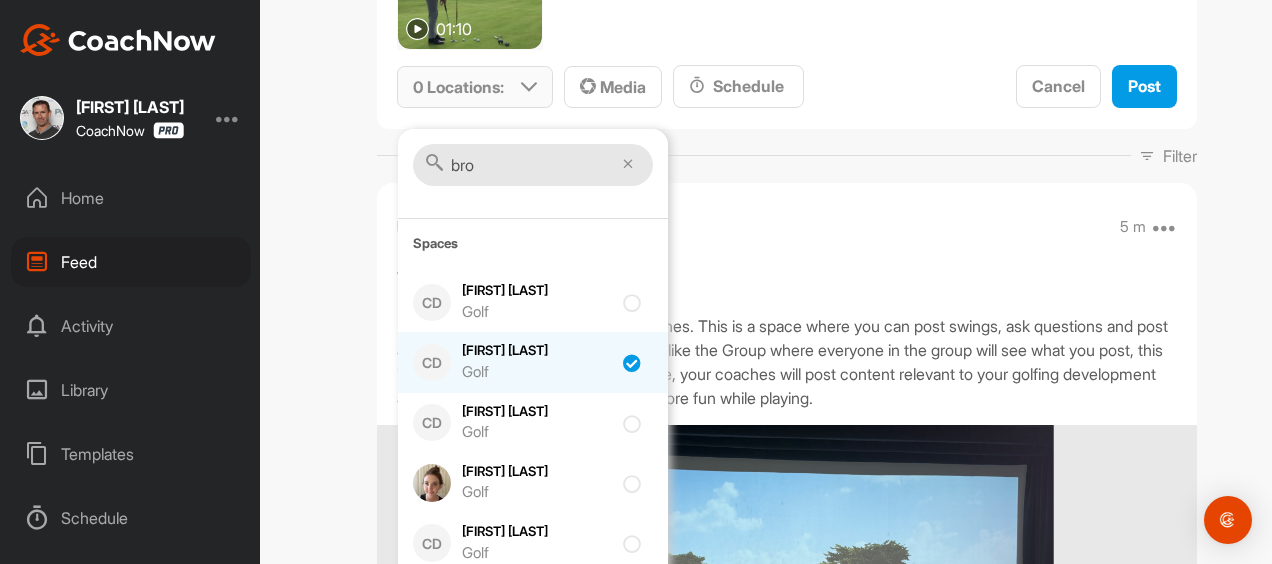 checkbox on "true" 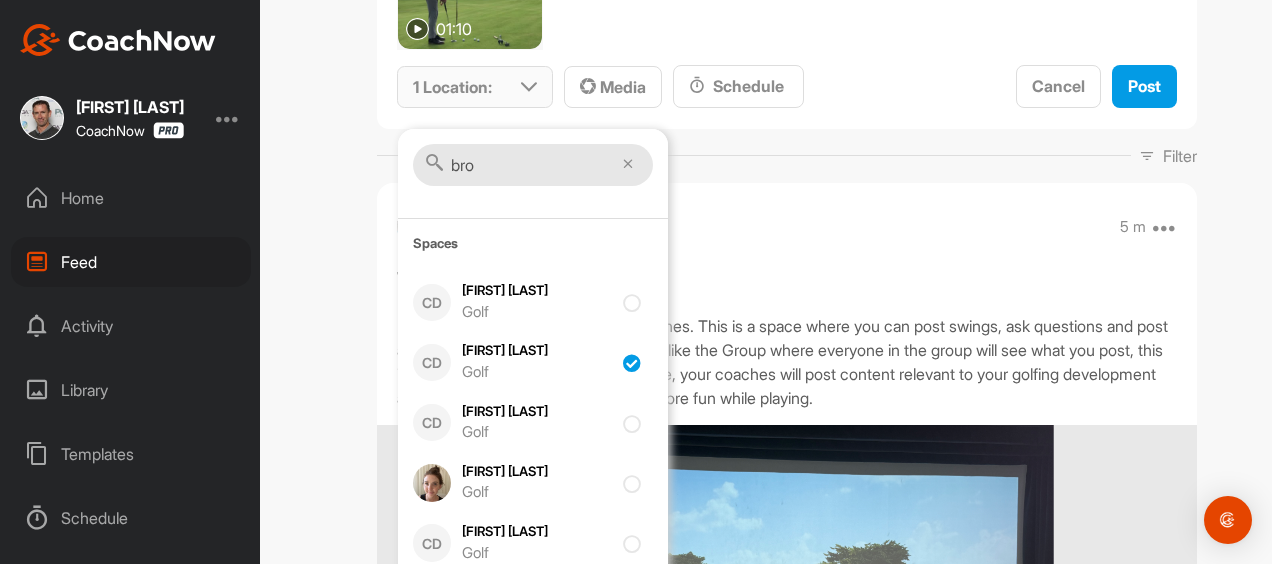 click on "bro" at bounding box center [533, 165] 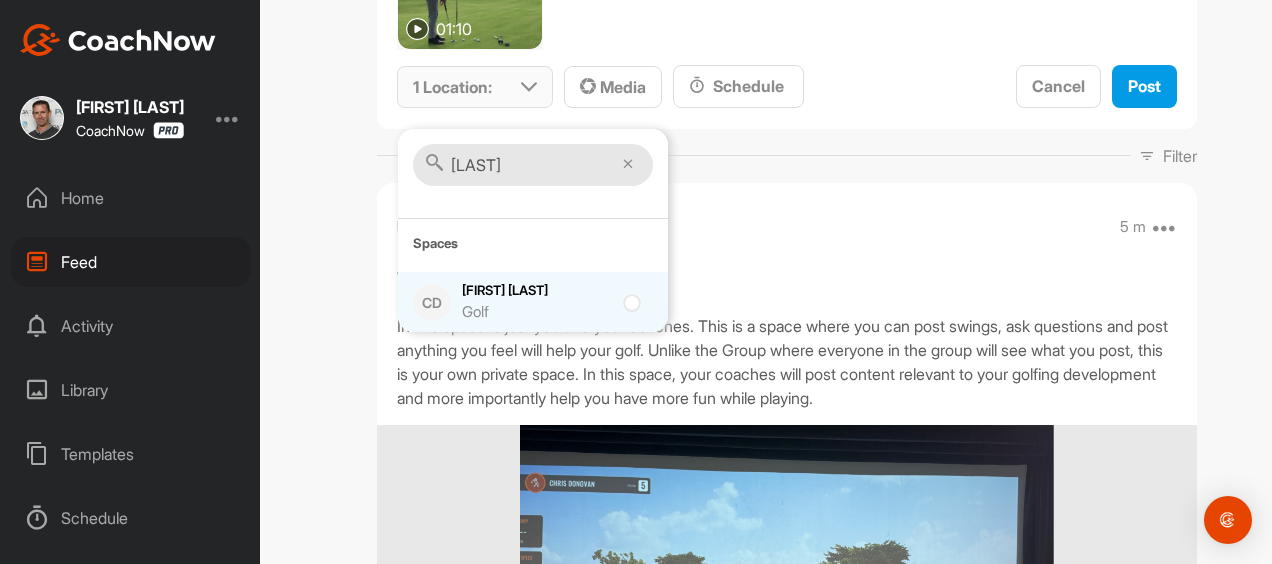 type on "[LAST]" 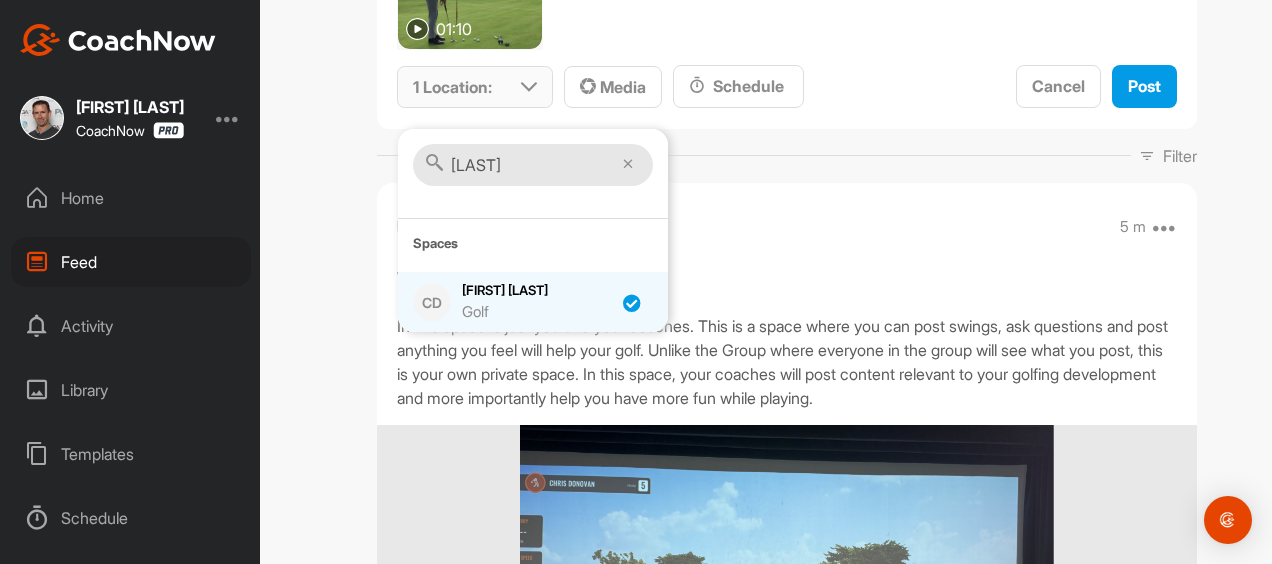 checkbox on "true" 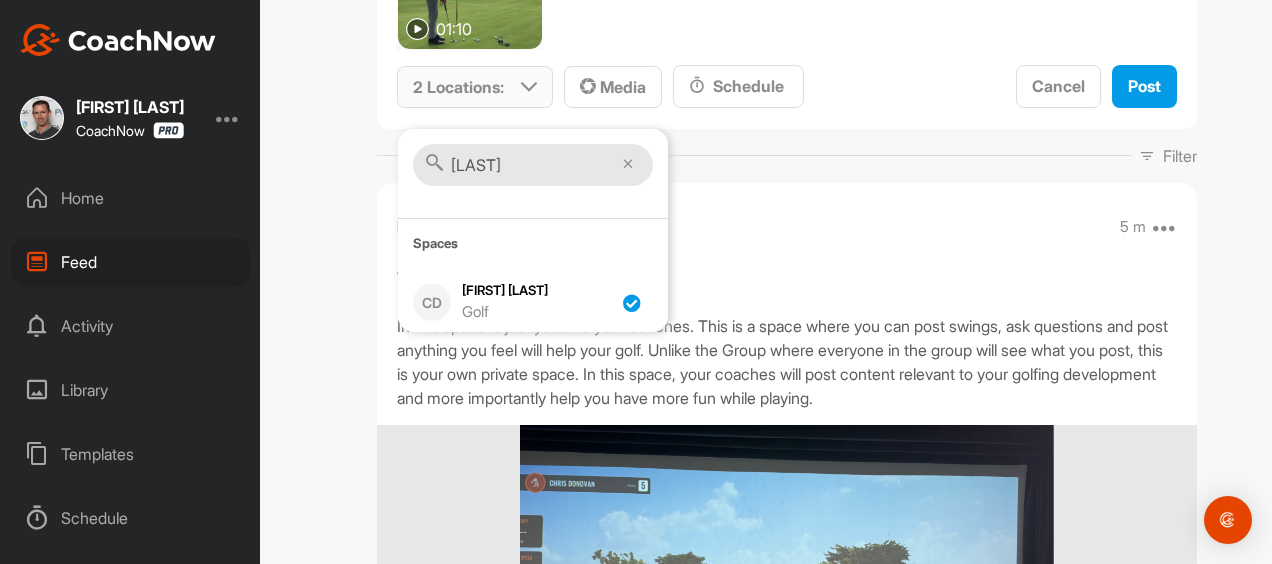 click on "[LAST]" at bounding box center (533, 165) 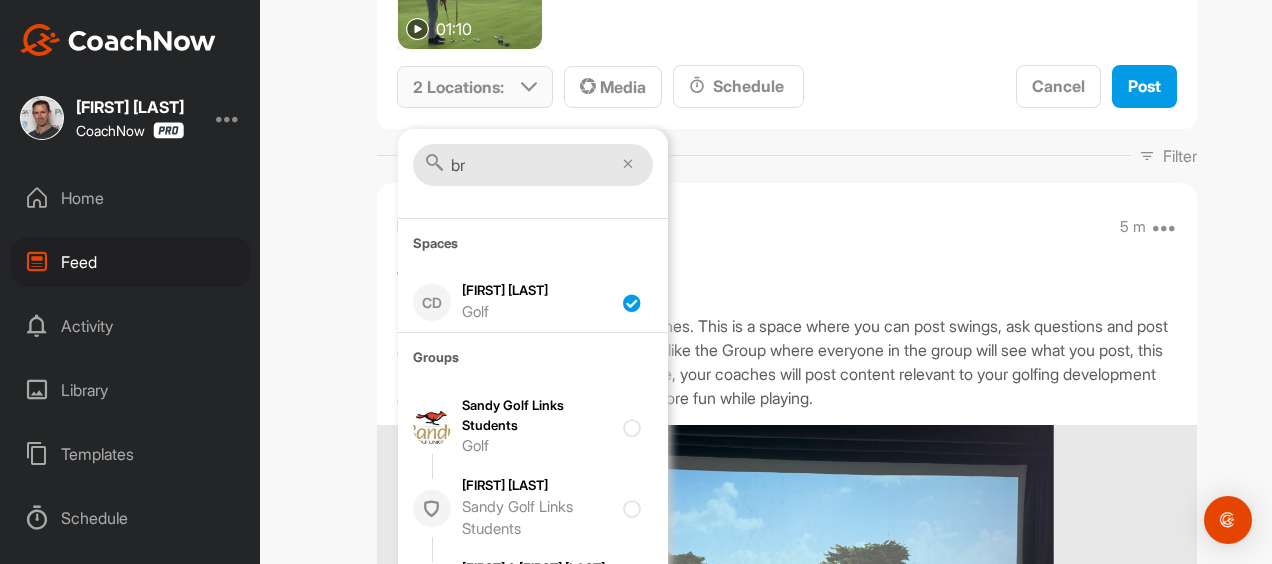 type on "b" 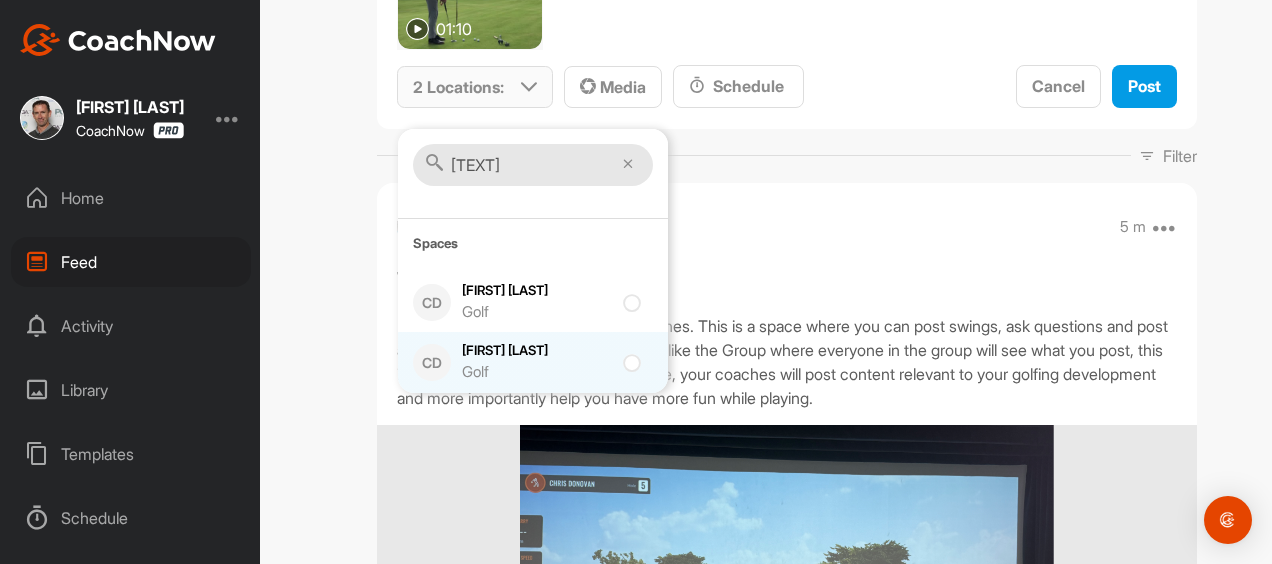 type on "[TEXT]" 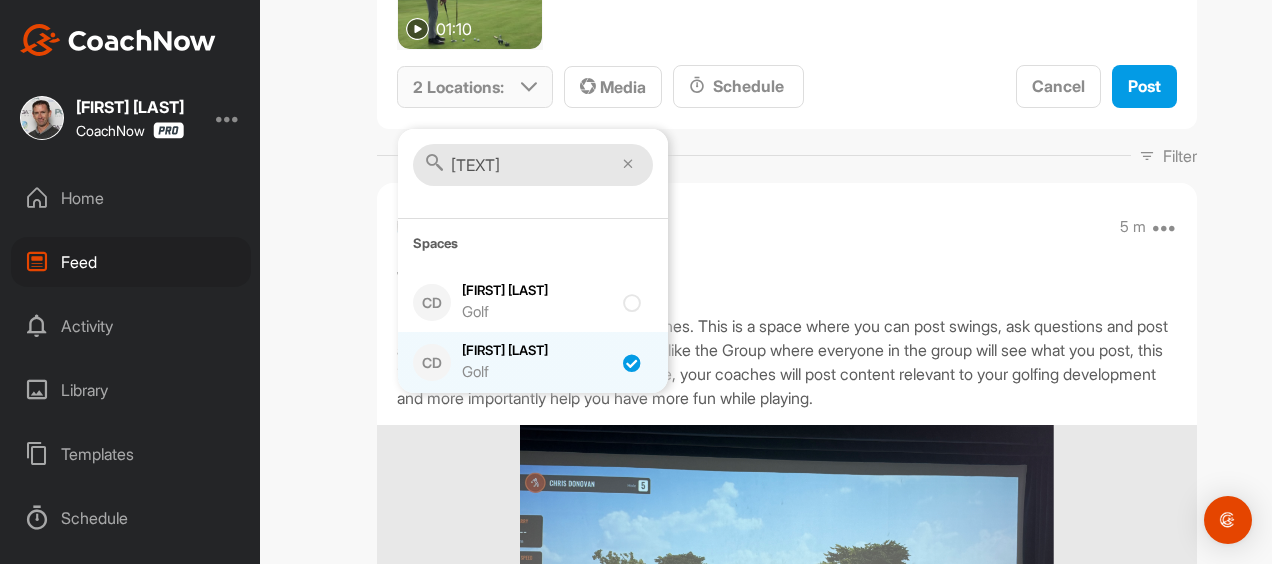 checkbox on "true" 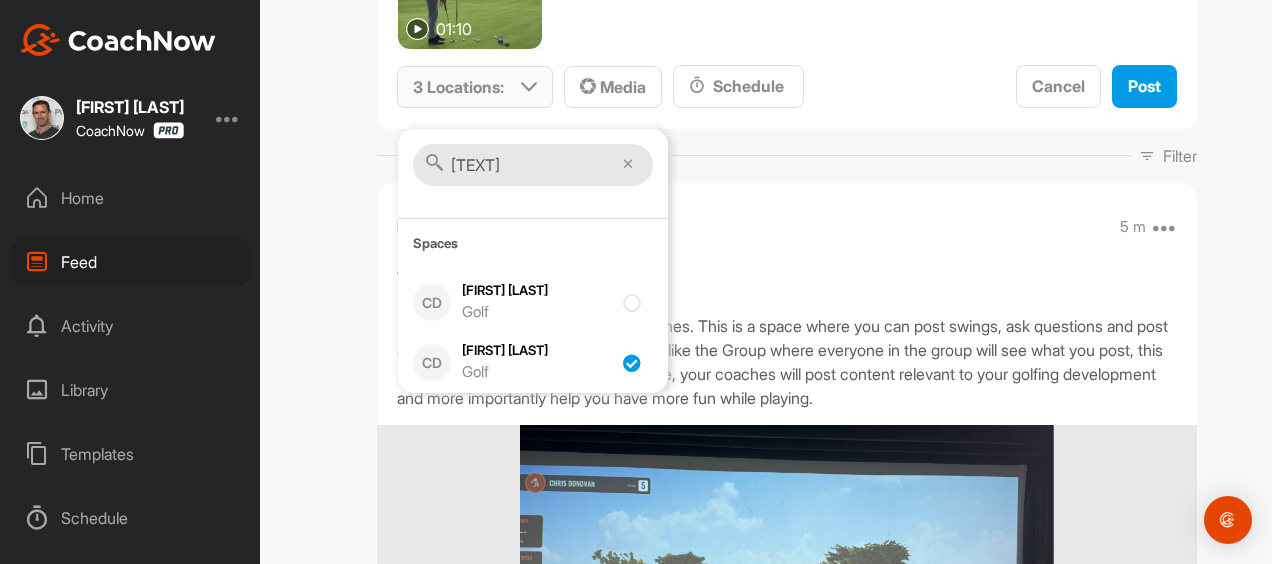 click on "[TEXT]" at bounding box center [533, 165] 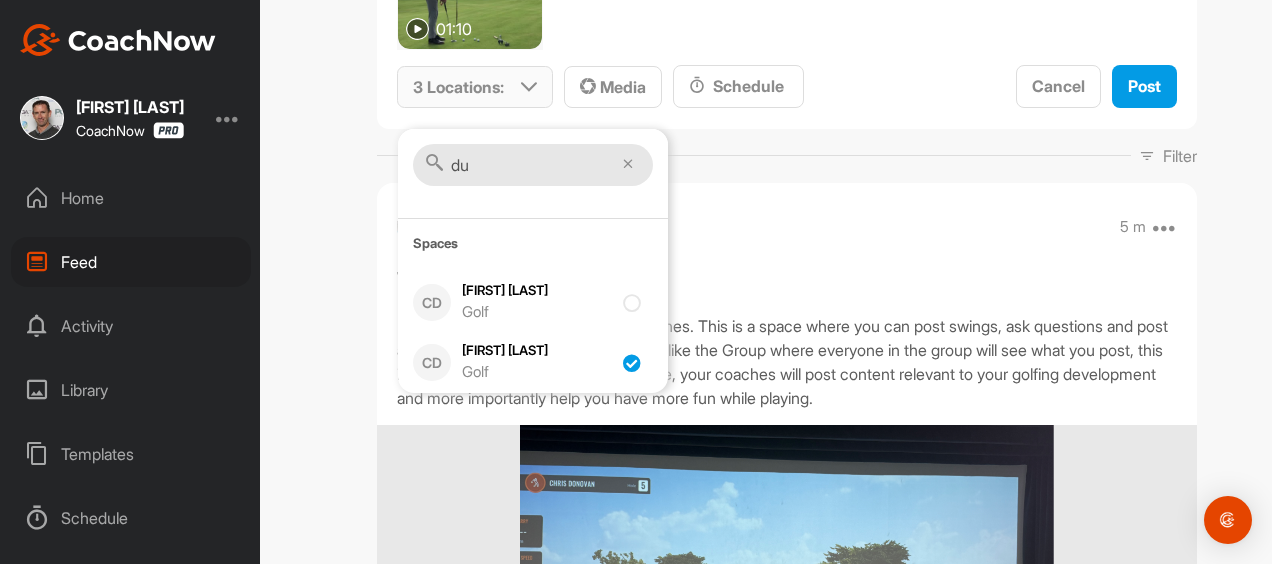 type on "d" 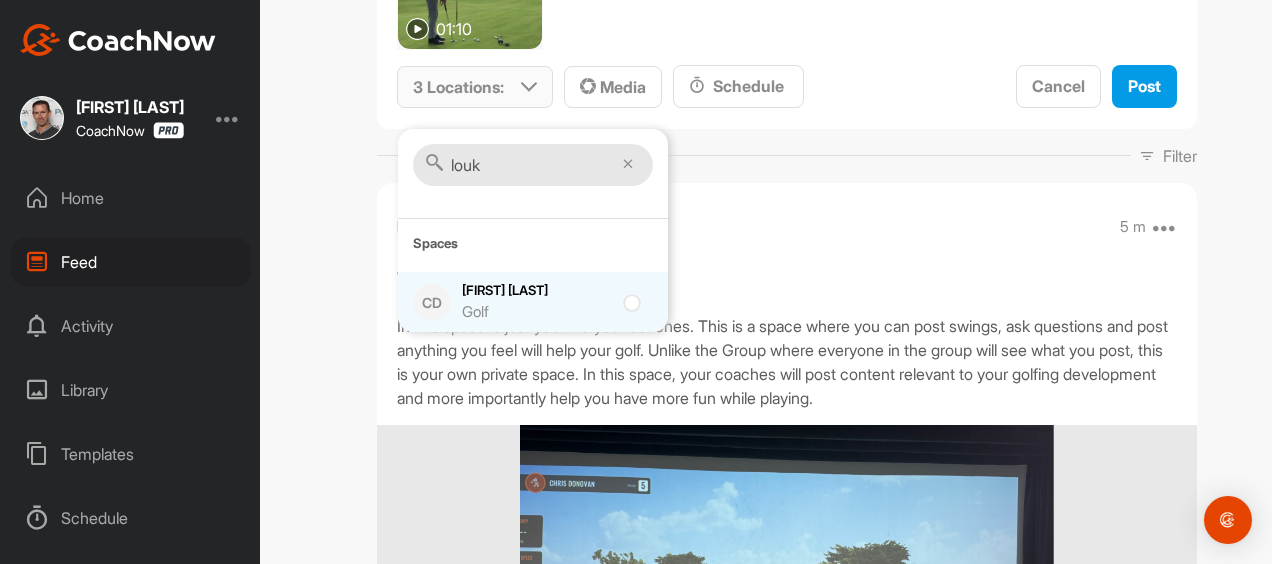 type on "louk" 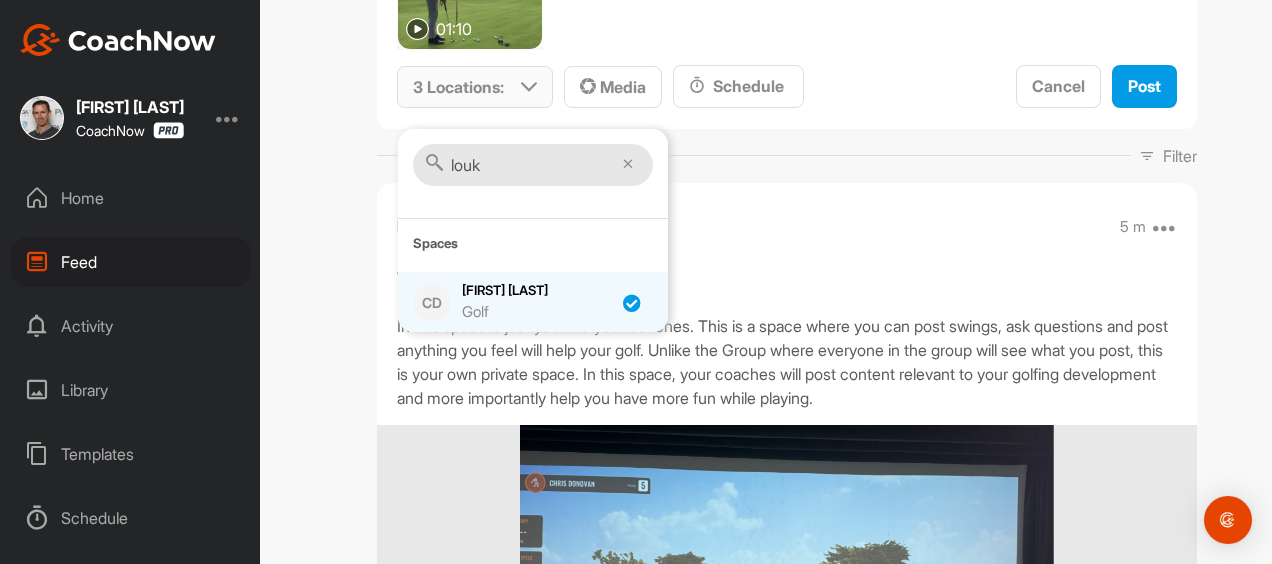 checkbox on "true" 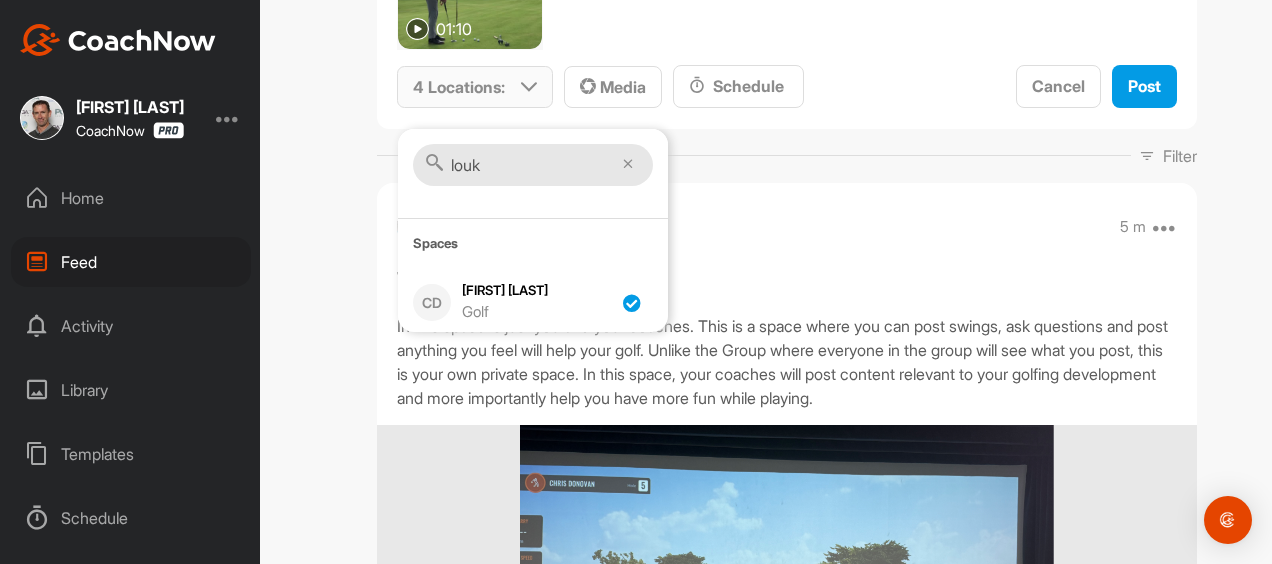 click on "louk" at bounding box center (533, 165) 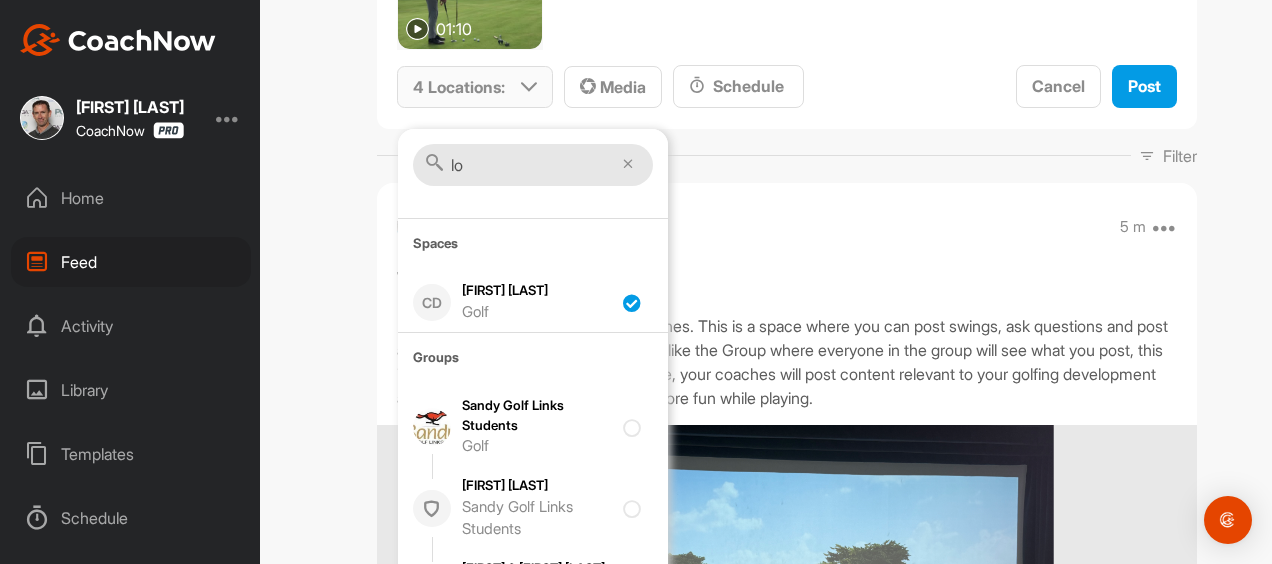 type on "l" 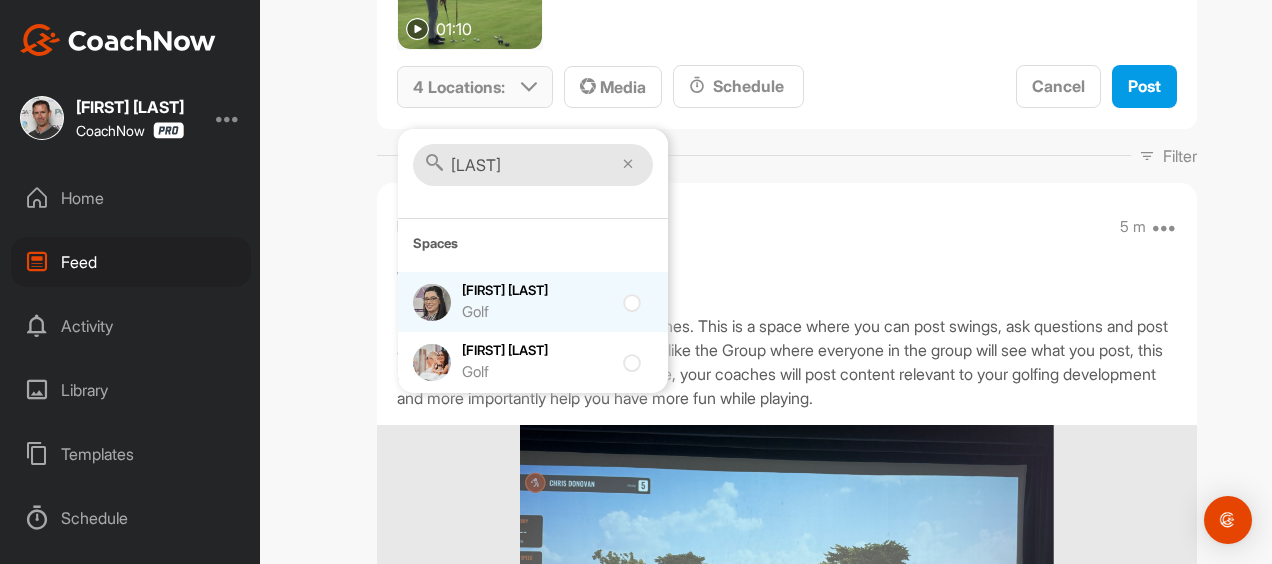 type on "[LAST]" 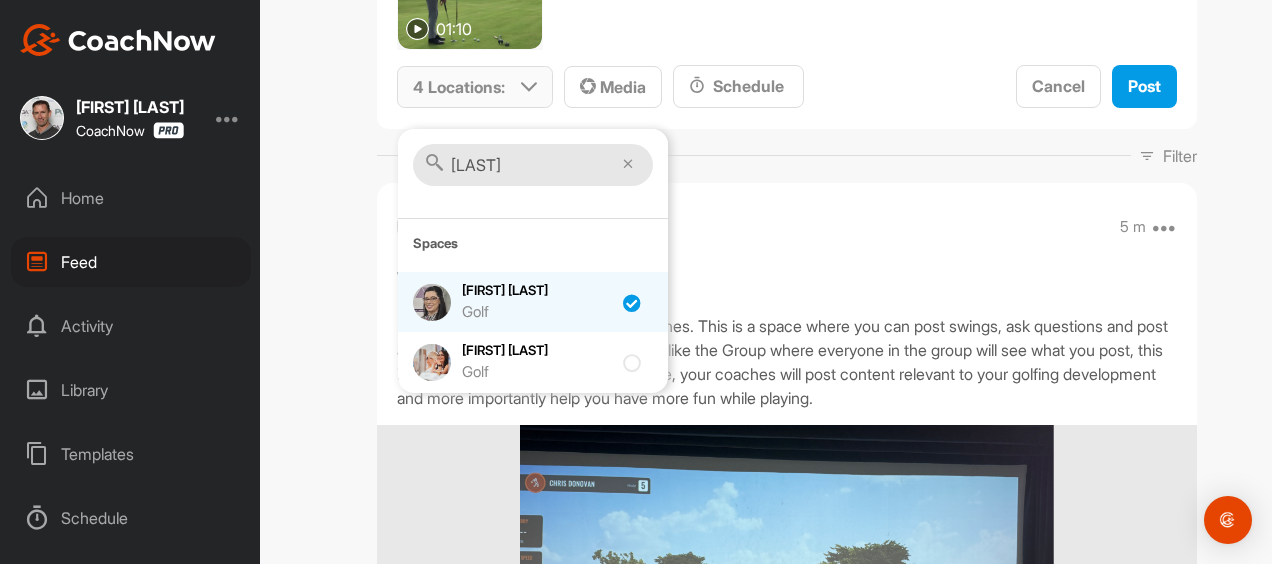 checkbox on "true" 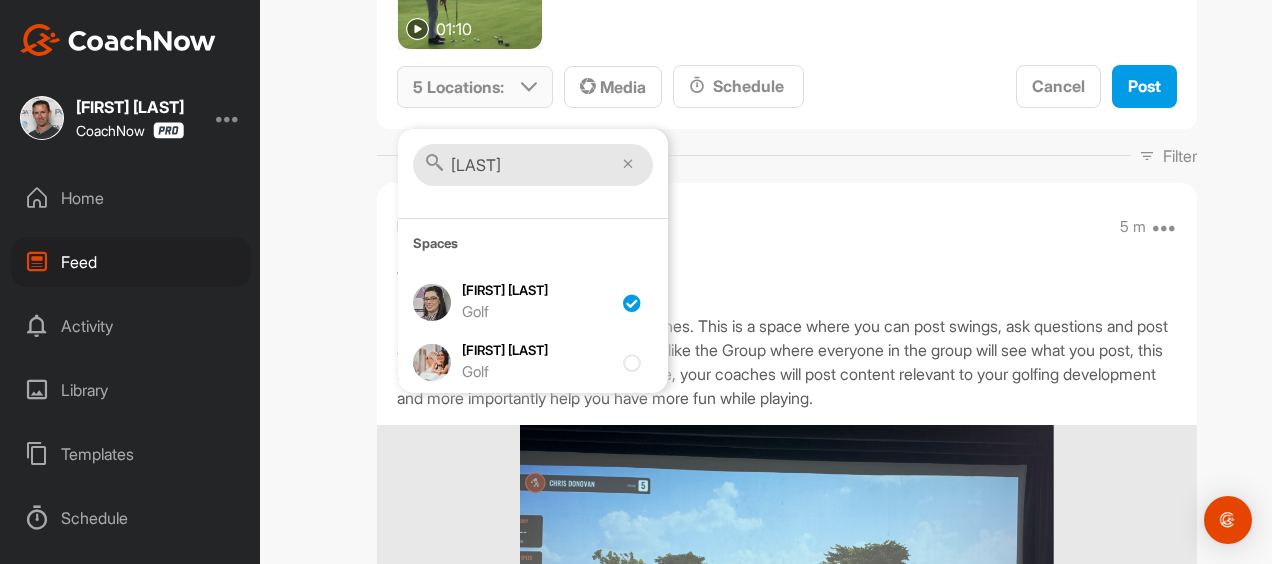 click on "[LAST]" at bounding box center [533, 165] 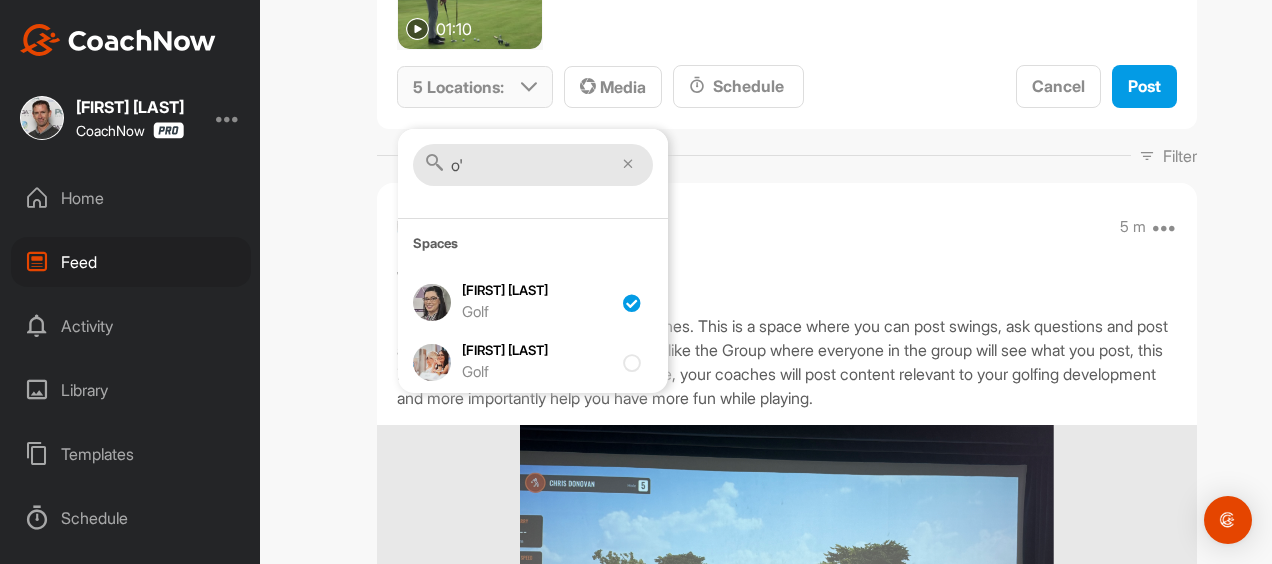 type on "o" 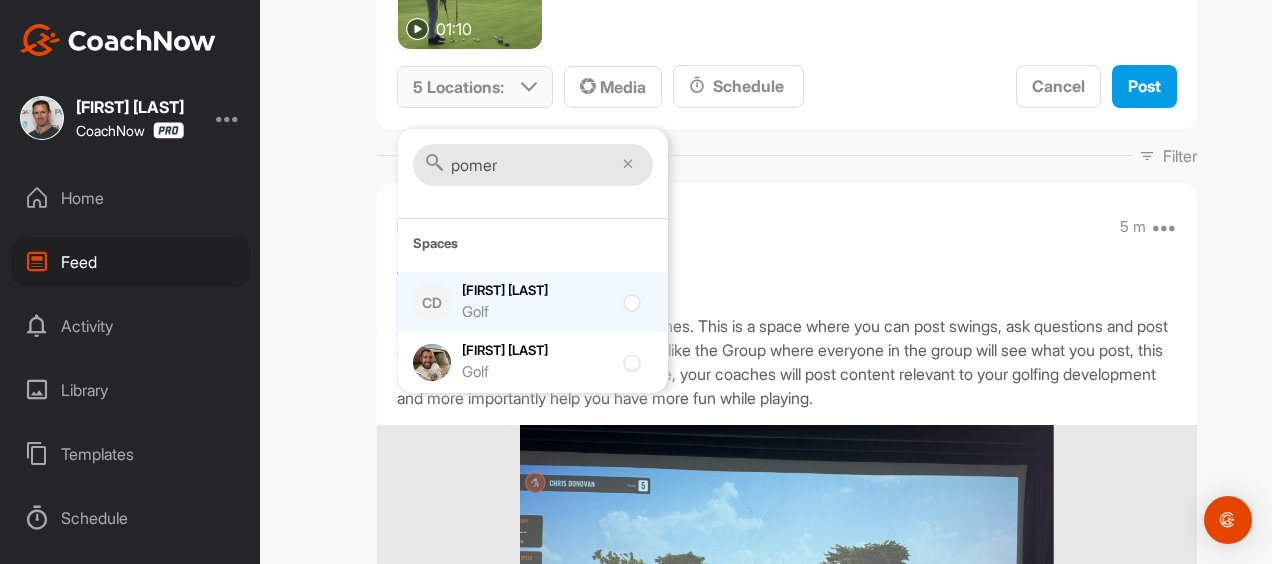 type on "pomer" 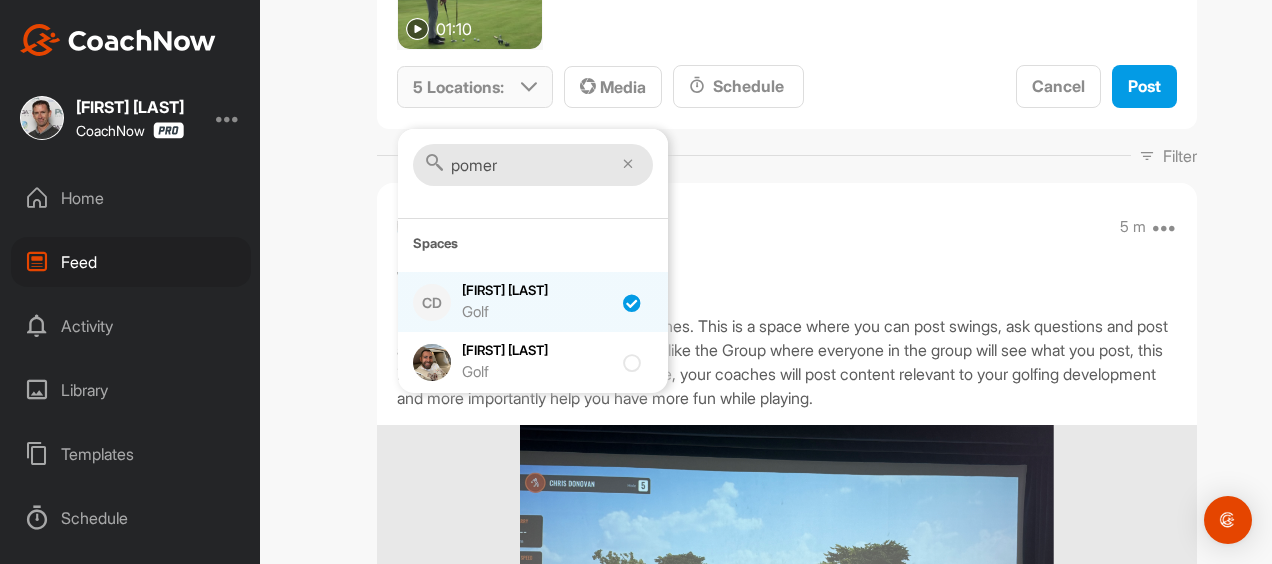 checkbox on "true" 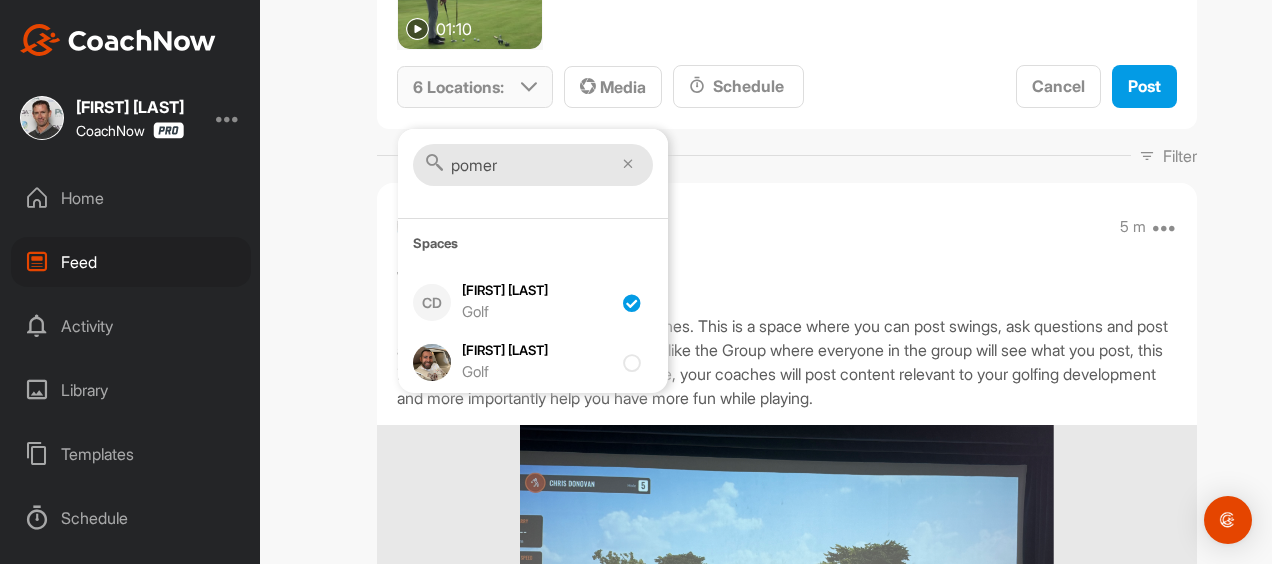 click on "pomer" at bounding box center [533, 165] 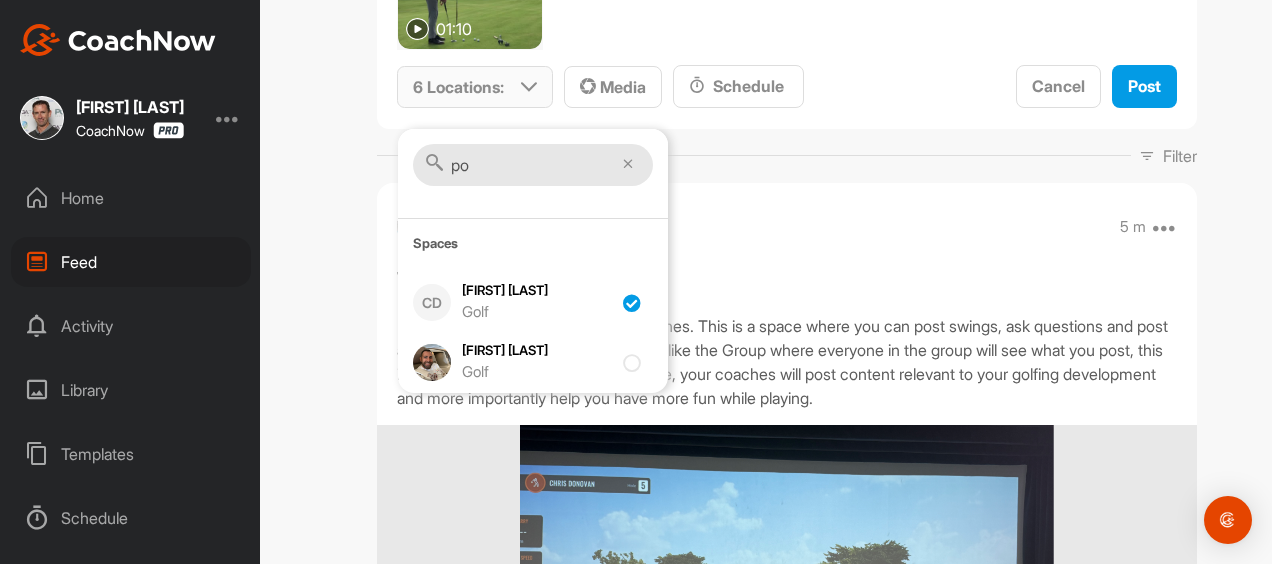 type on "p" 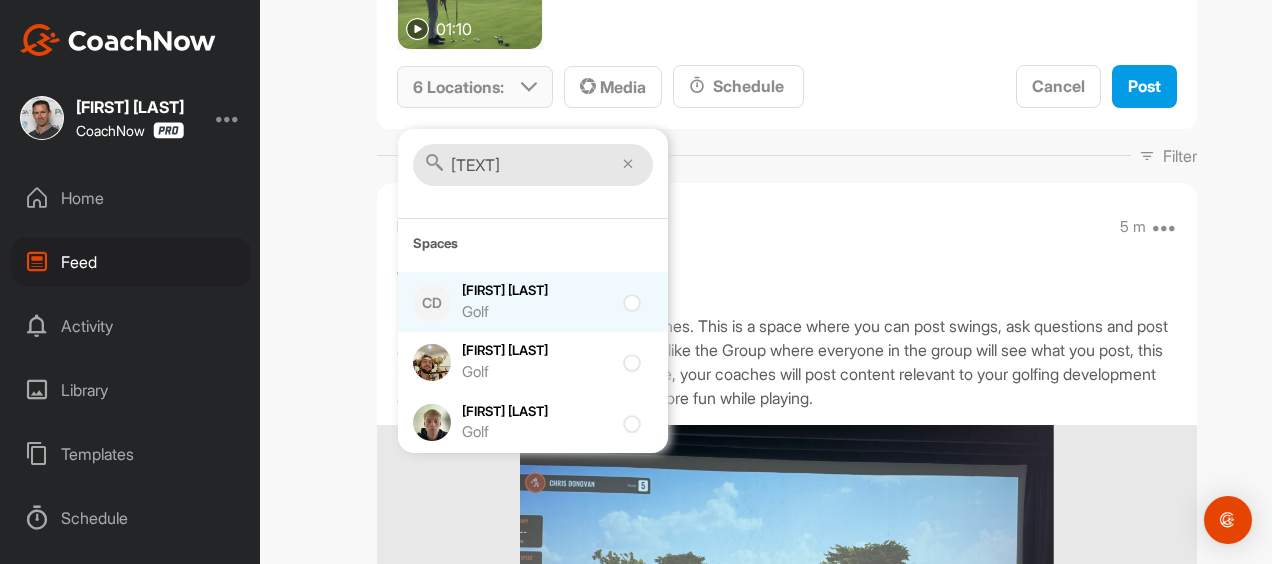 type on "[TEXT]" 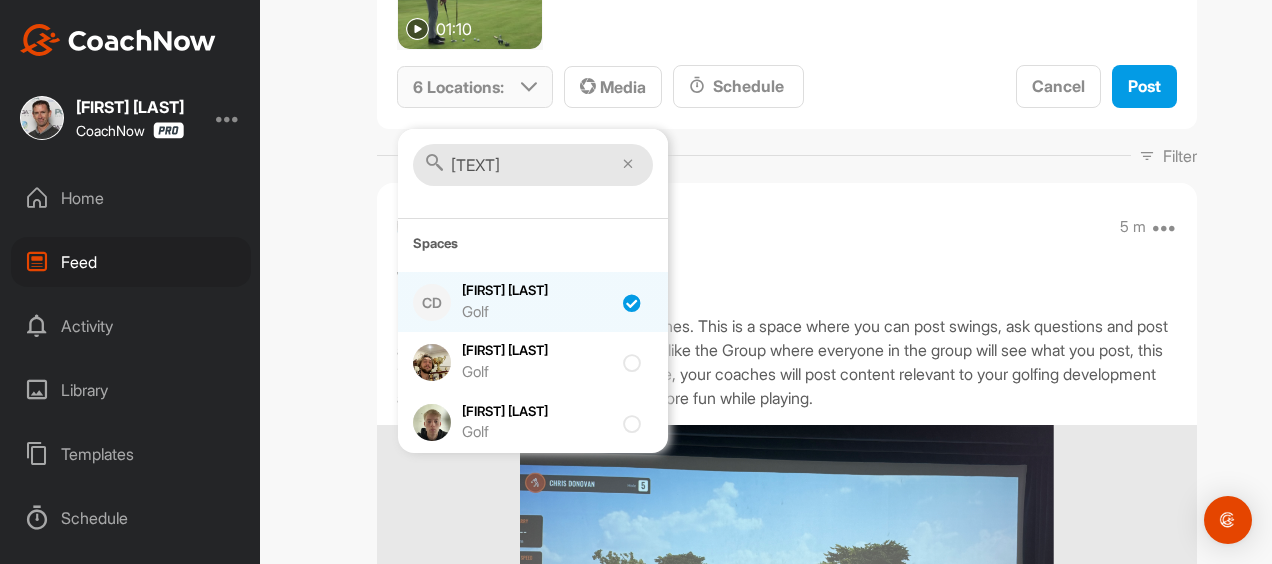 checkbox on "true" 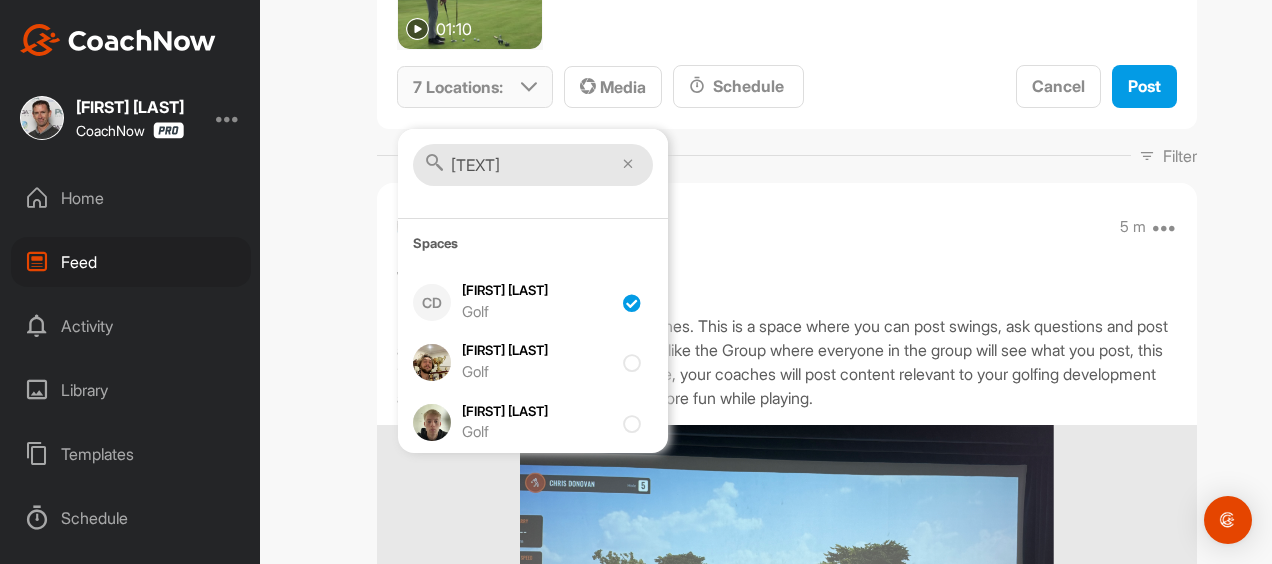 click on "[TEXT]" at bounding box center (533, 165) 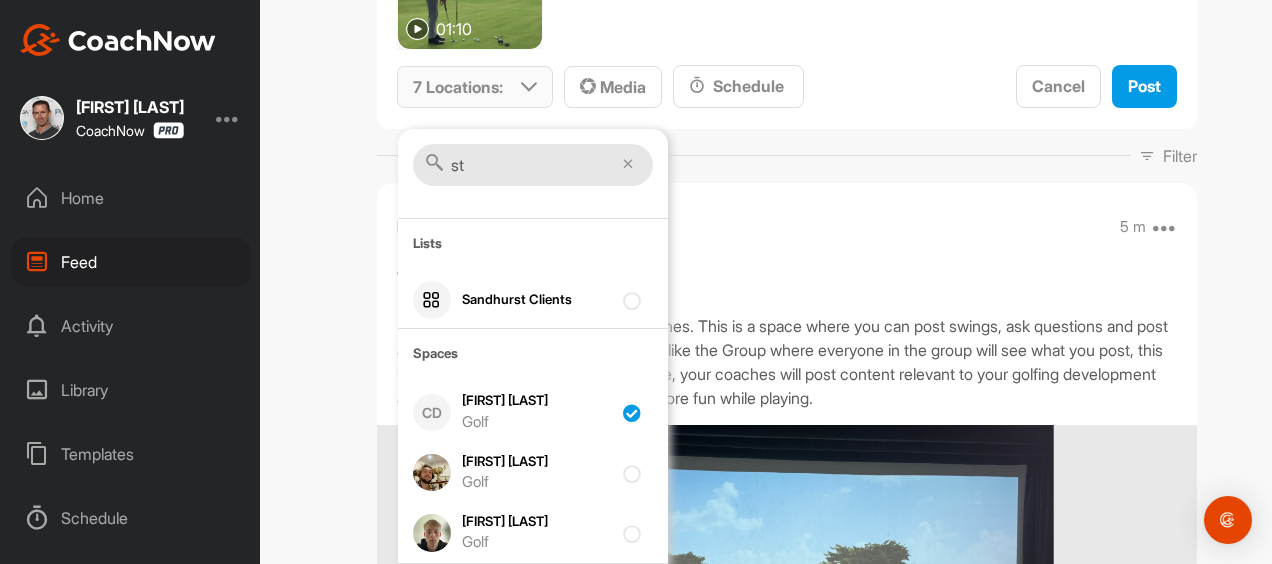 type on "s" 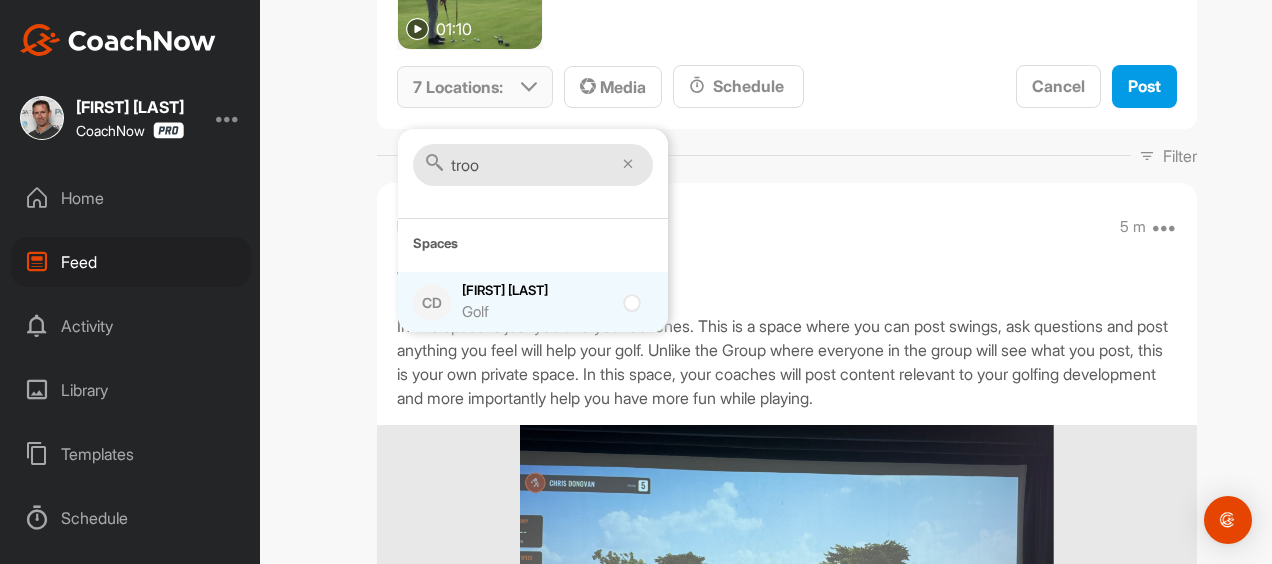 type on "troo" 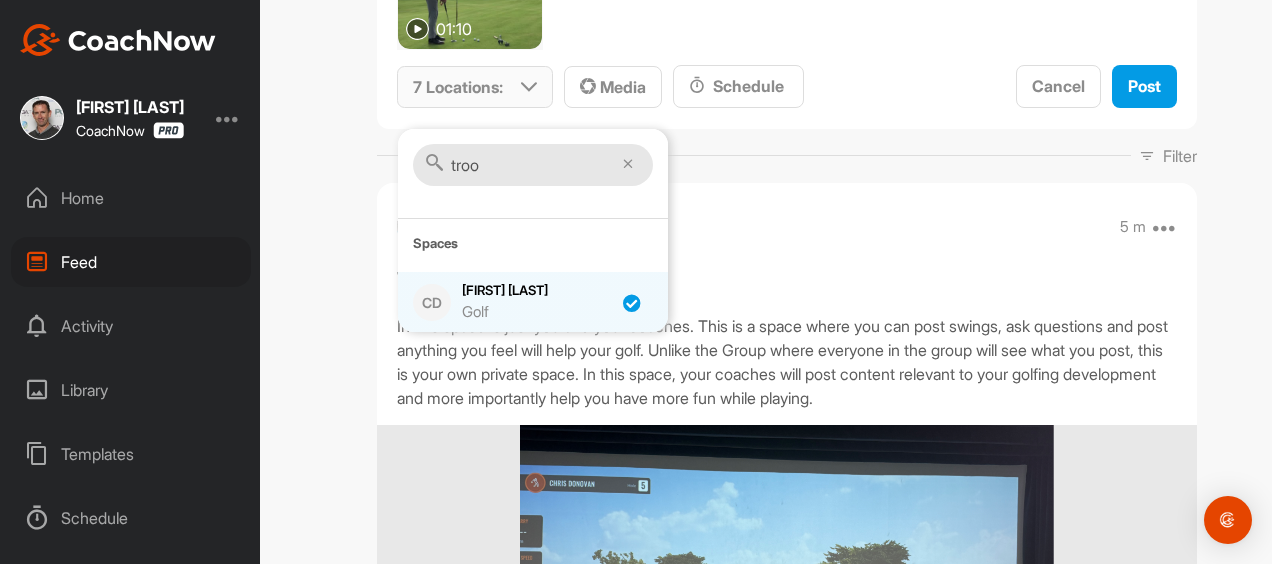 checkbox on "true" 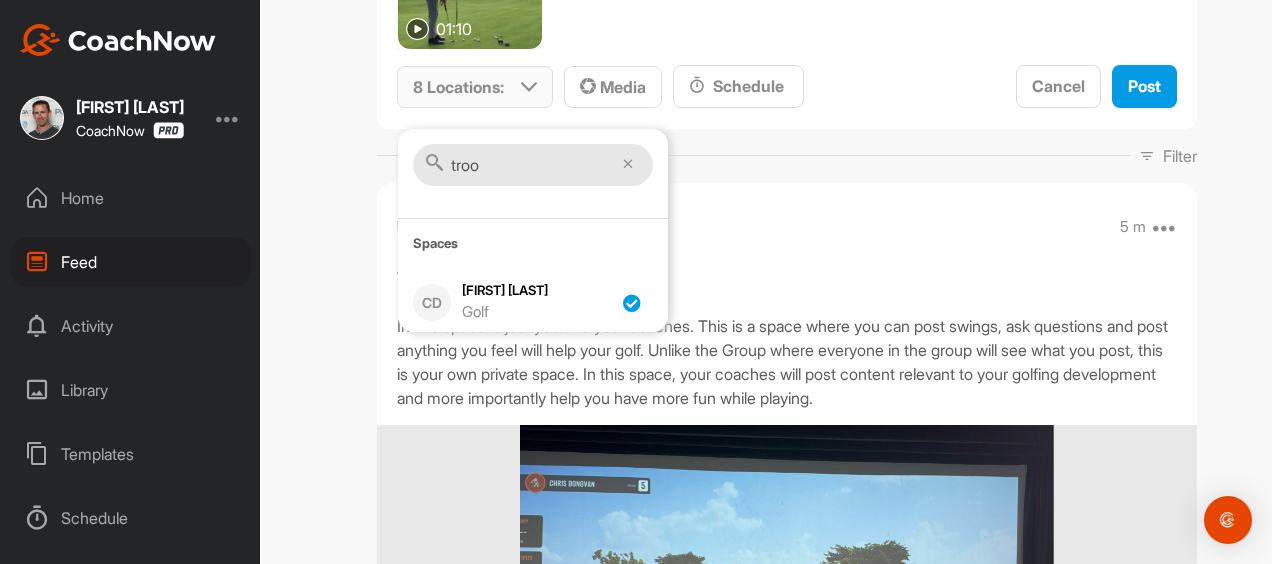click on "troo" at bounding box center [533, 165] 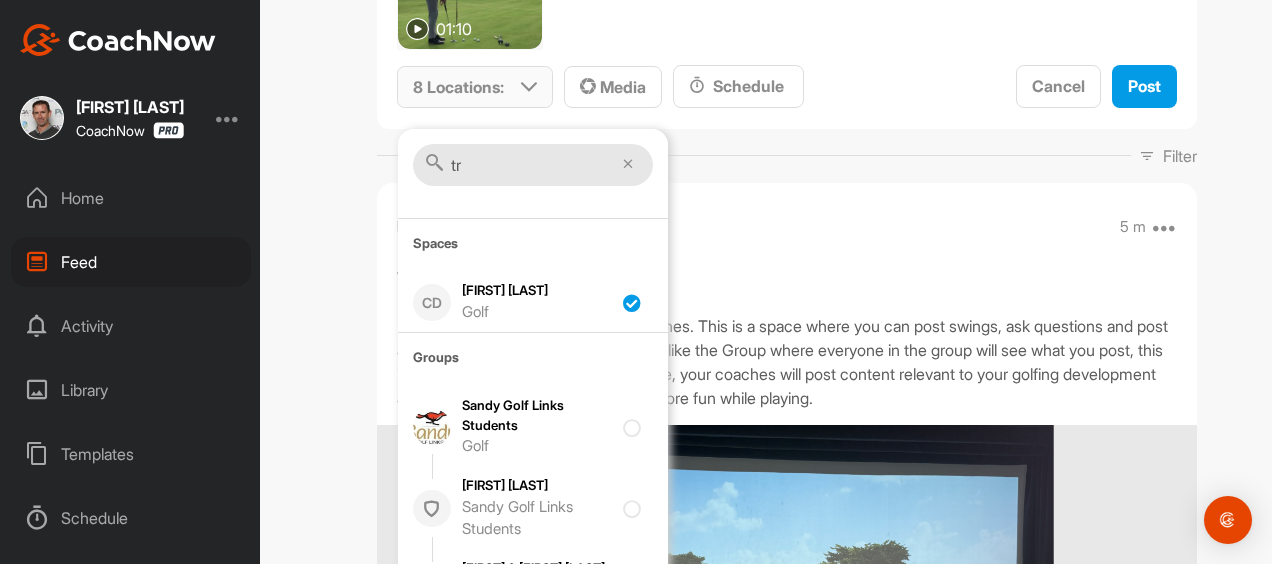 type on "t" 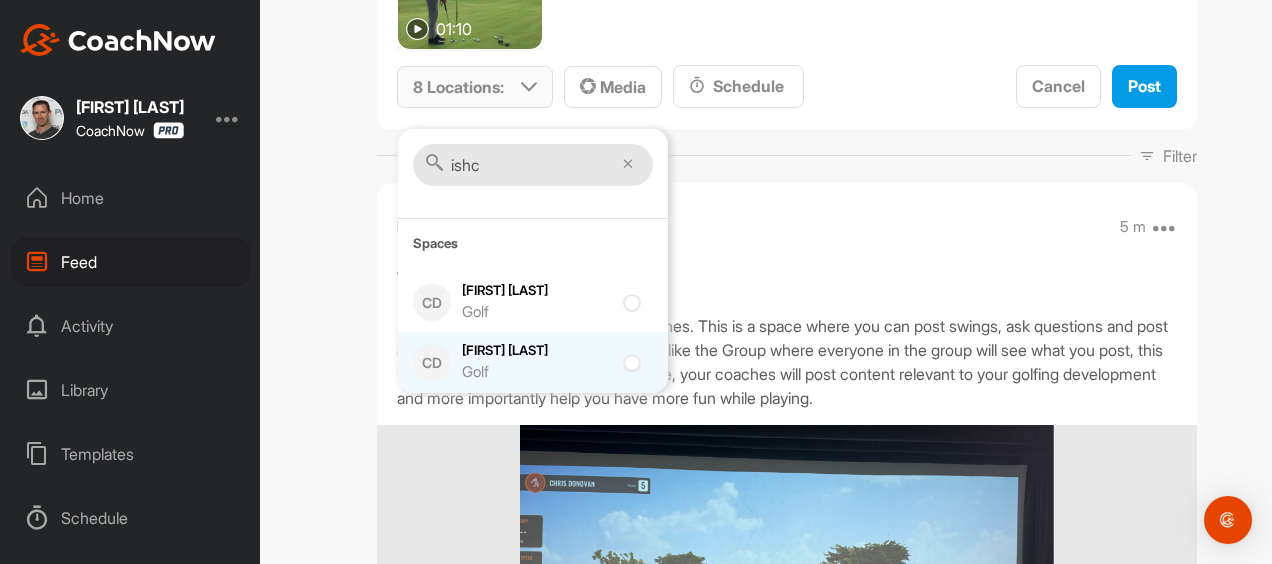 type on "ishc" 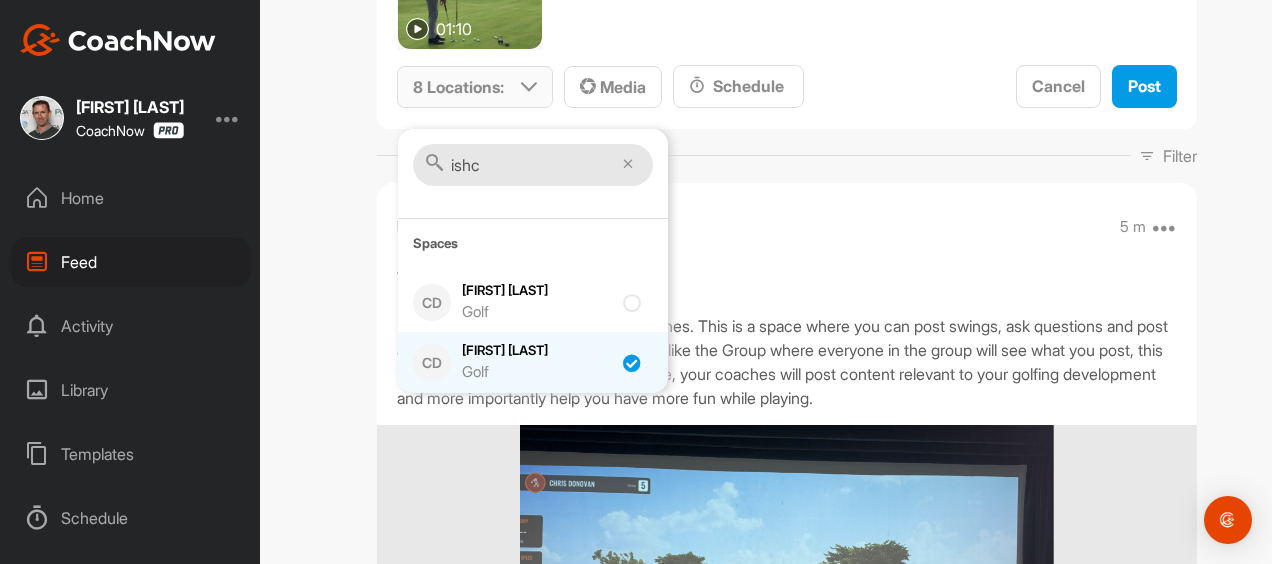 checkbox on "true" 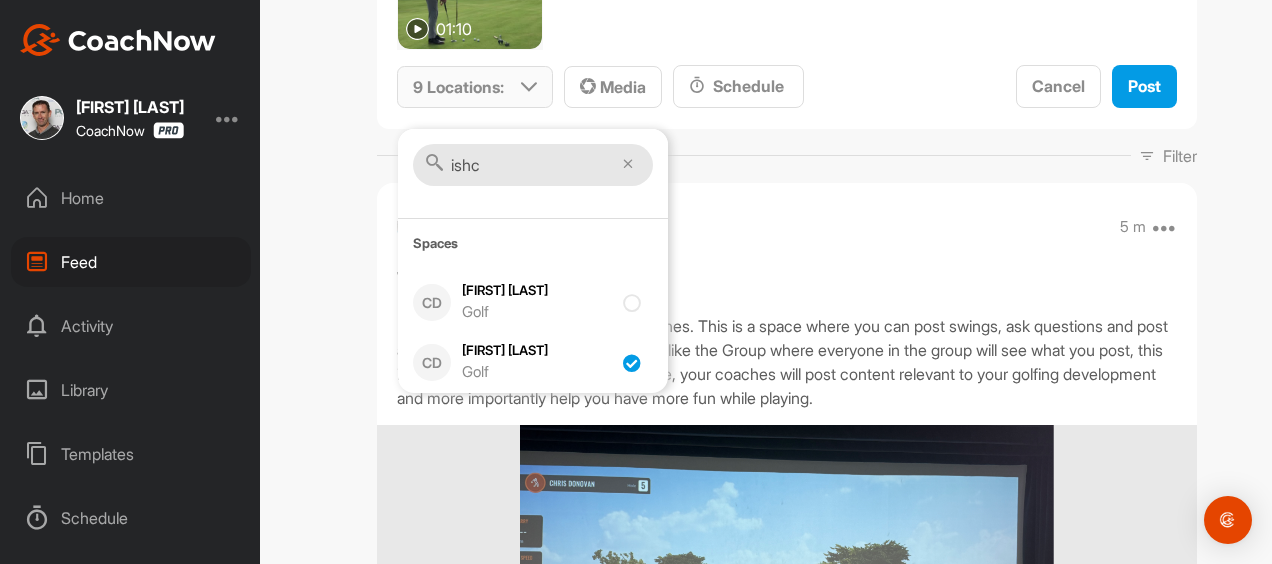 click on "ishc" at bounding box center [533, 165] 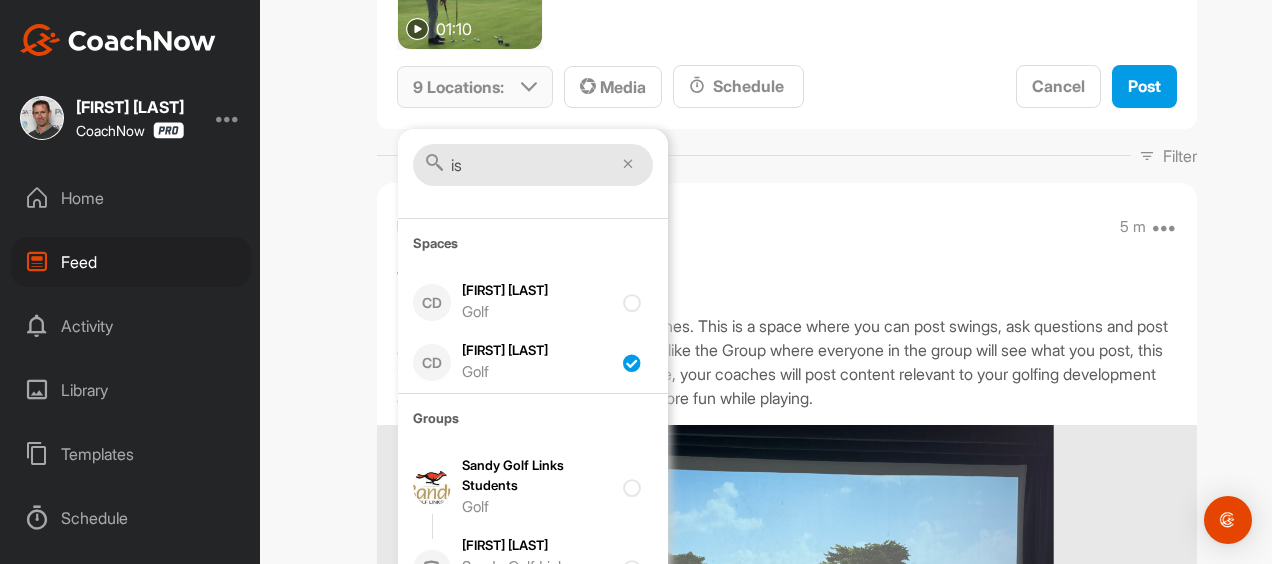 type on "i" 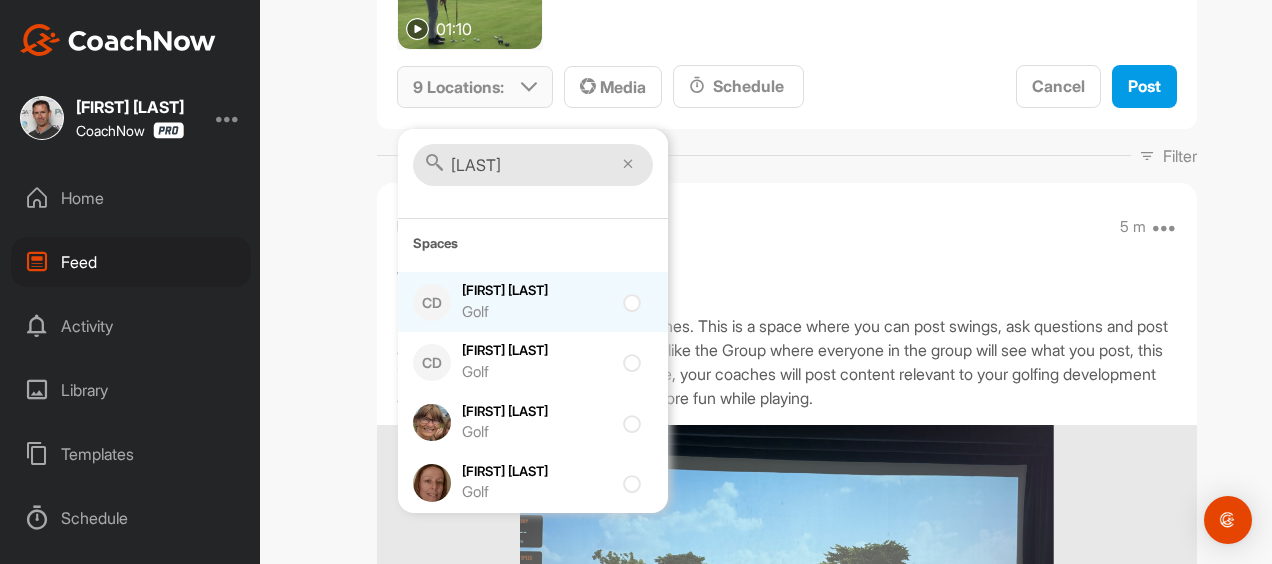 type on "[LAST]" 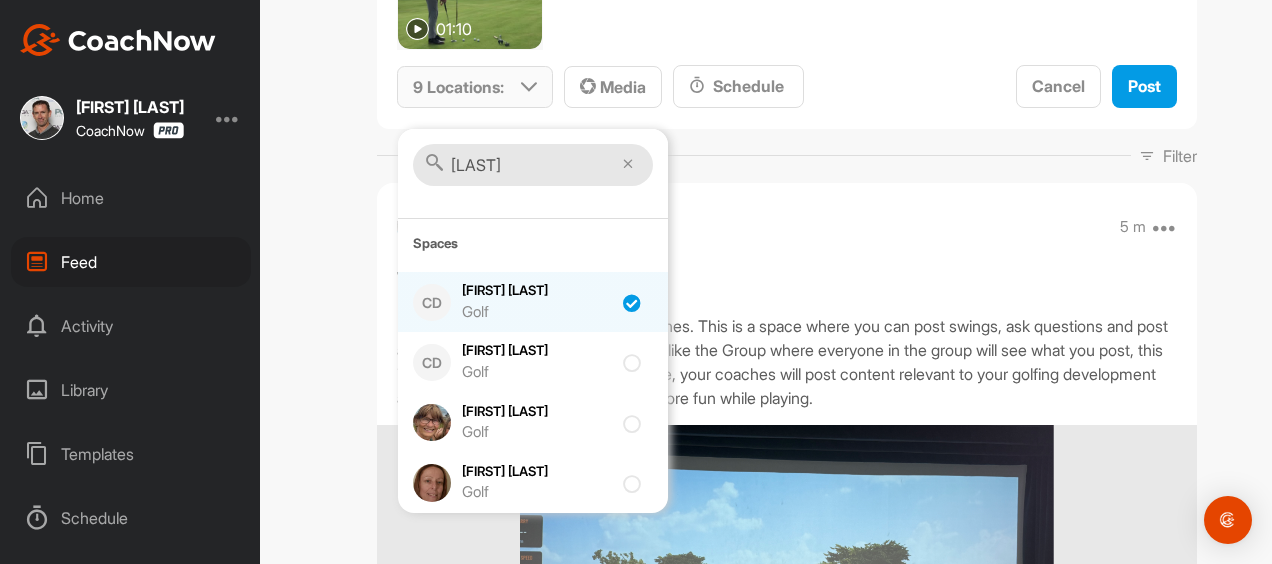 checkbox on "true" 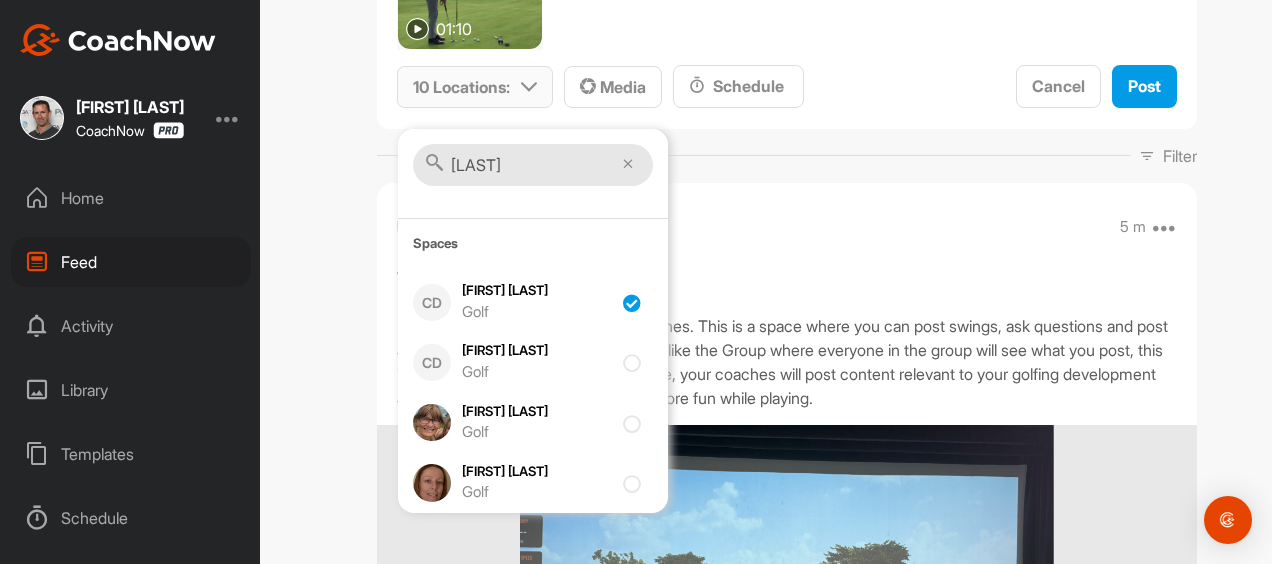 click on "[LAST]" at bounding box center (533, 165) 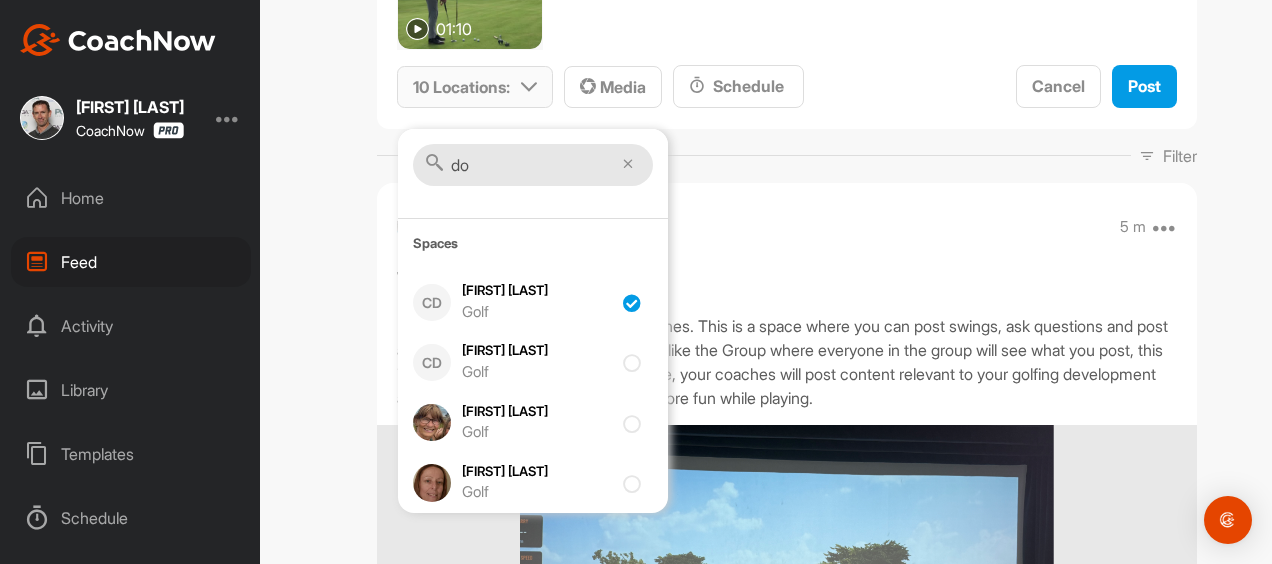 type on "d" 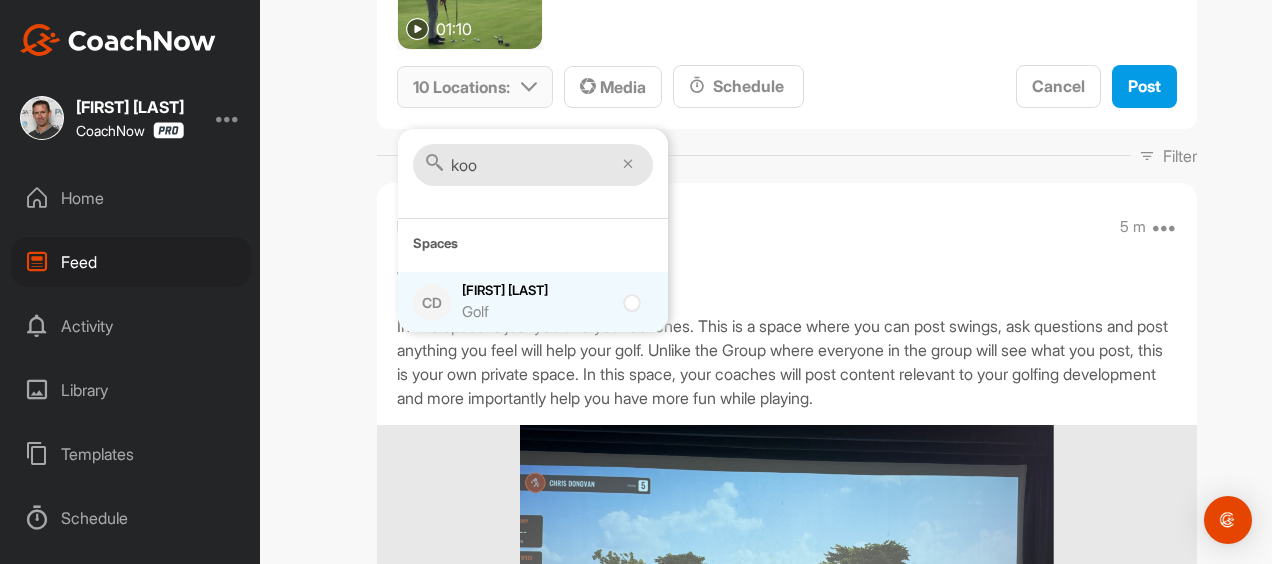 type on "koo" 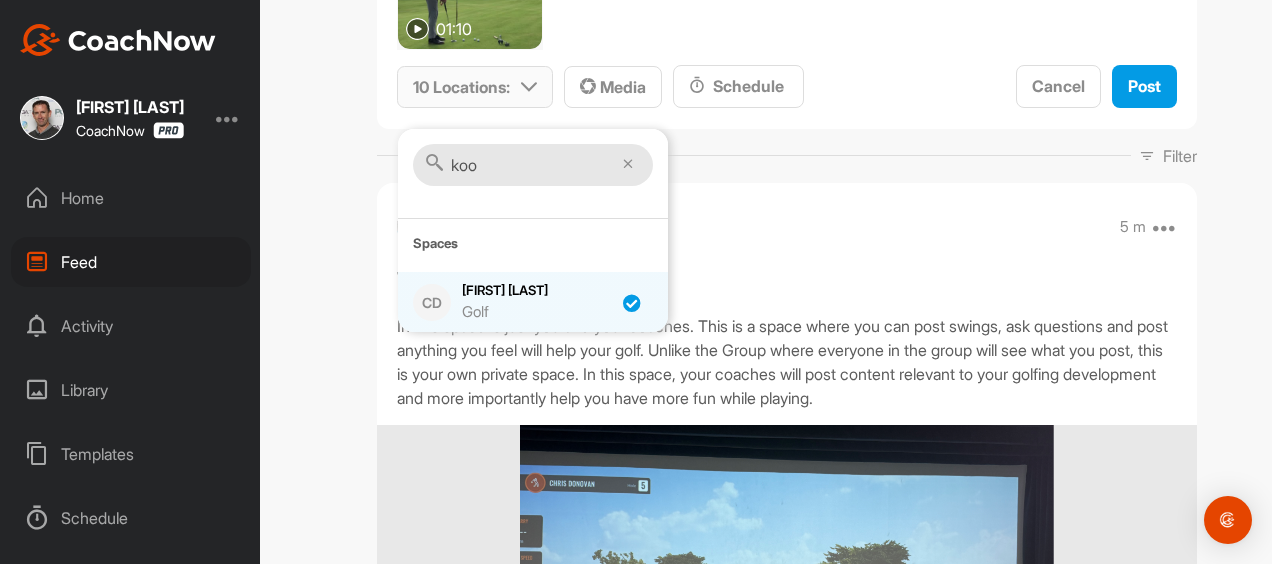 checkbox on "true" 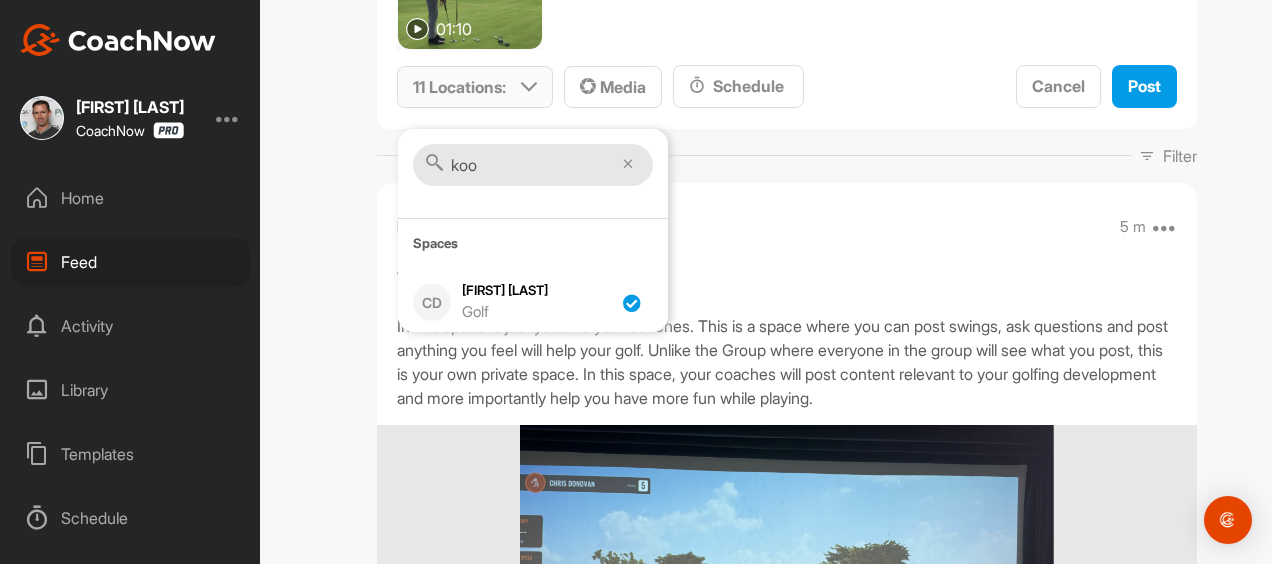 click on "koo" at bounding box center [533, 165] 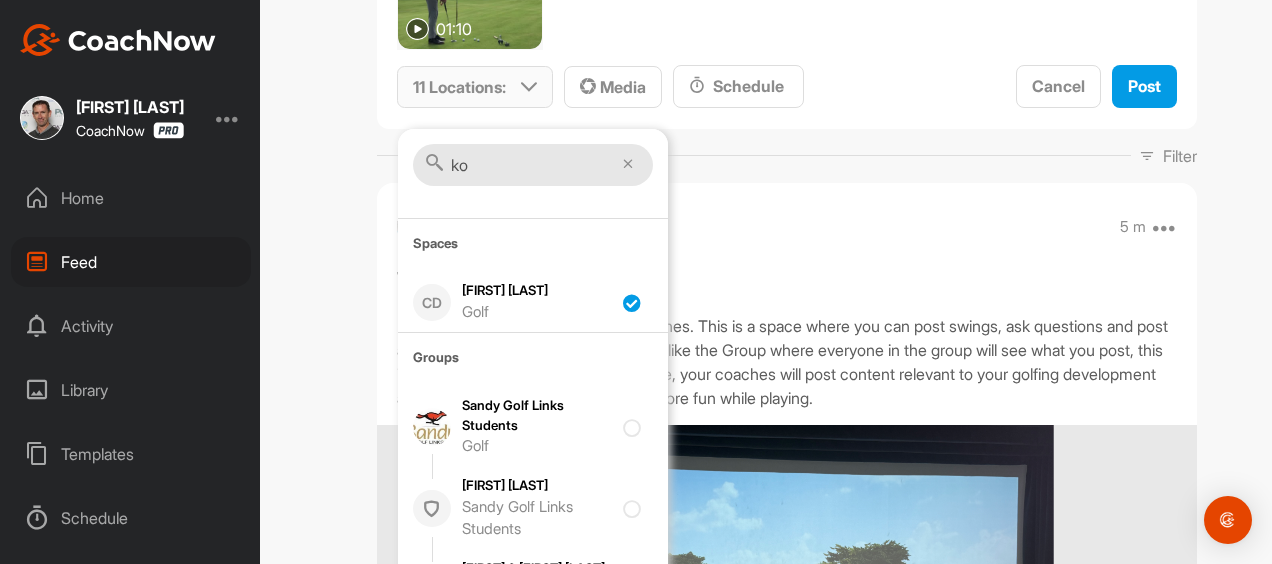 type on "k" 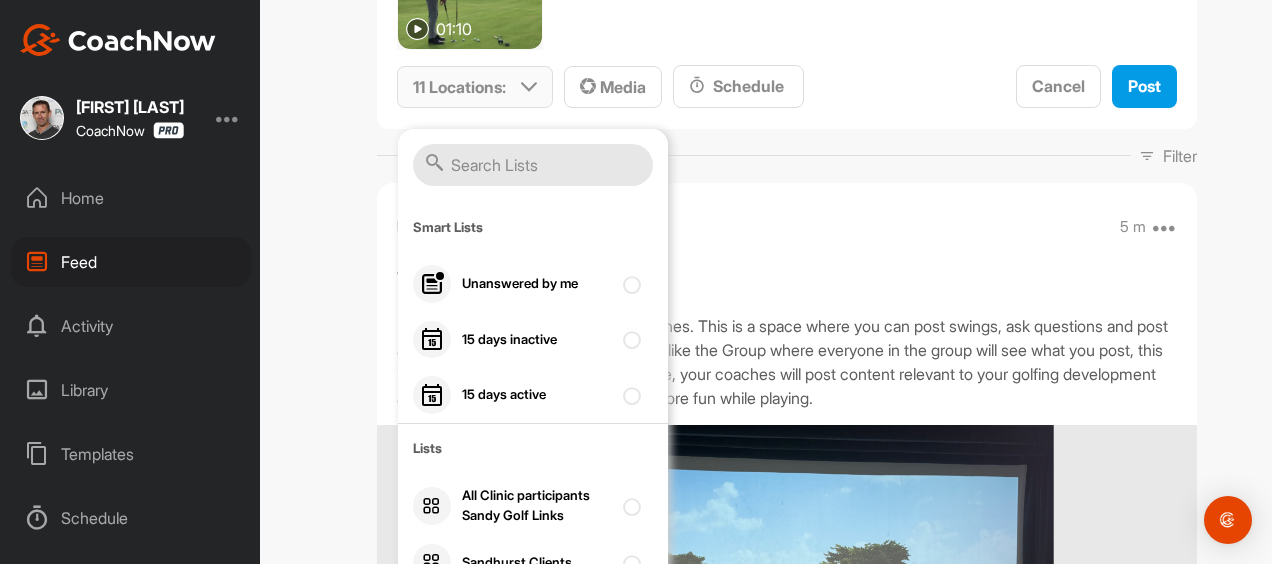 click at bounding box center (533, 165) 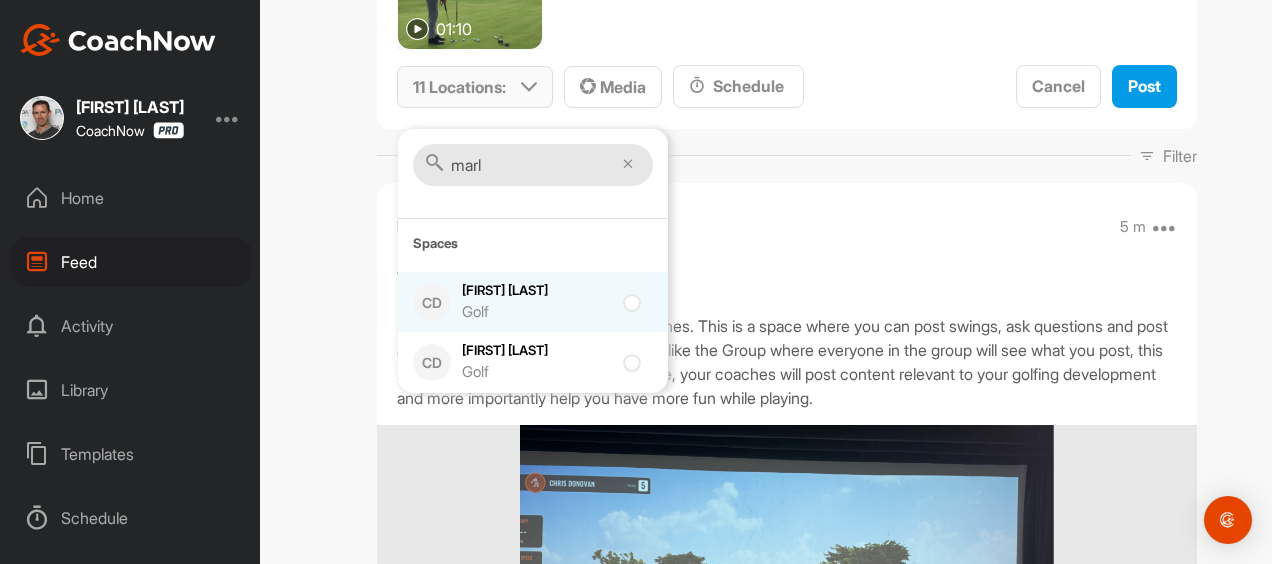 type on "marl" 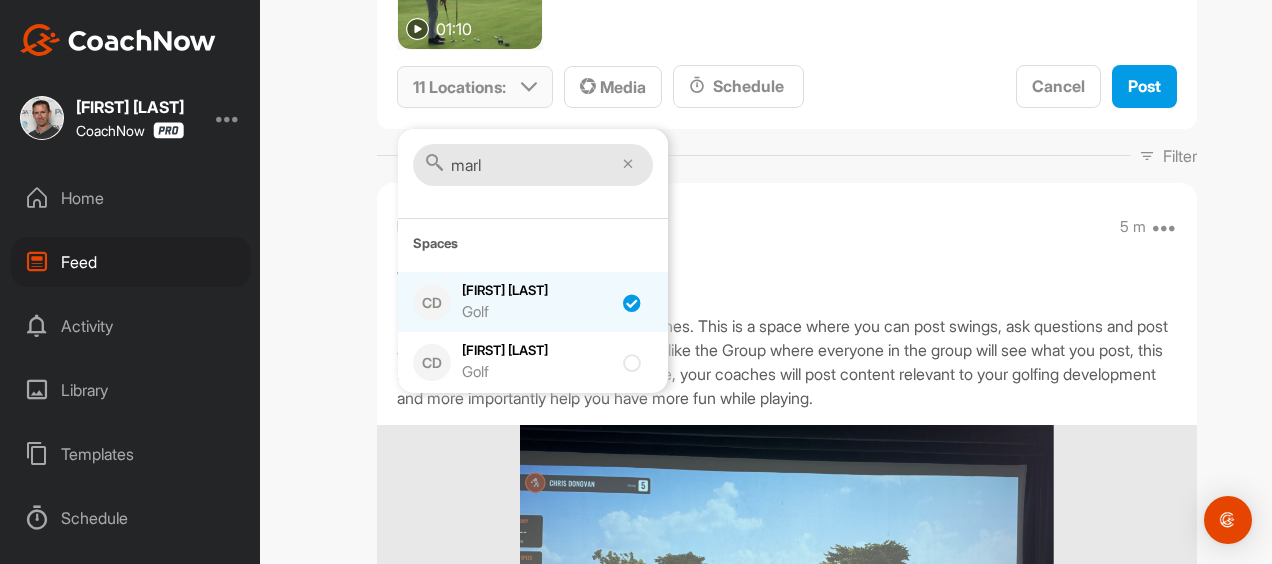 checkbox on "true" 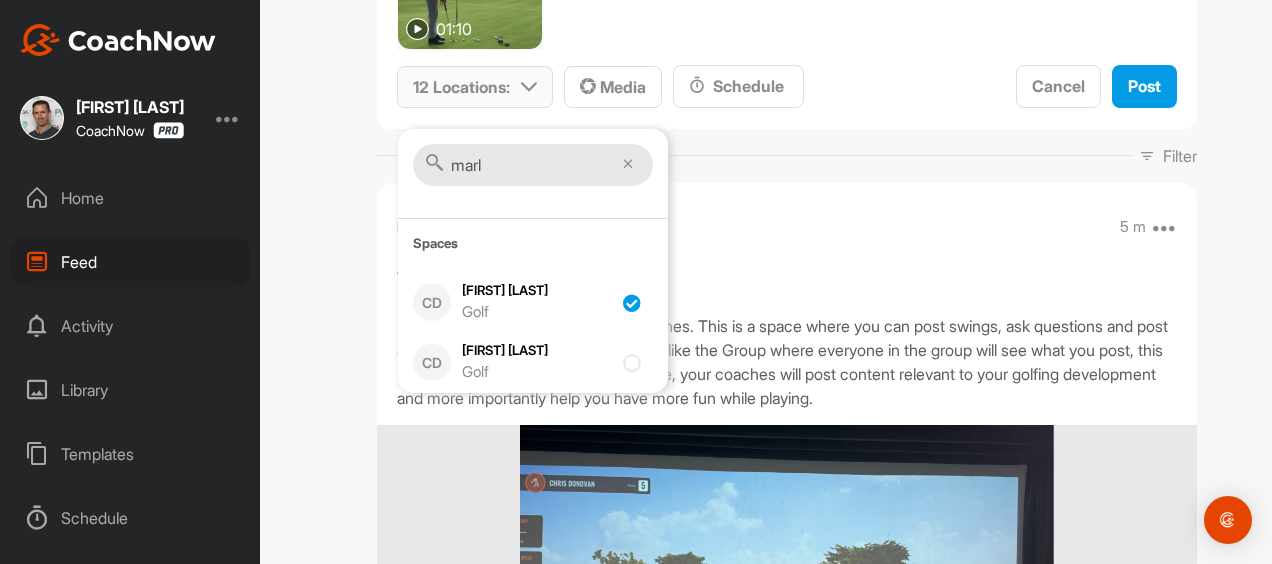 click on "marl" at bounding box center [533, 165] 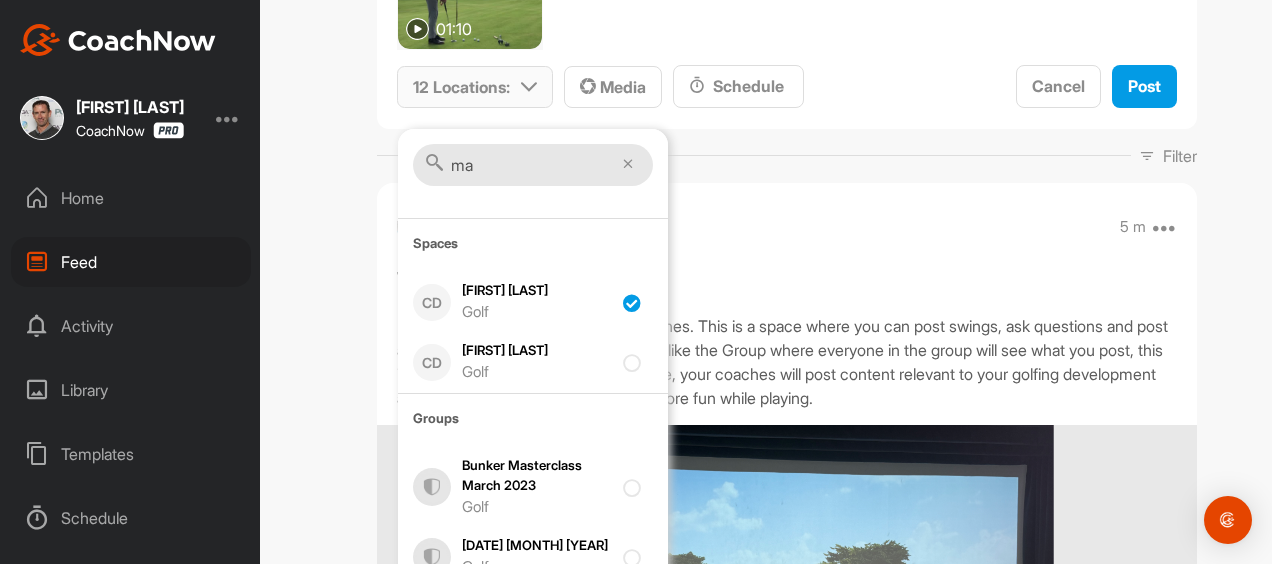 type on "m" 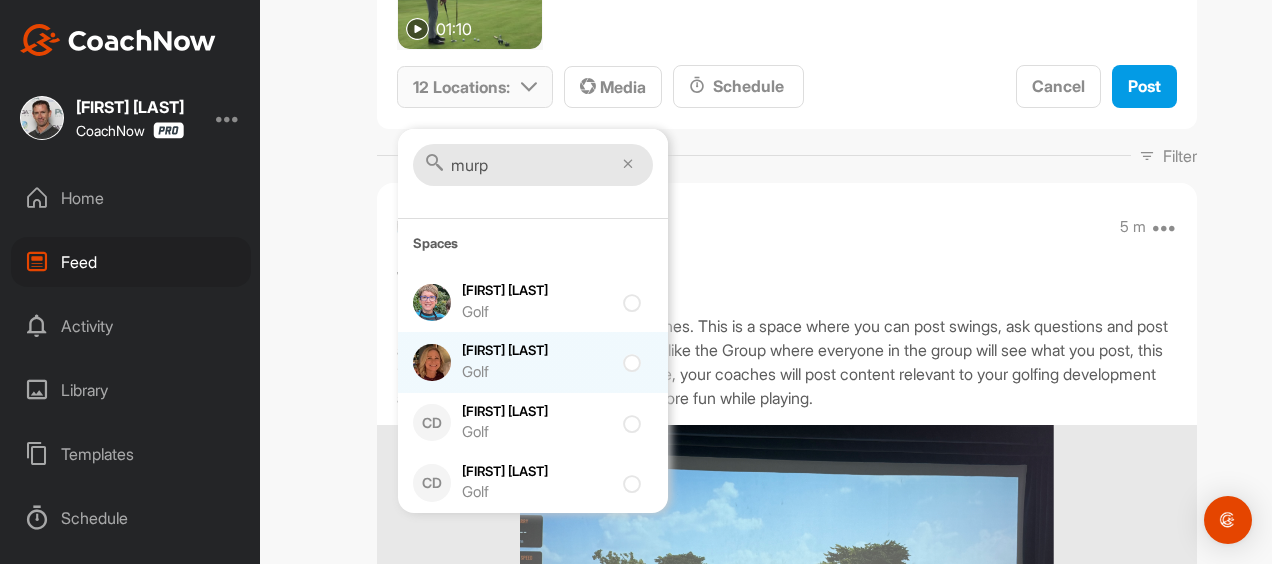 type on "murp" 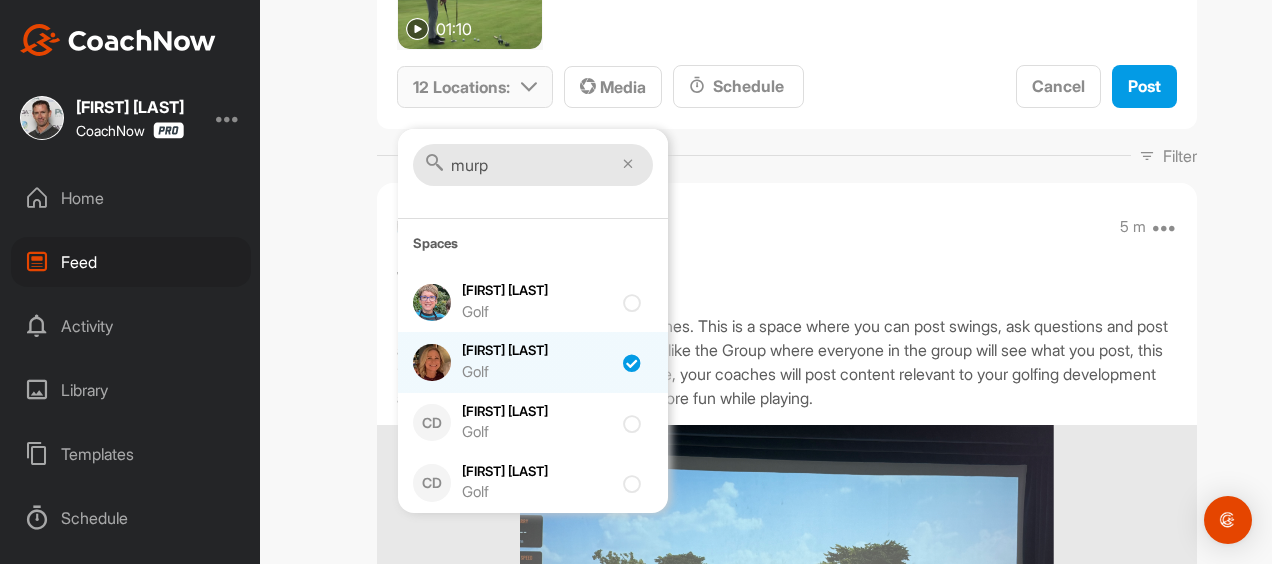 checkbox on "true" 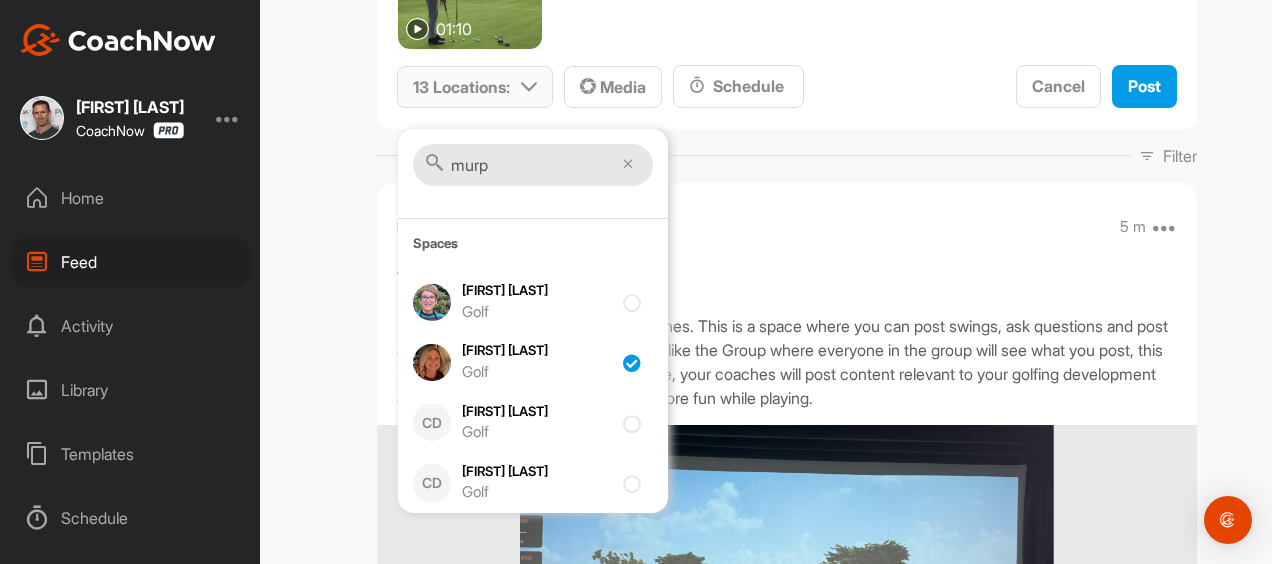 click on "murp" at bounding box center (533, 165) 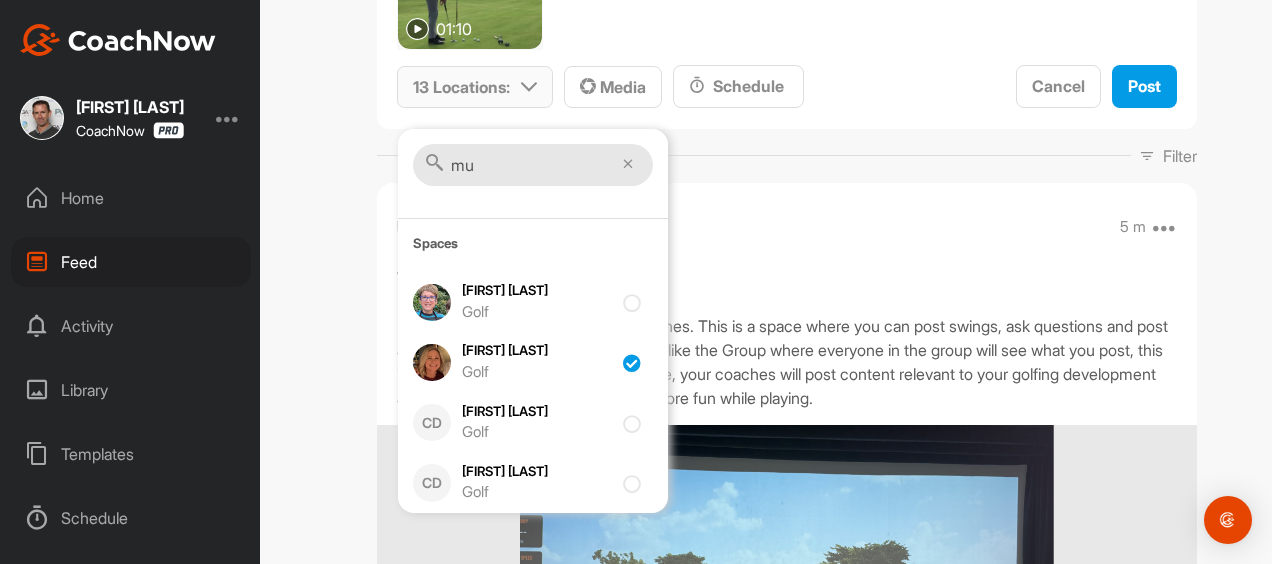 type on "m" 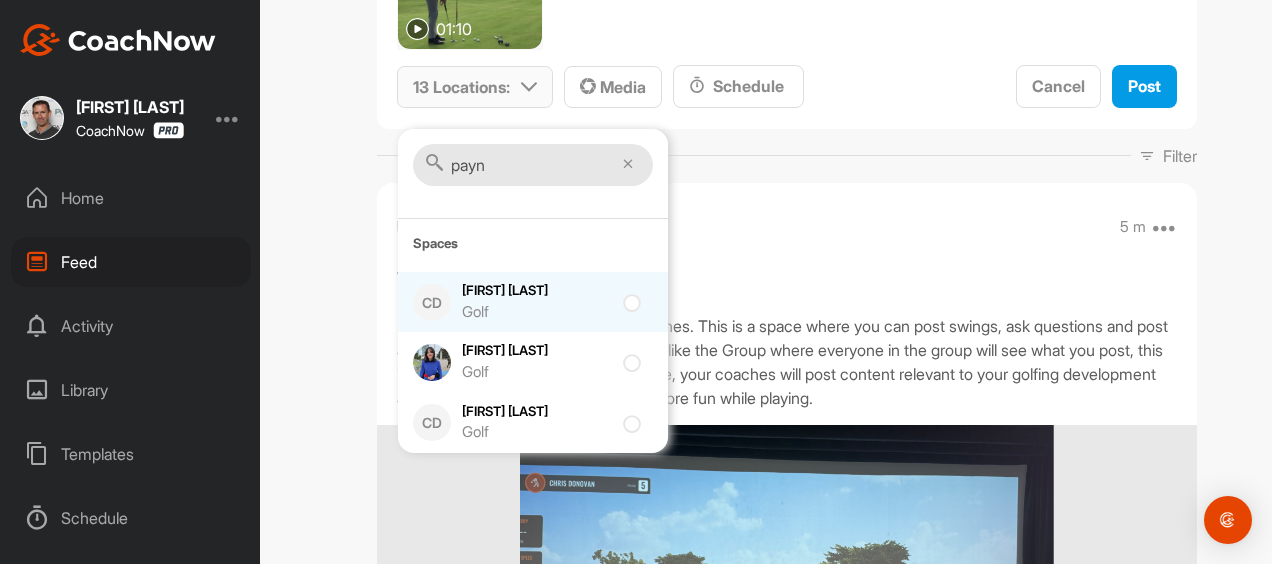 type on "payn" 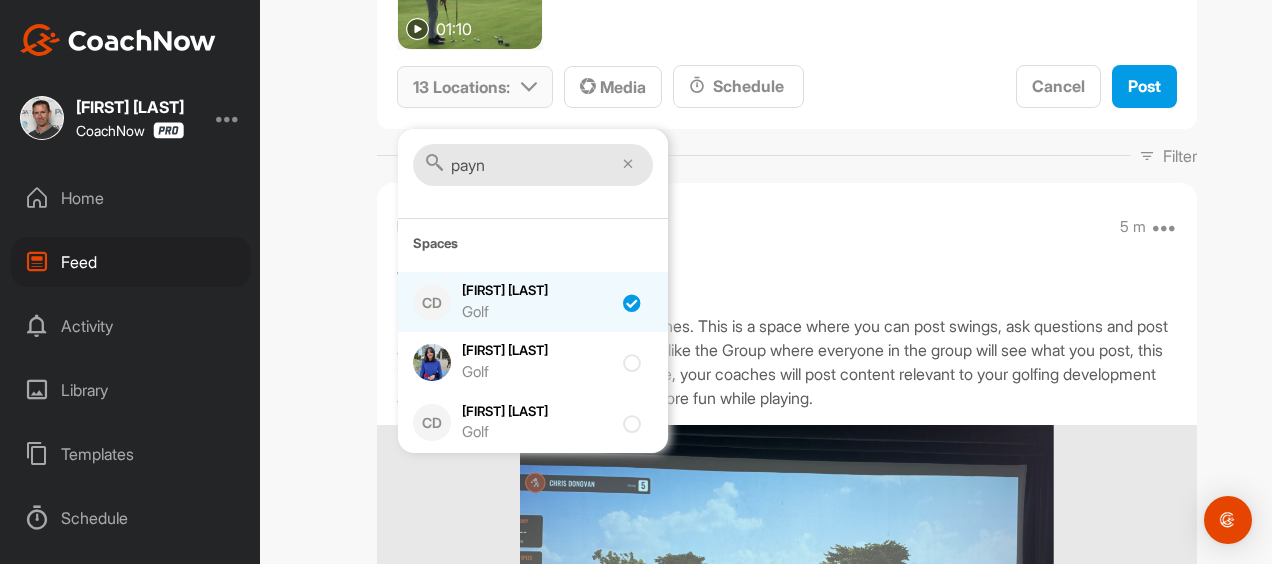 checkbox on "true" 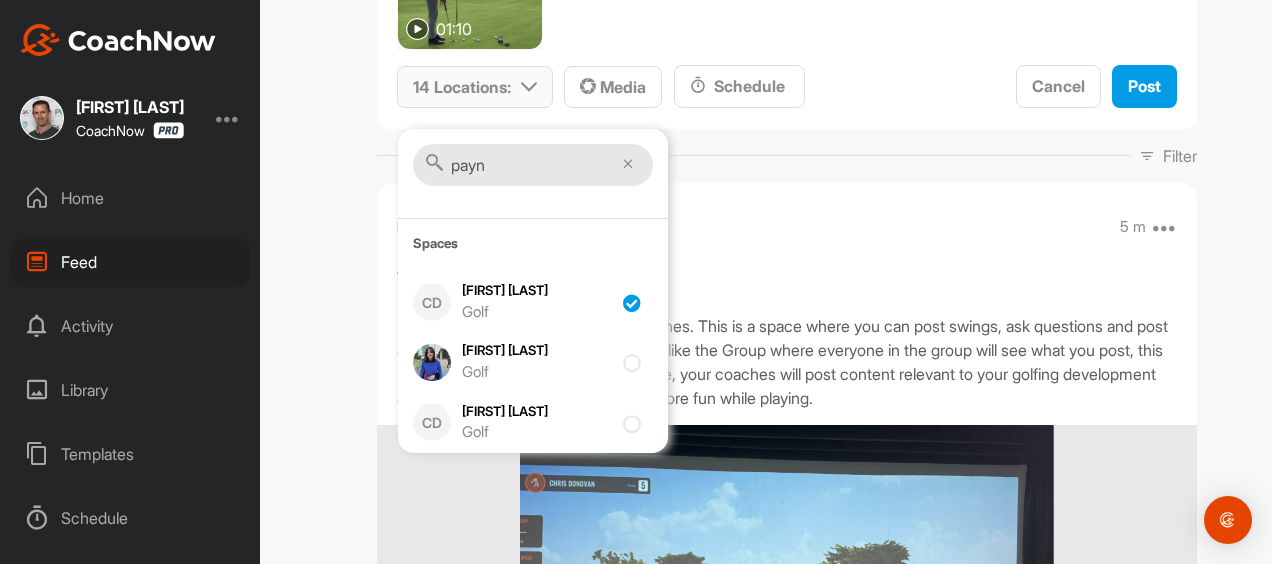 click on "payn" at bounding box center (533, 165) 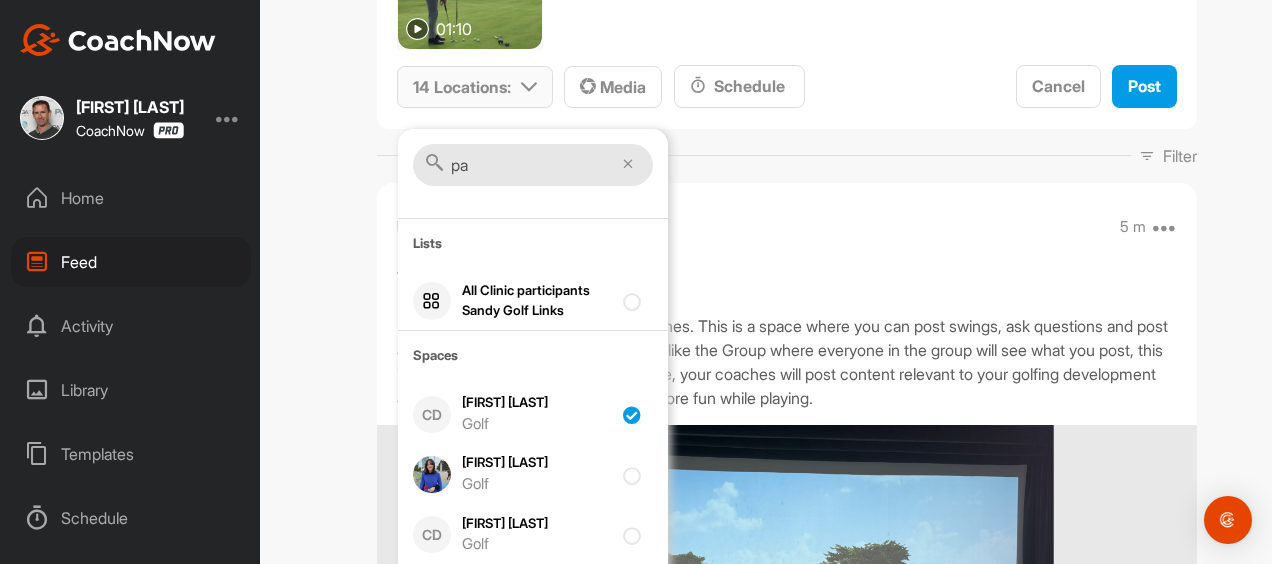 type on "p" 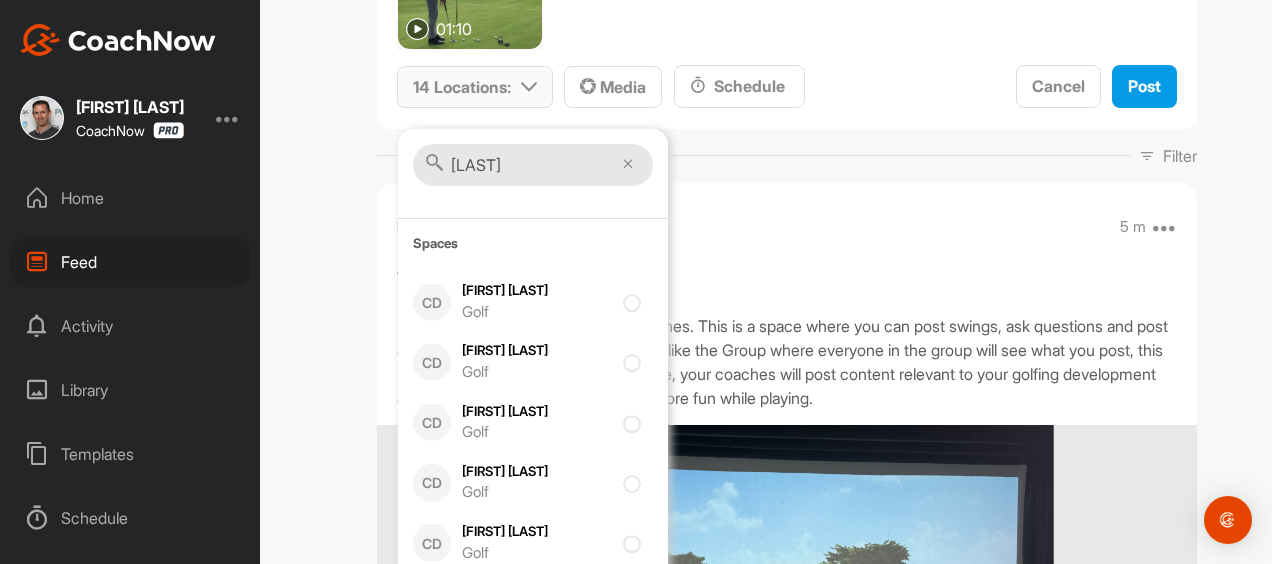 scroll, scrollTop: 122, scrollLeft: 0, axis: vertical 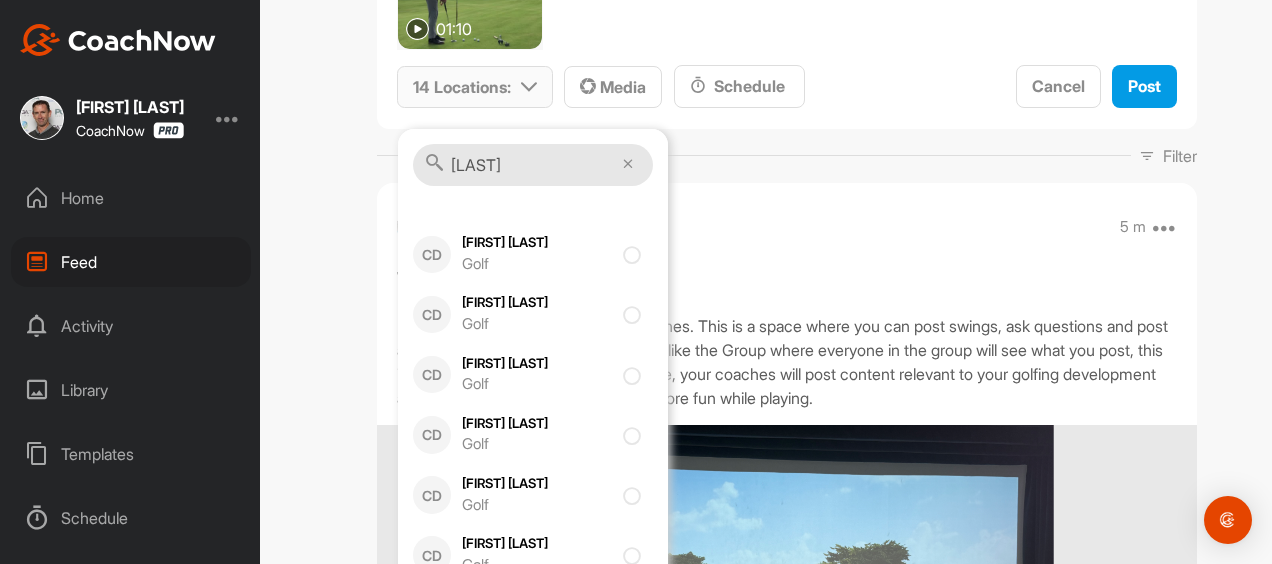 type on "[LAST]" 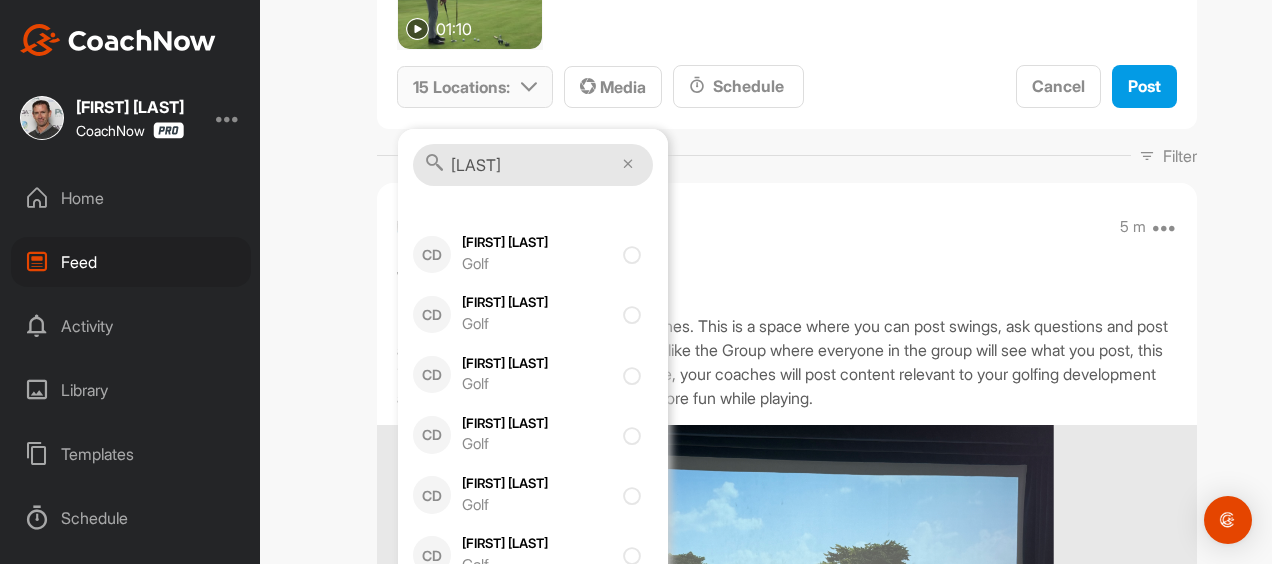 click on "[LAST]" at bounding box center (533, 165) 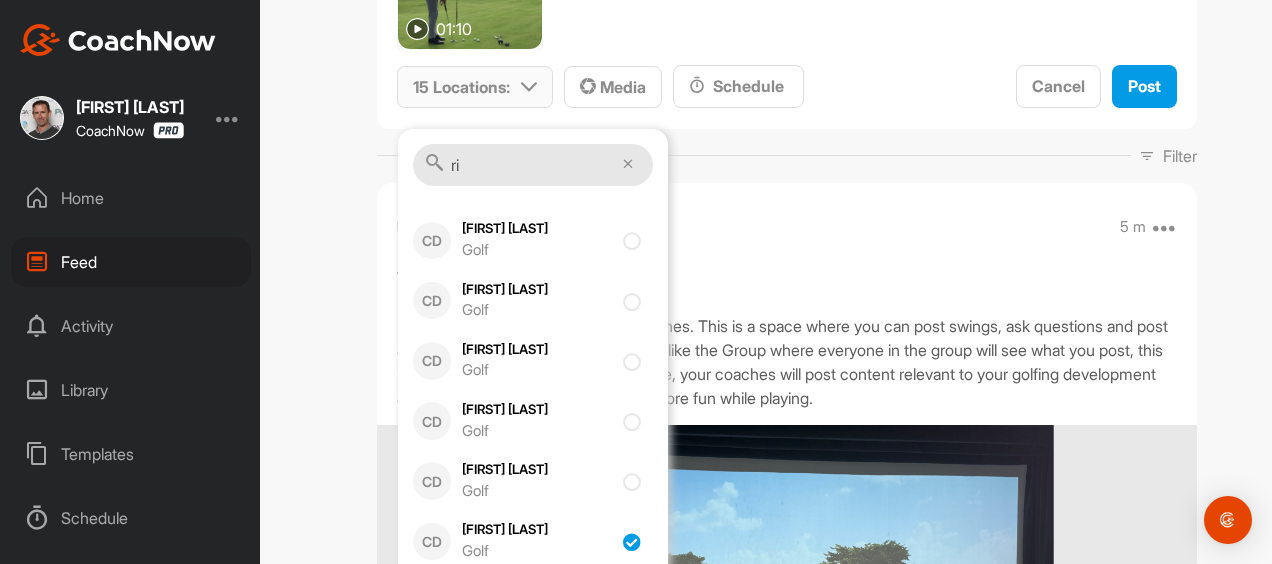 type on "r" 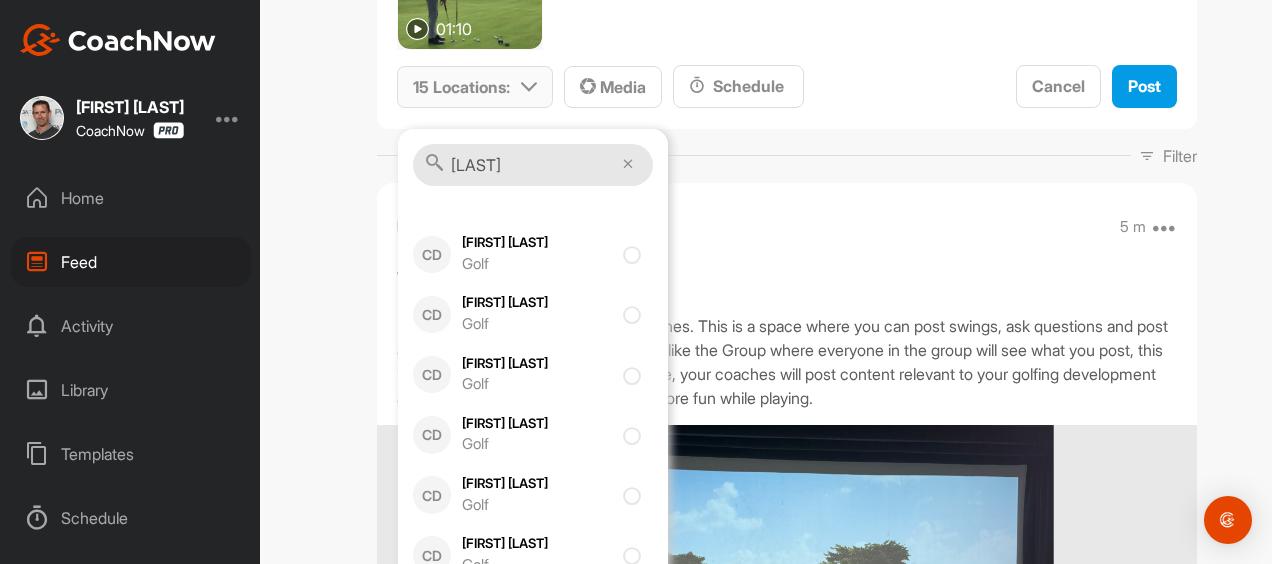 scroll, scrollTop: 0, scrollLeft: 0, axis: both 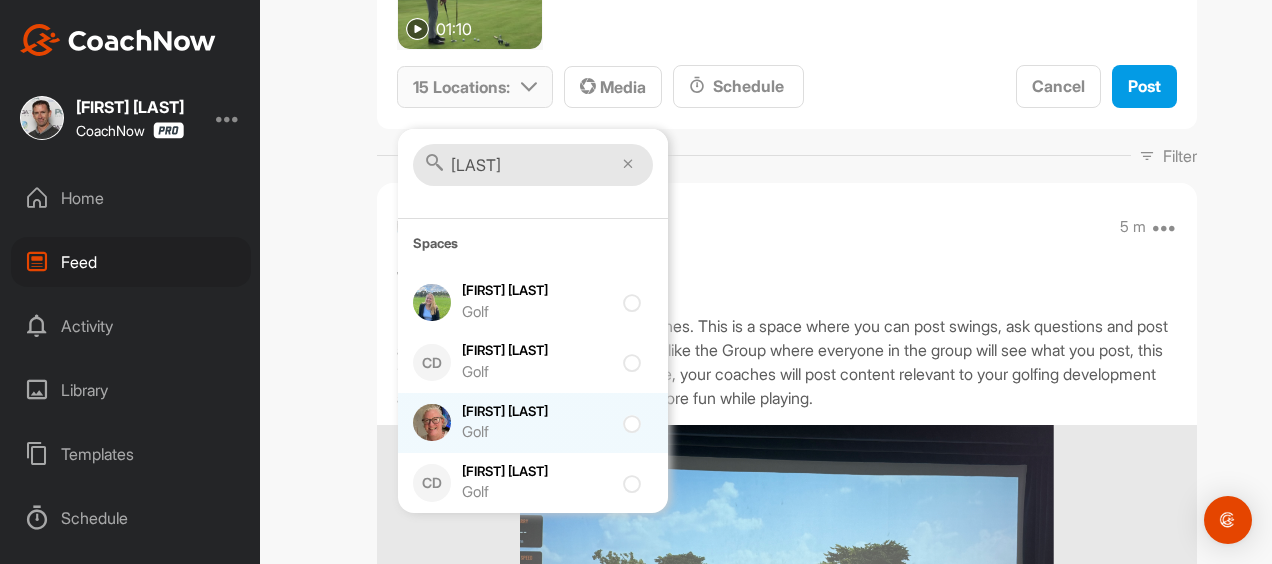 type on "[LAST]" 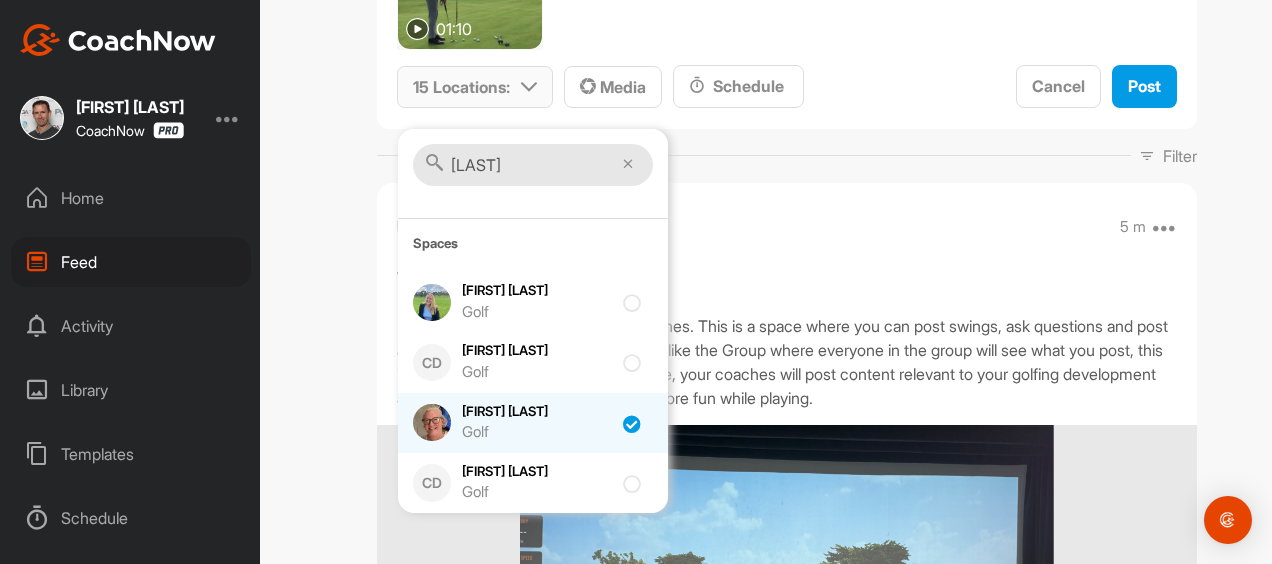 checkbox on "true" 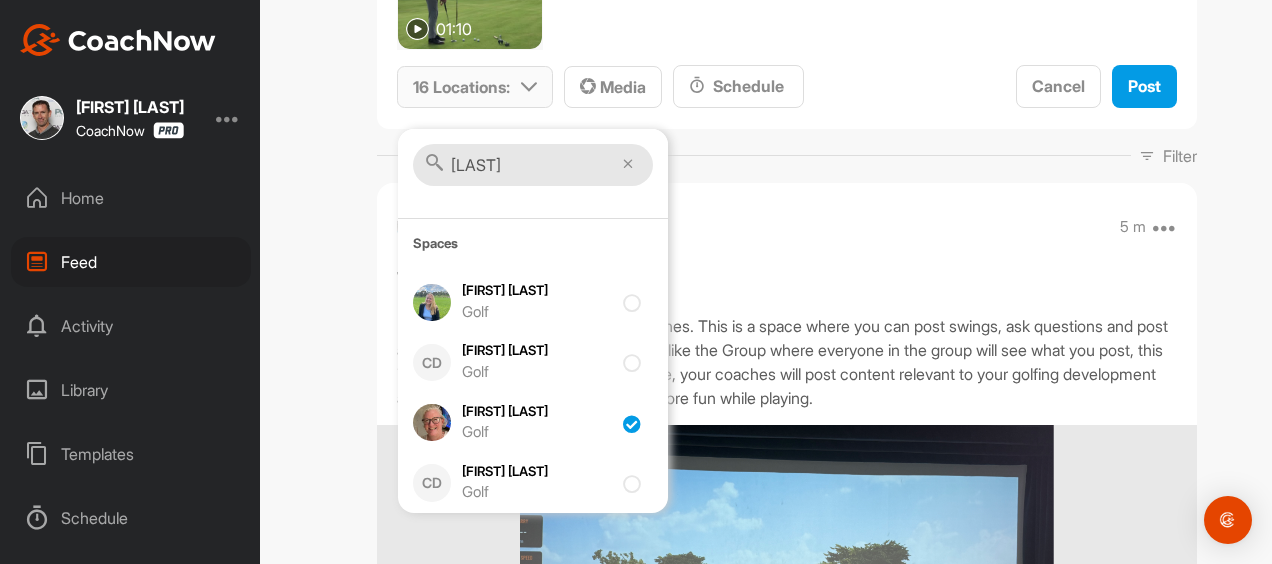 click on "[LAST]" at bounding box center [533, 165] 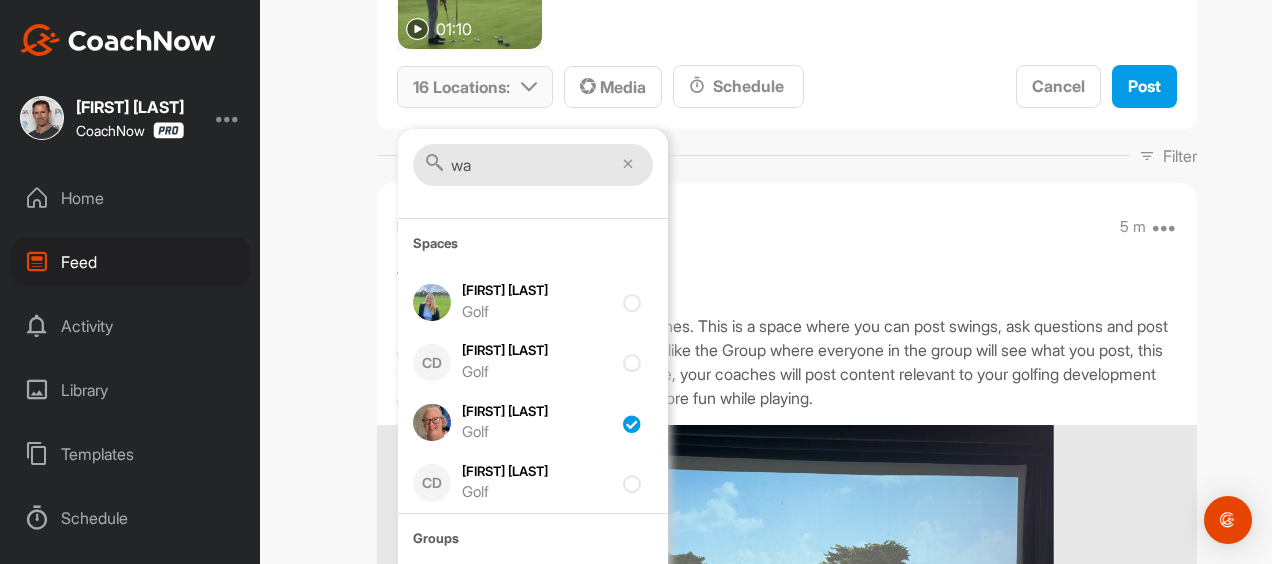 type on "w" 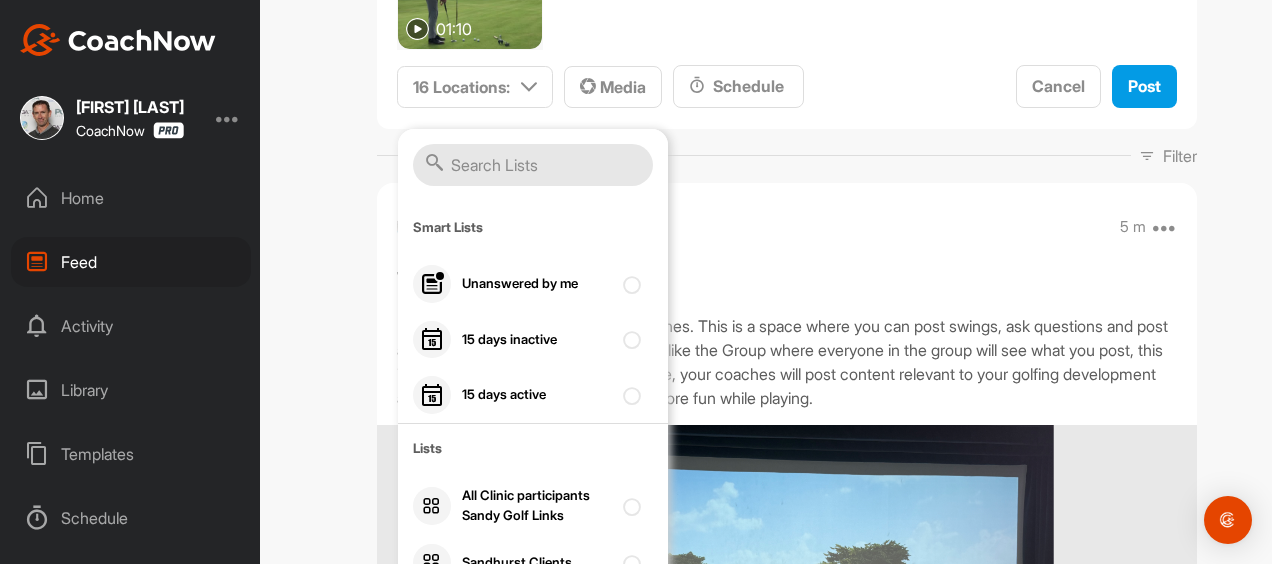 type 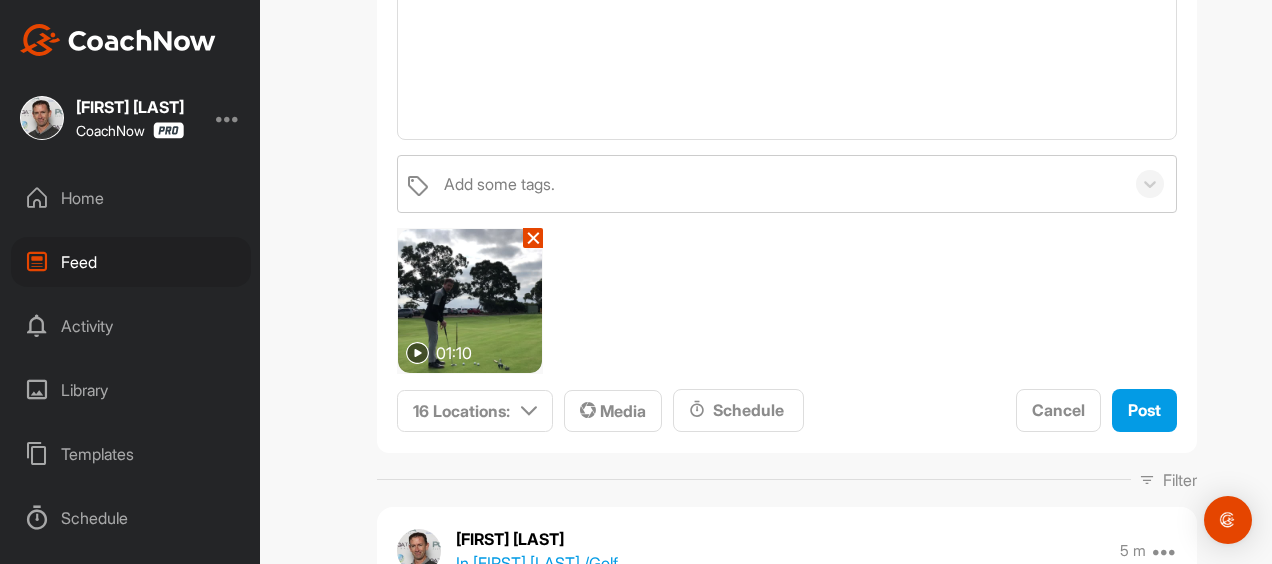 scroll, scrollTop: 298, scrollLeft: 0, axis: vertical 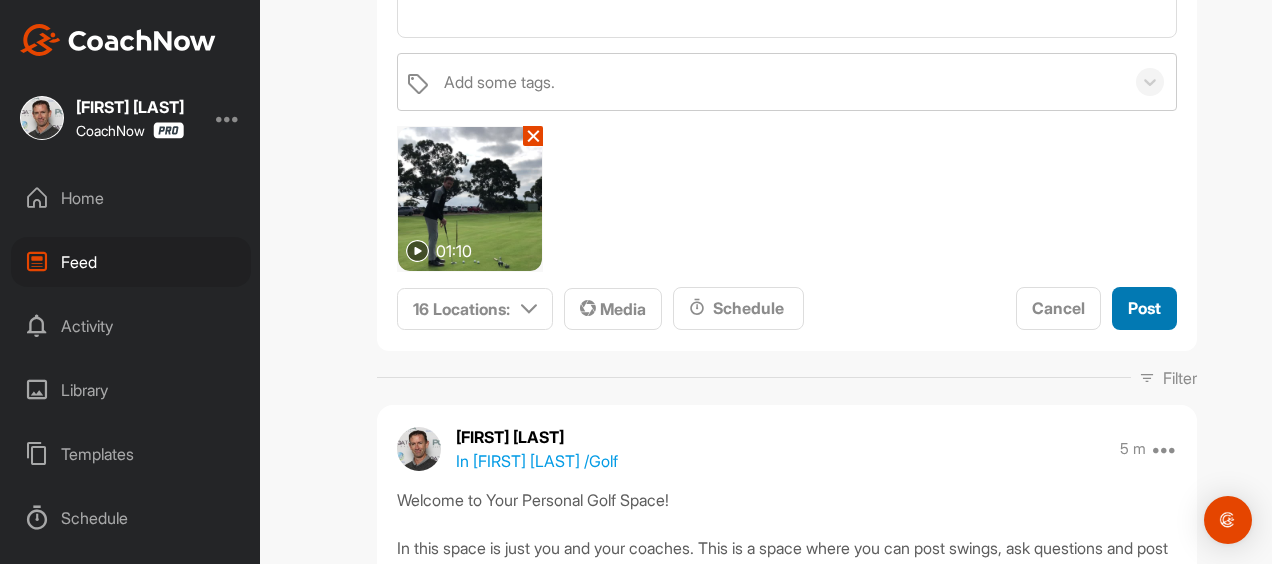 click on "Post" at bounding box center (1144, 308) 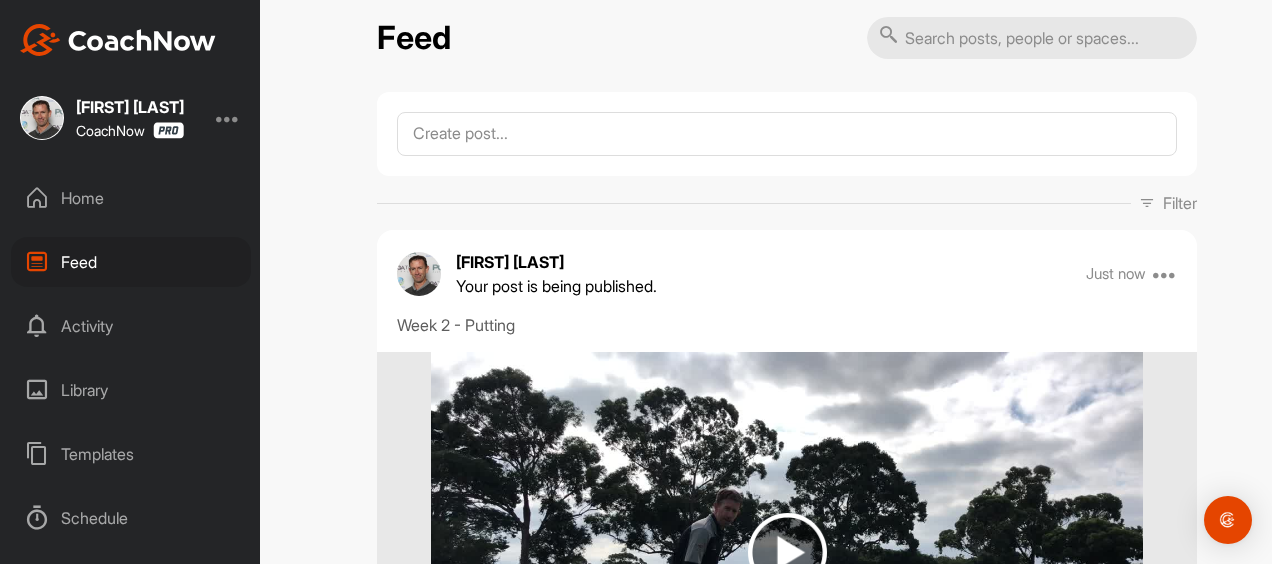 scroll, scrollTop: 0, scrollLeft: 0, axis: both 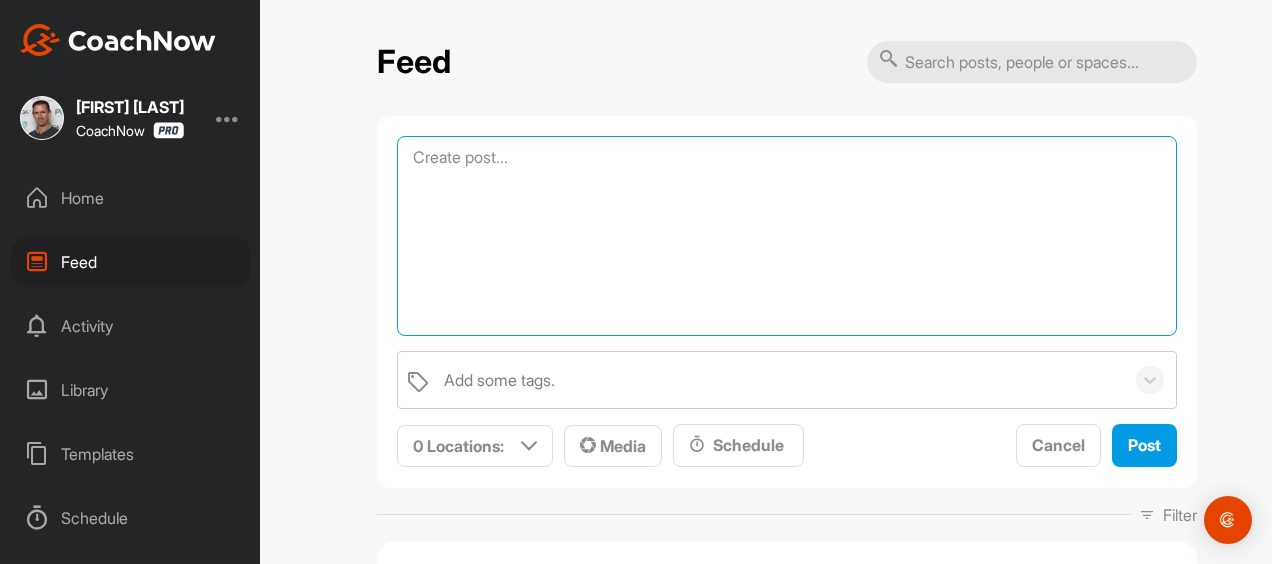 click at bounding box center [787, 236] 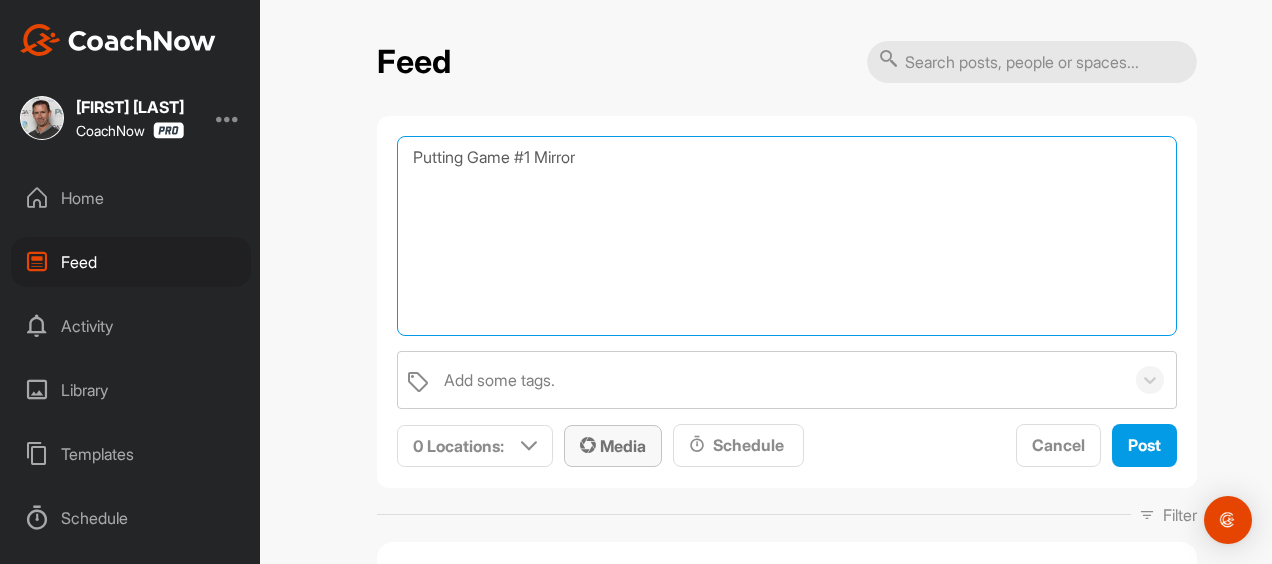 type on "Putting Game #1 Mirror" 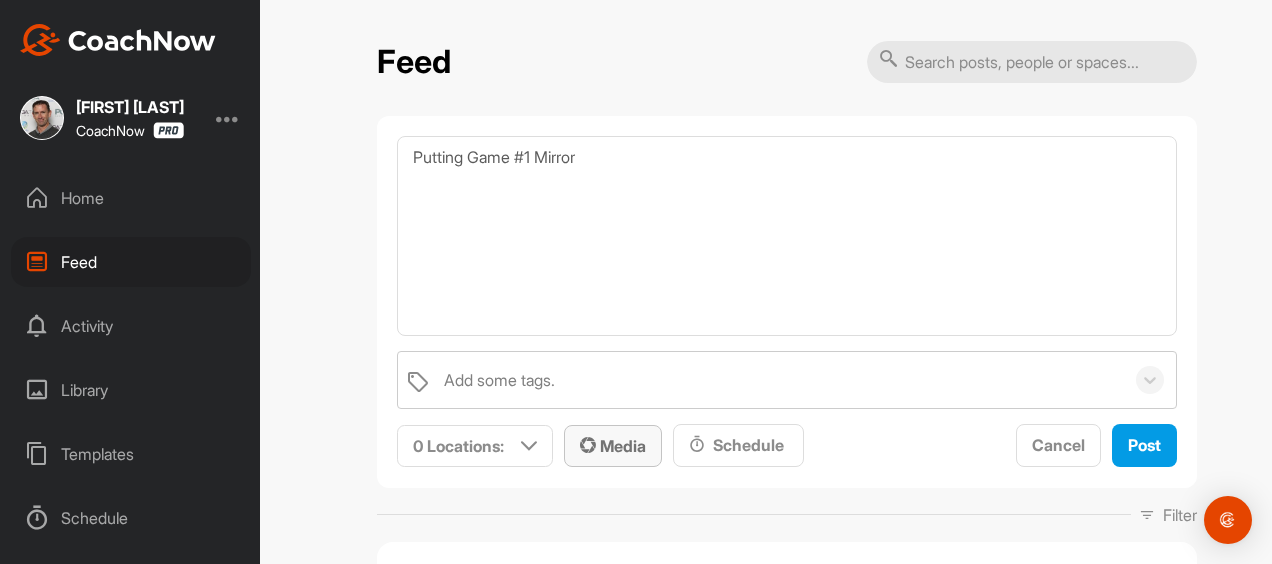 click on "Media" at bounding box center [613, 446] 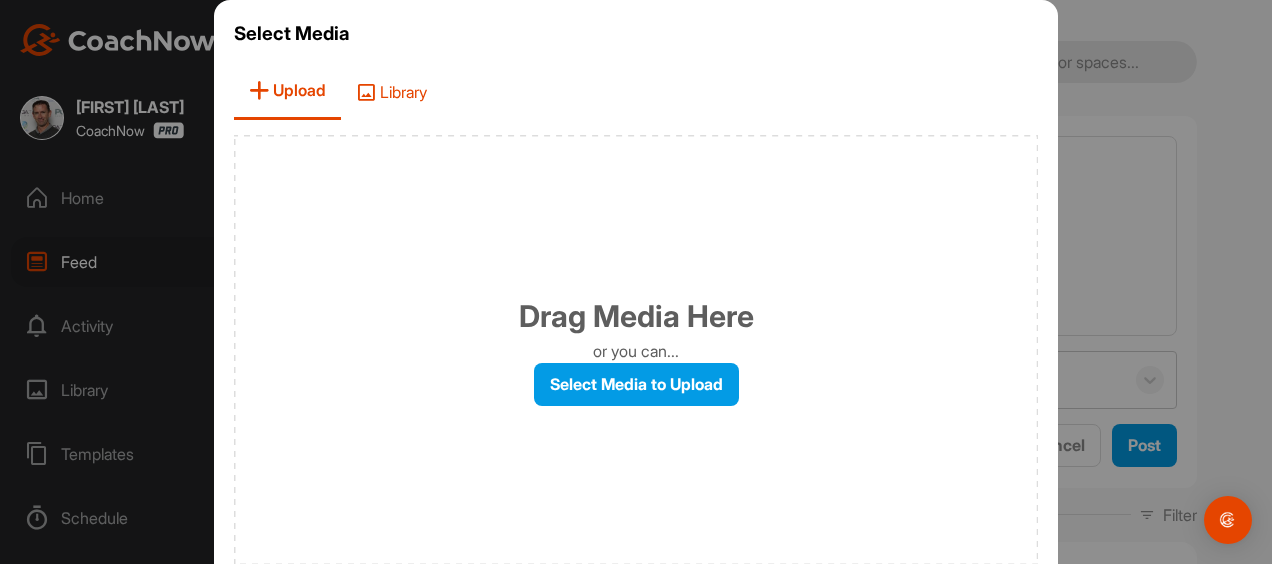 click on "Library" at bounding box center [391, 91] 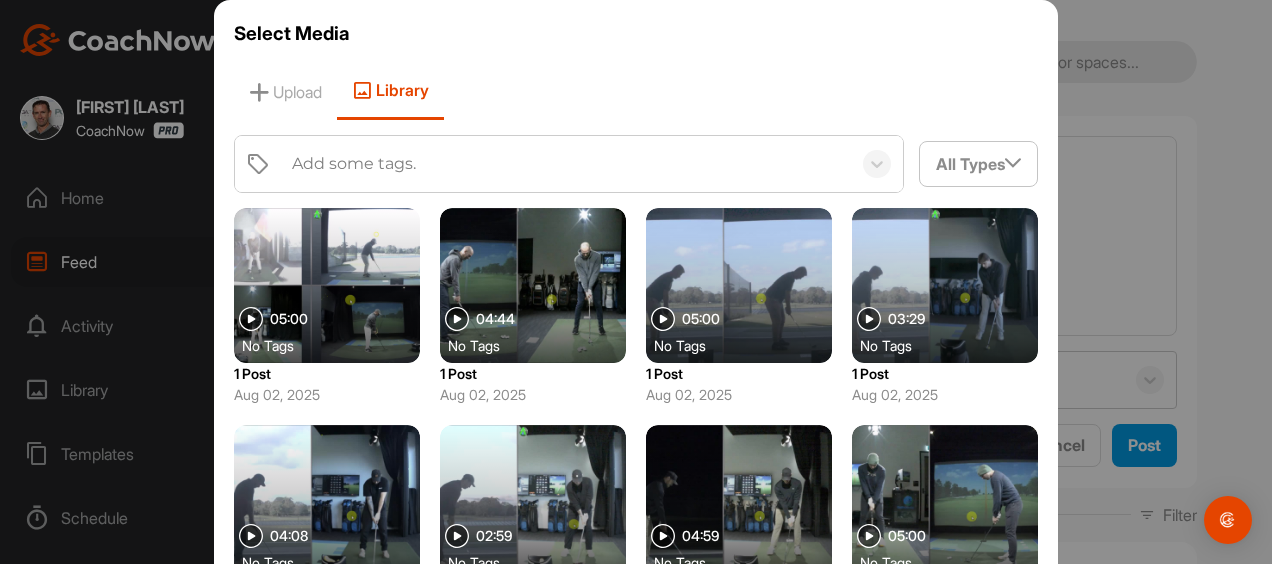 click on "Add some tags." at bounding box center [354, 164] 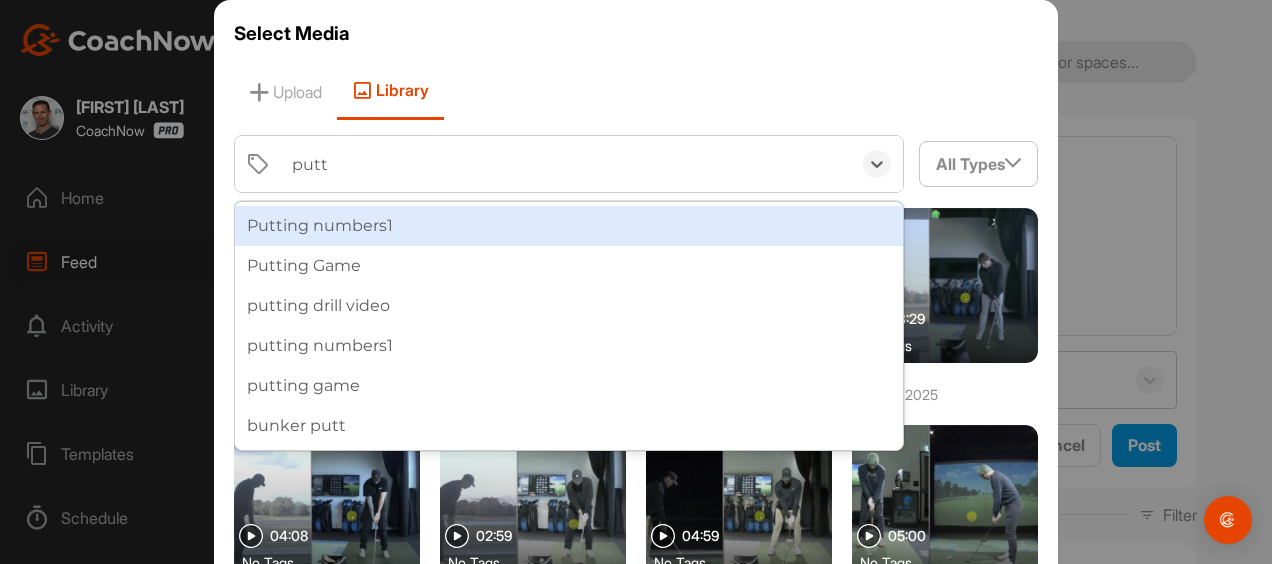 type on "puttin" 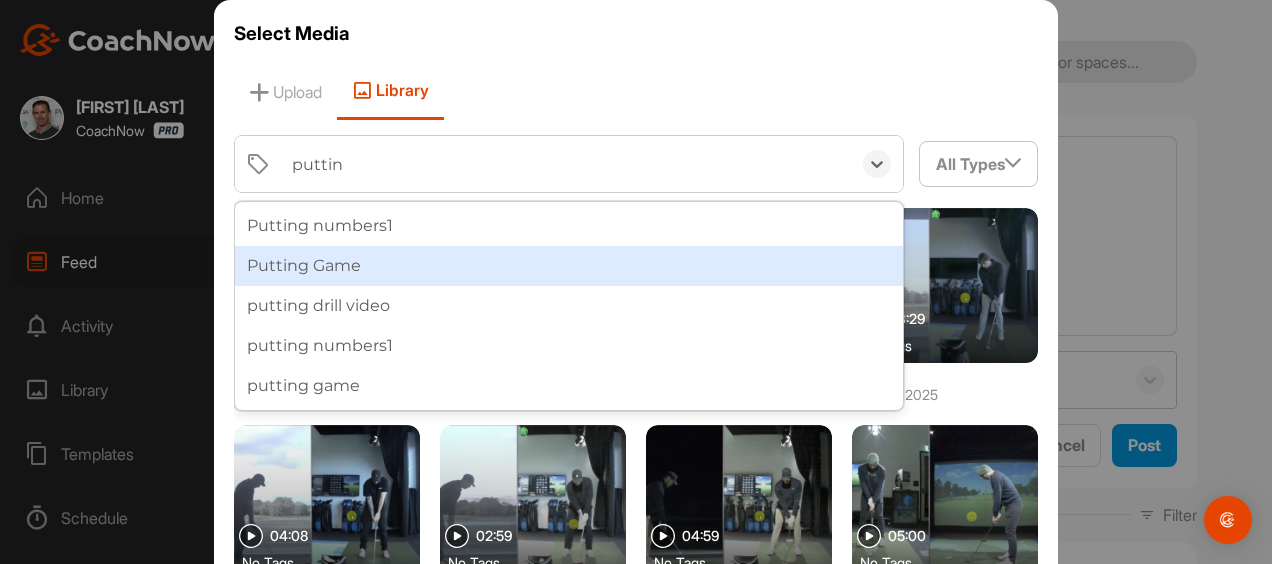 click on "Putting Game" at bounding box center (569, 266) 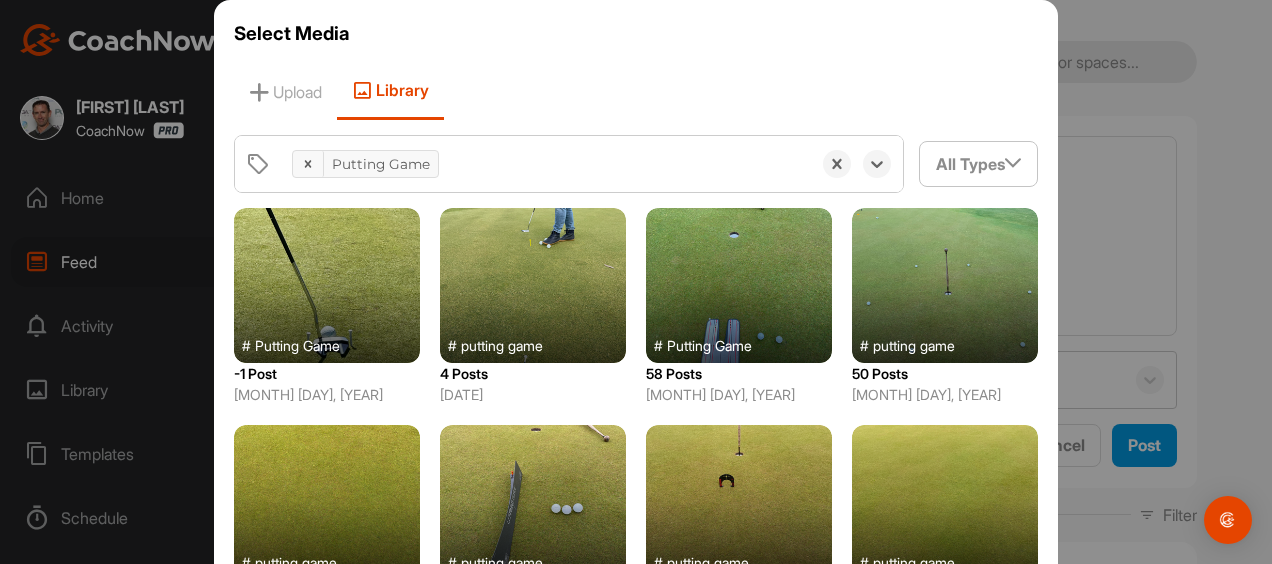 click at bounding box center (739, 285) 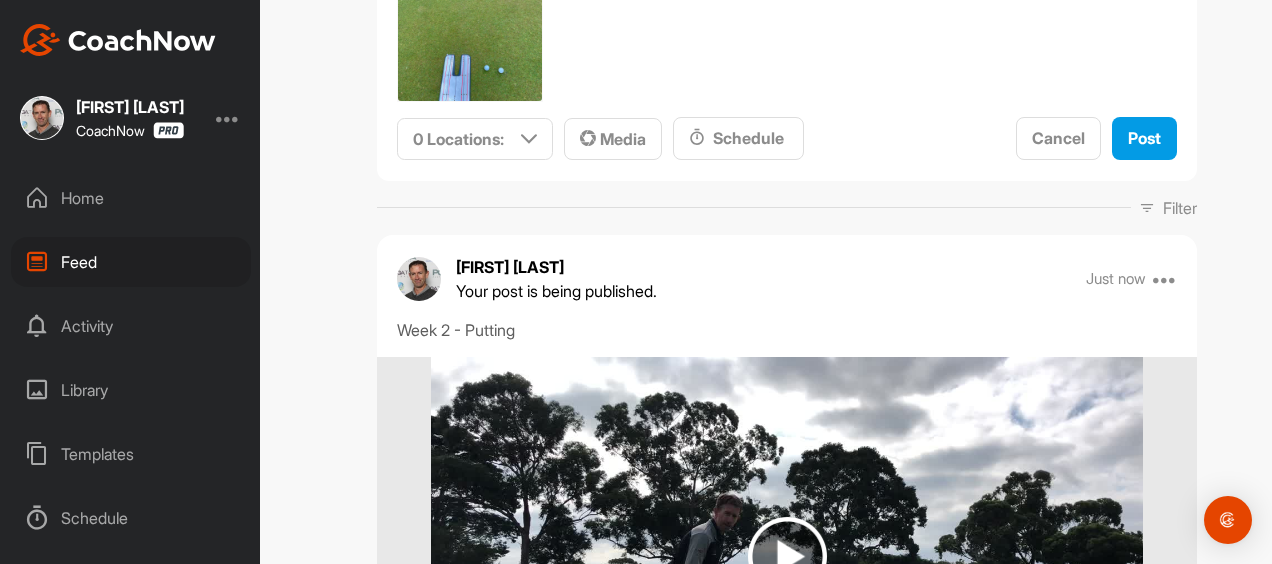 scroll, scrollTop: 520, scrollLeft: 0, axis: vertical 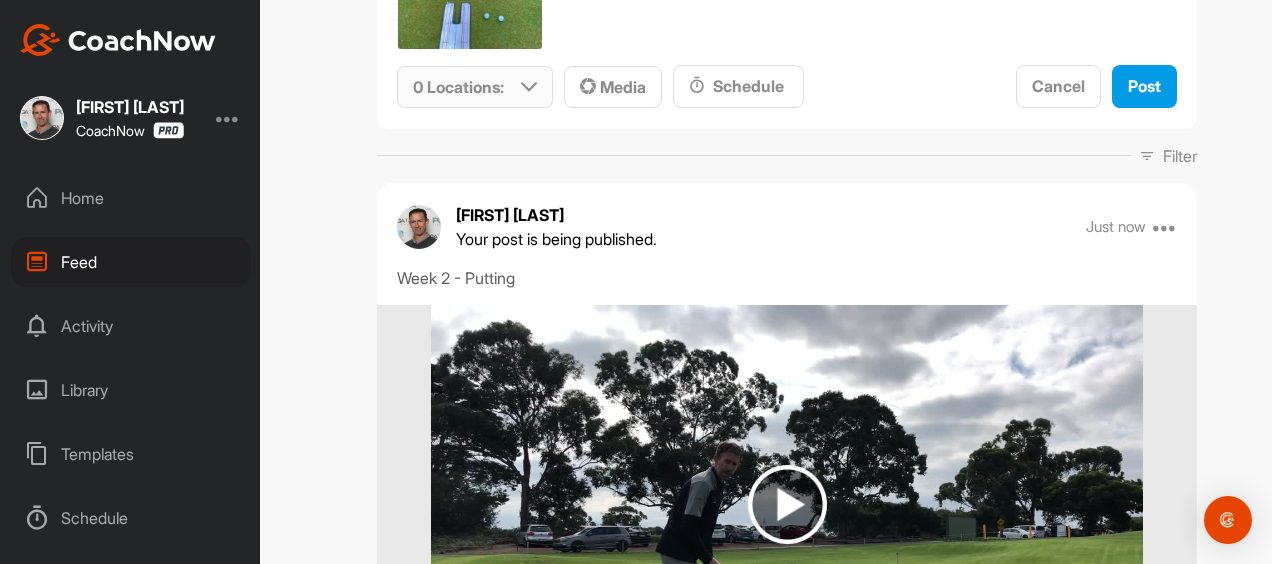 click on "0 Locations :" at bounding box center [475, 87] 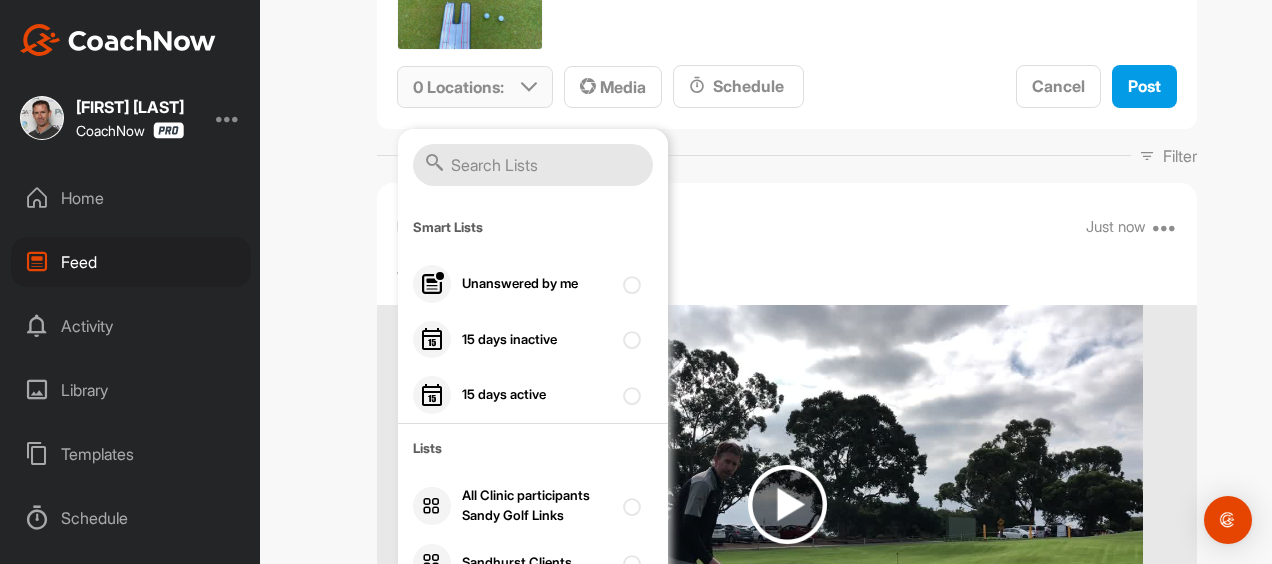 click at bounding box center [533, 165] 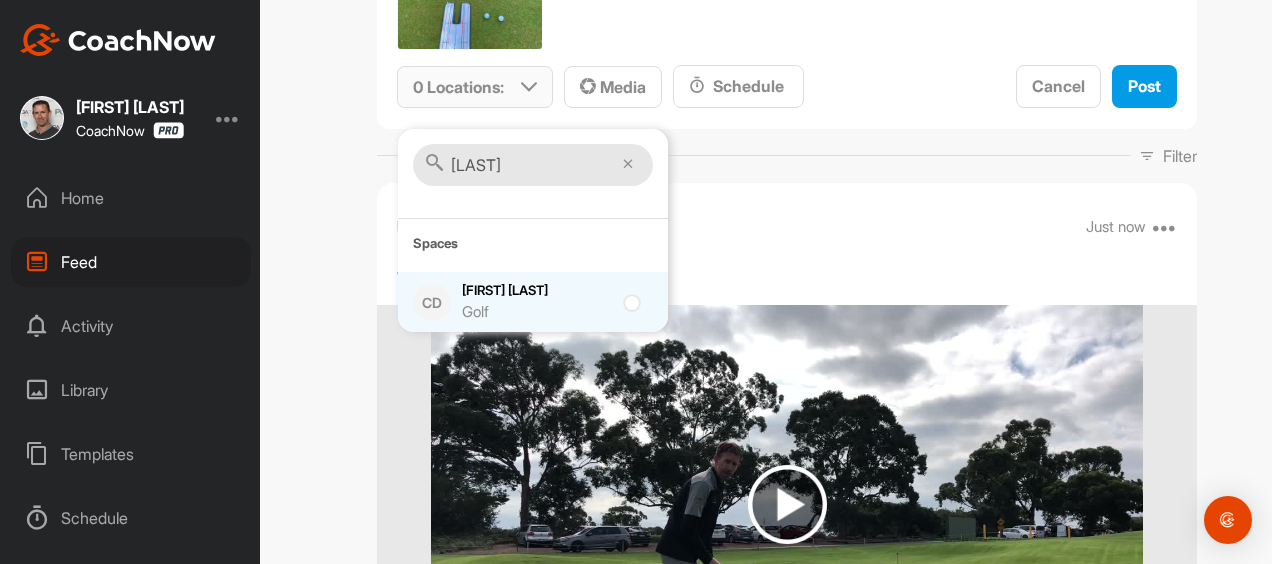 type on "[LAST]" 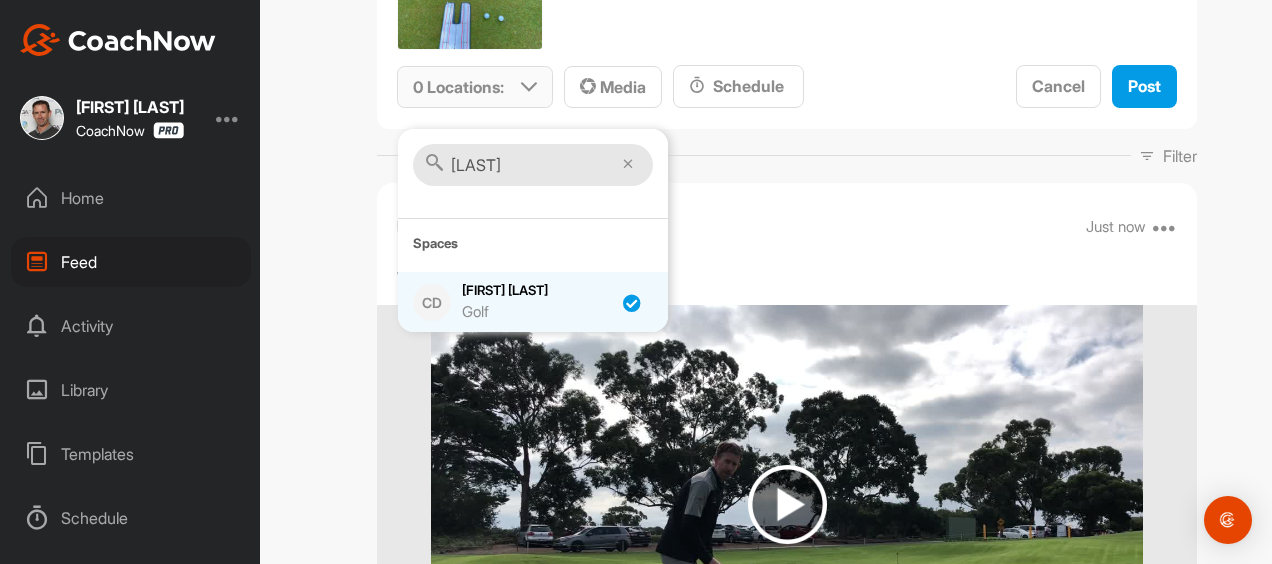 checkbox on "true" 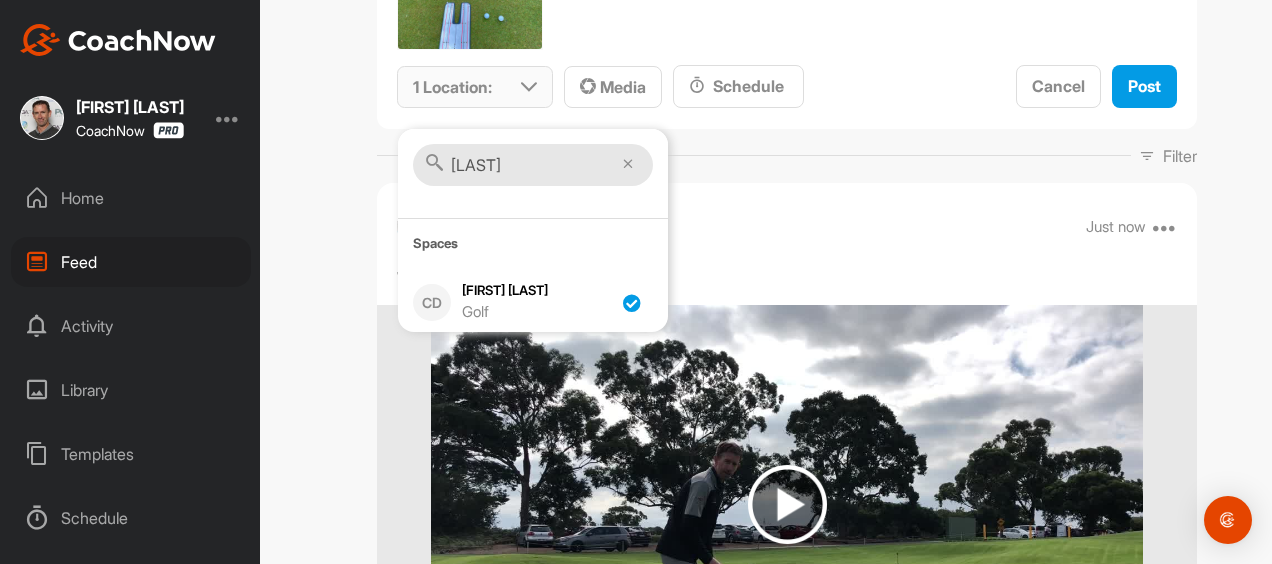 click on "[LAST]" at bounding box center [533, 165] 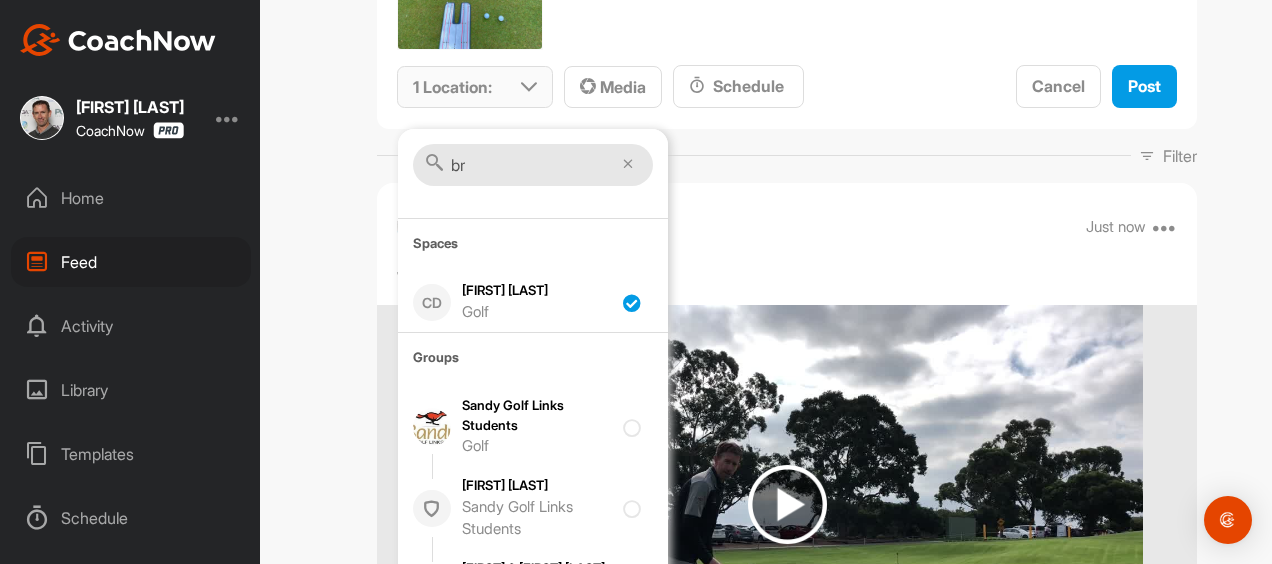 type on "b" 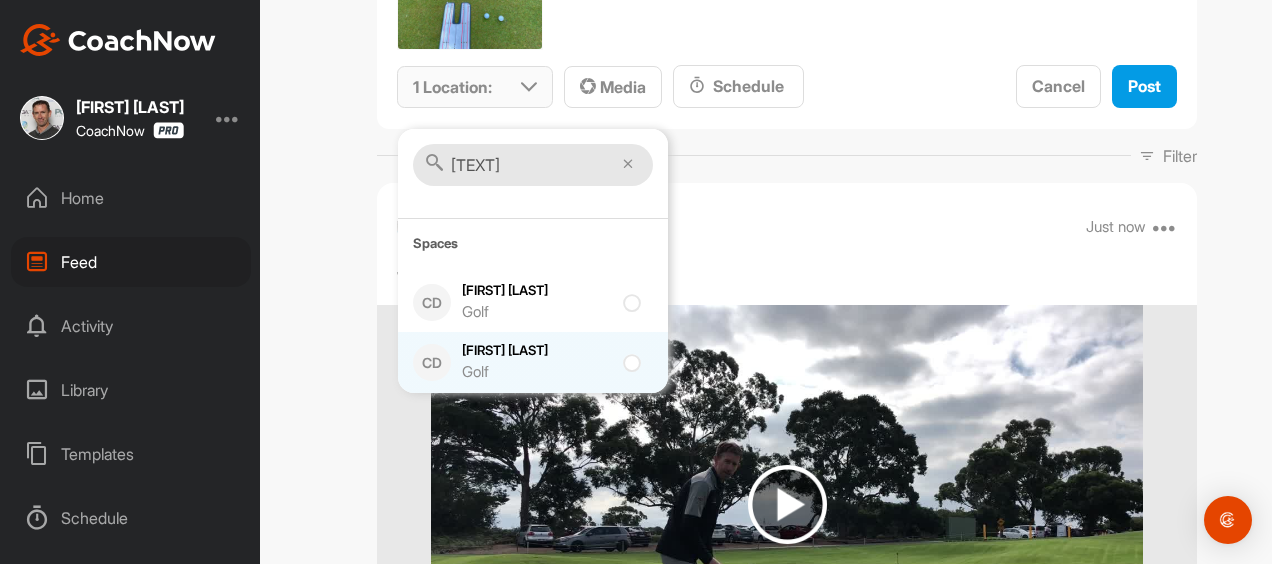 type on "[TEXT]" 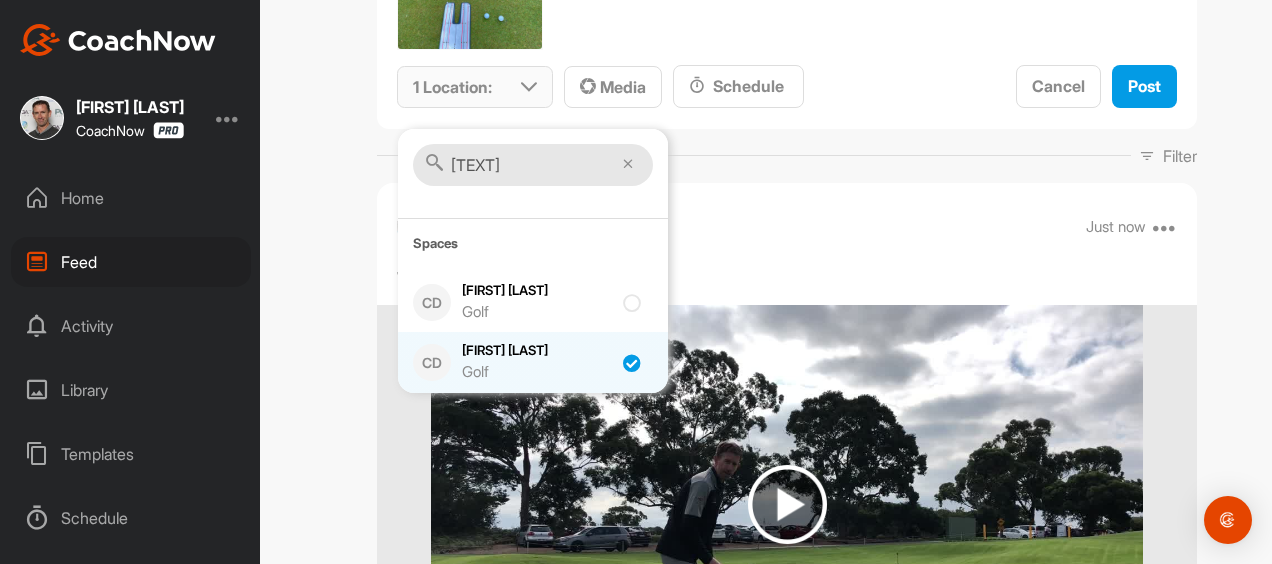 checkbox on "true" 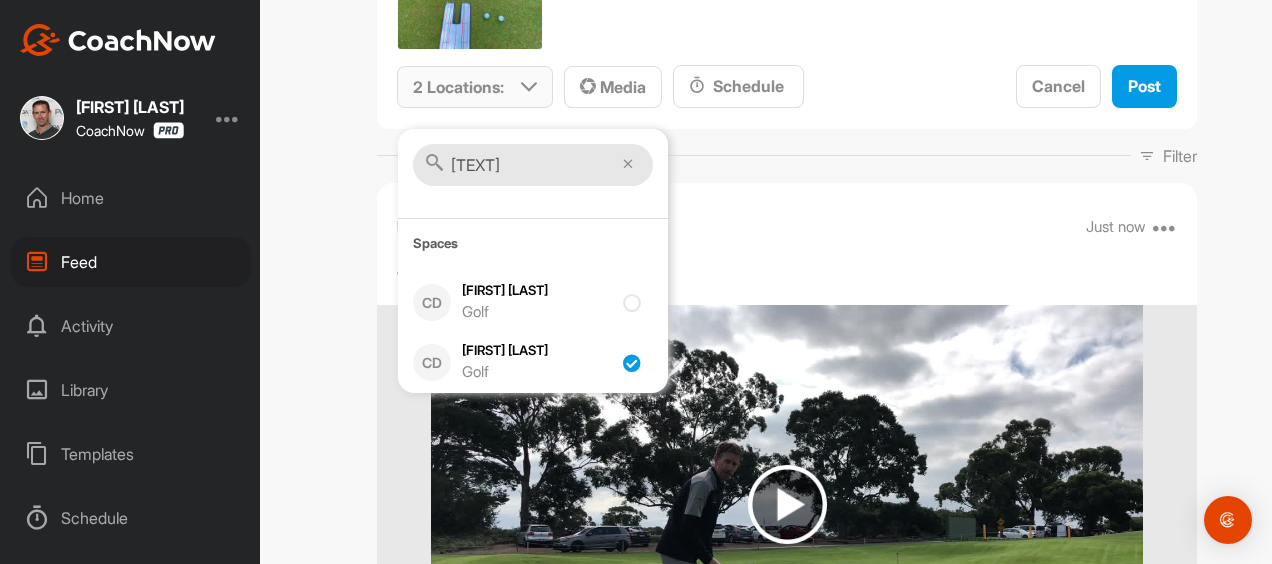 click on "[TEXT]" at bounding box center [533, 165] 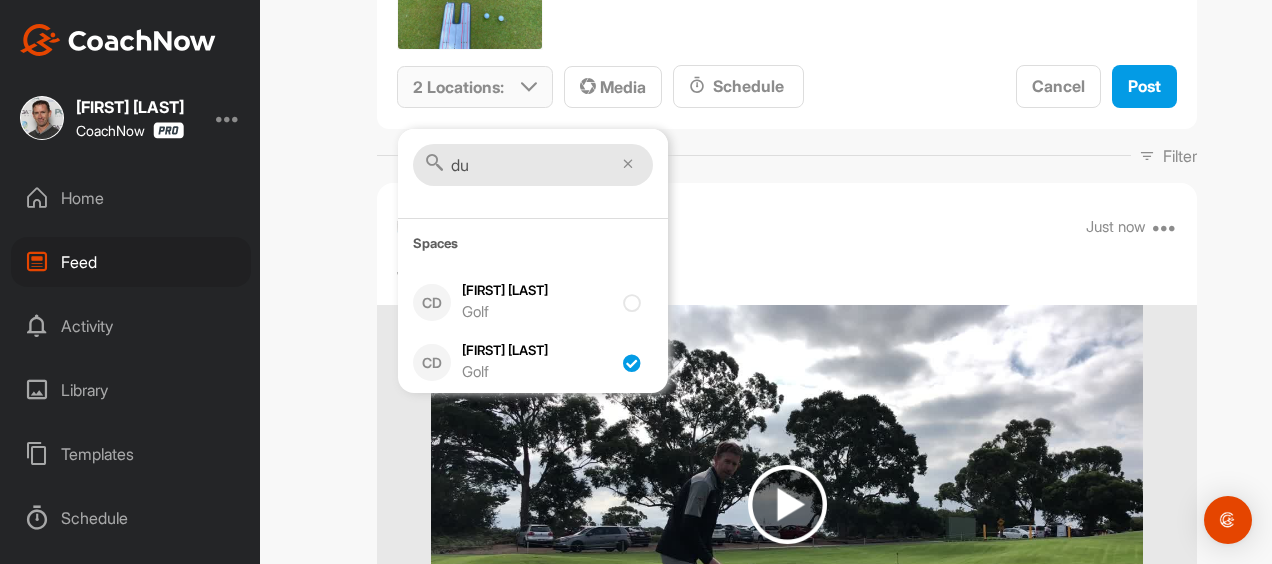 type on "d" 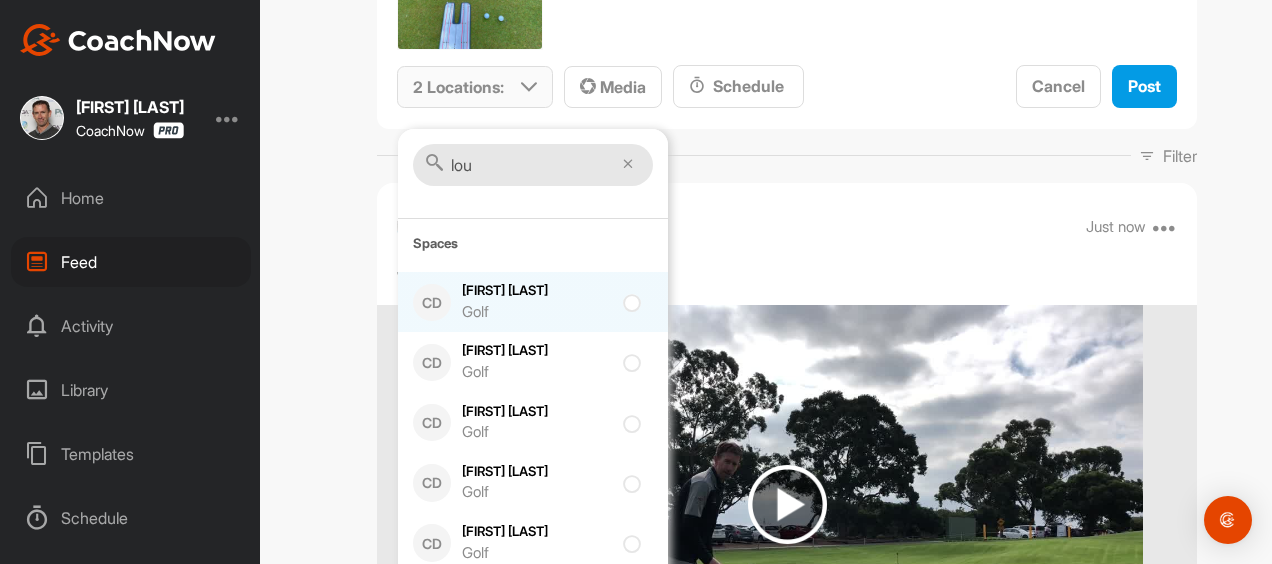 type on "lou" 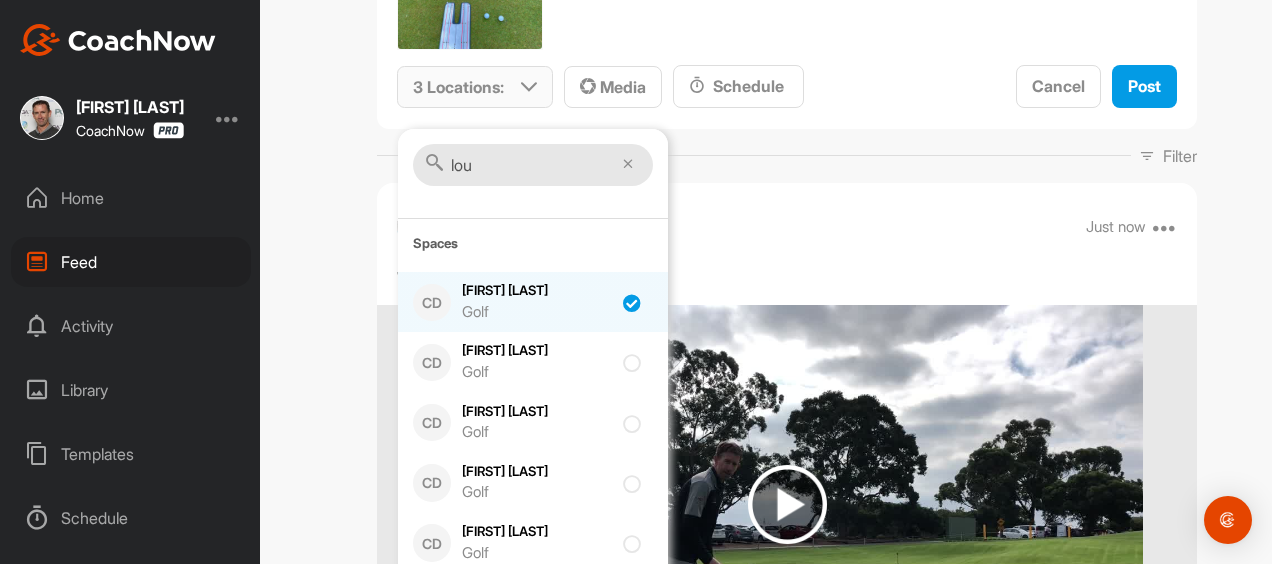 click on "CD" at bounding box center (432, 303) 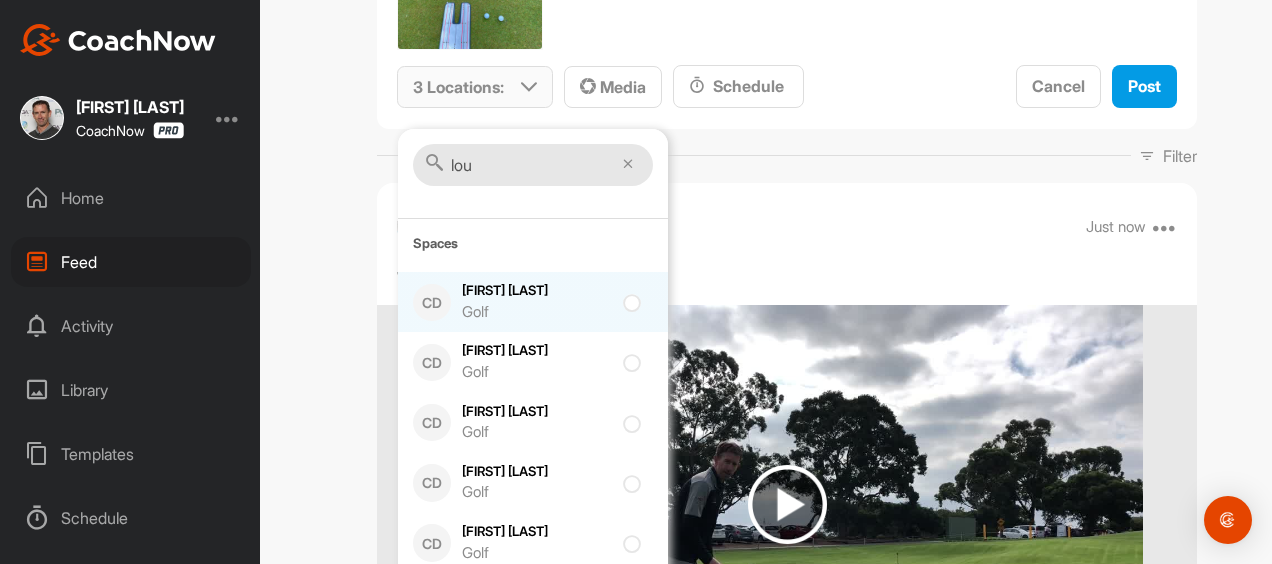 checkbox on "false" 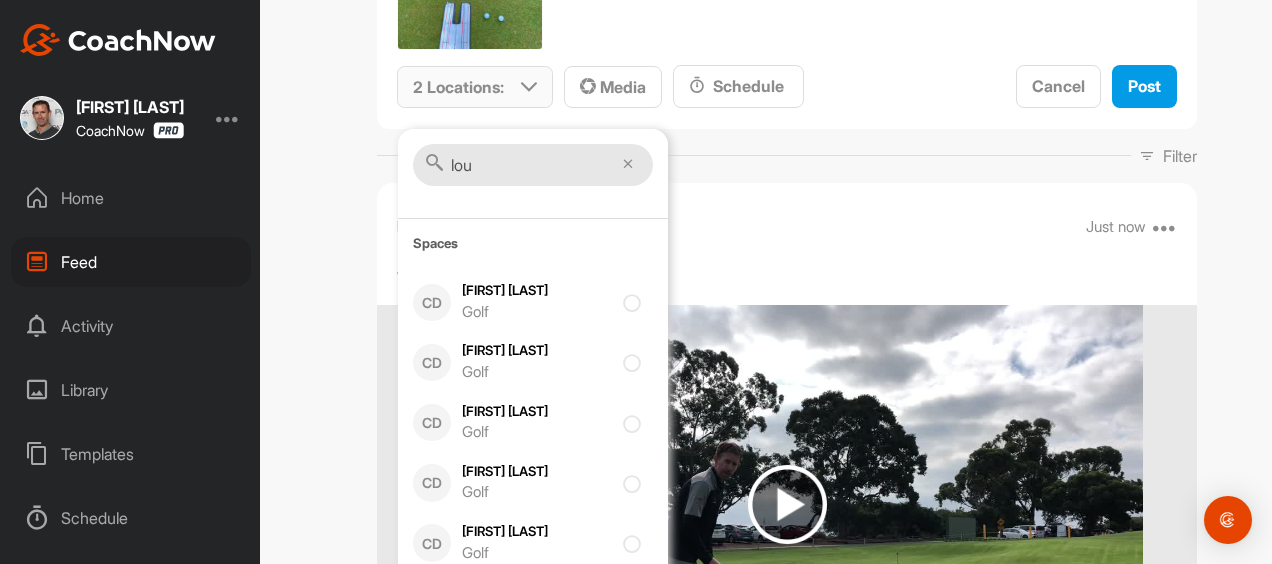click on "lou" at bounding box center [533, 165] 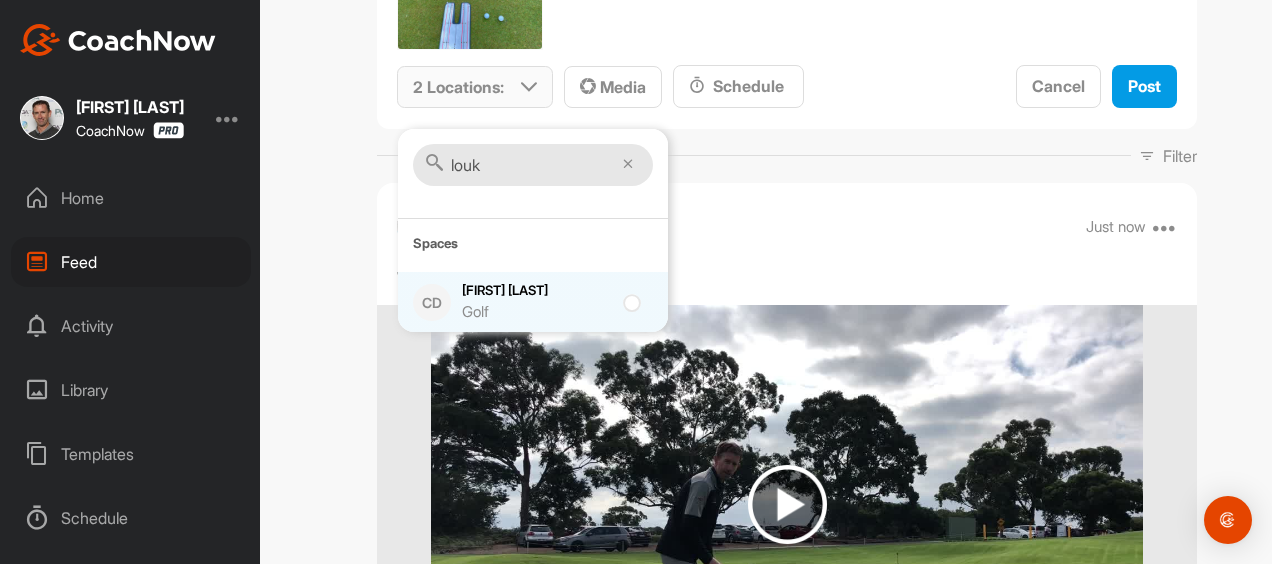type on "louk" 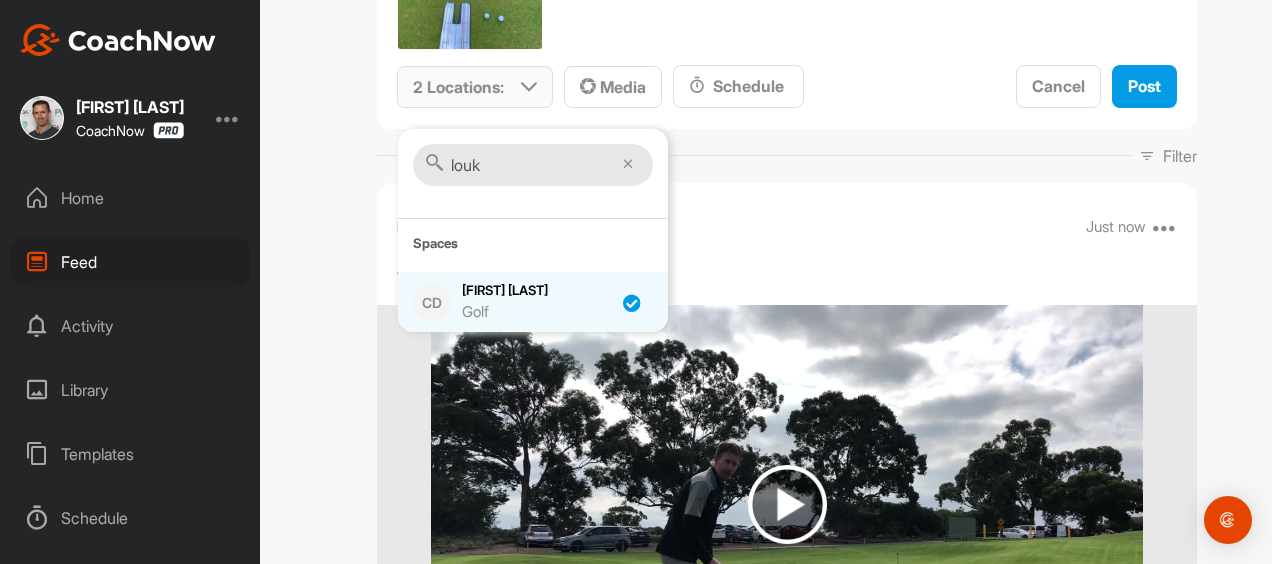 checkbox on "true" 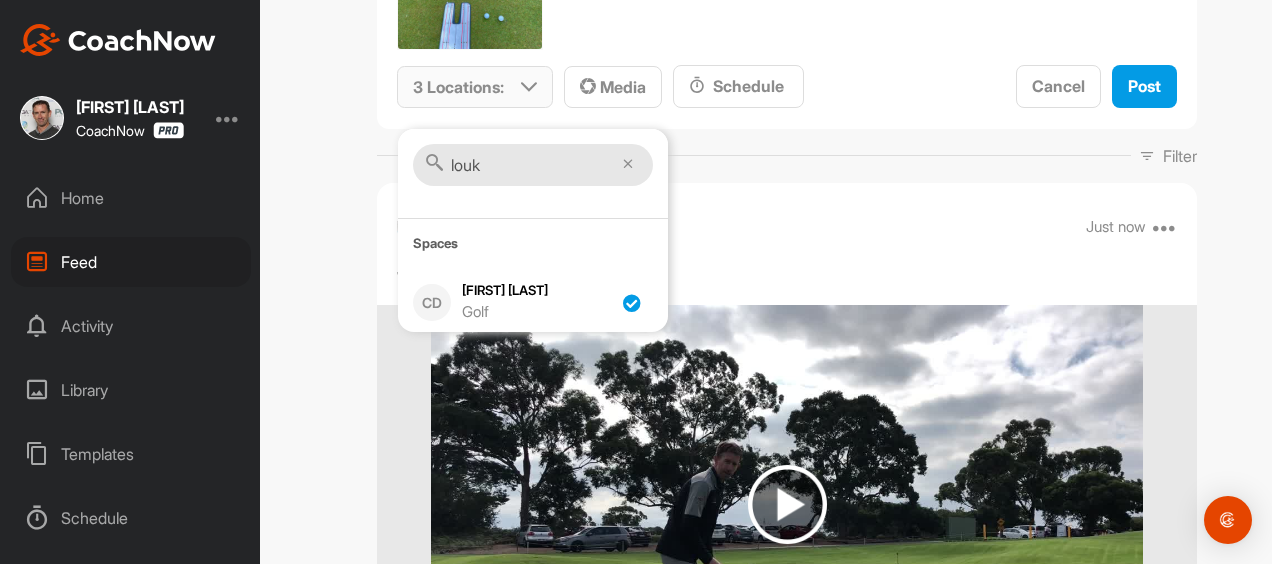 click on "louk" at bounding box center (533, 165) 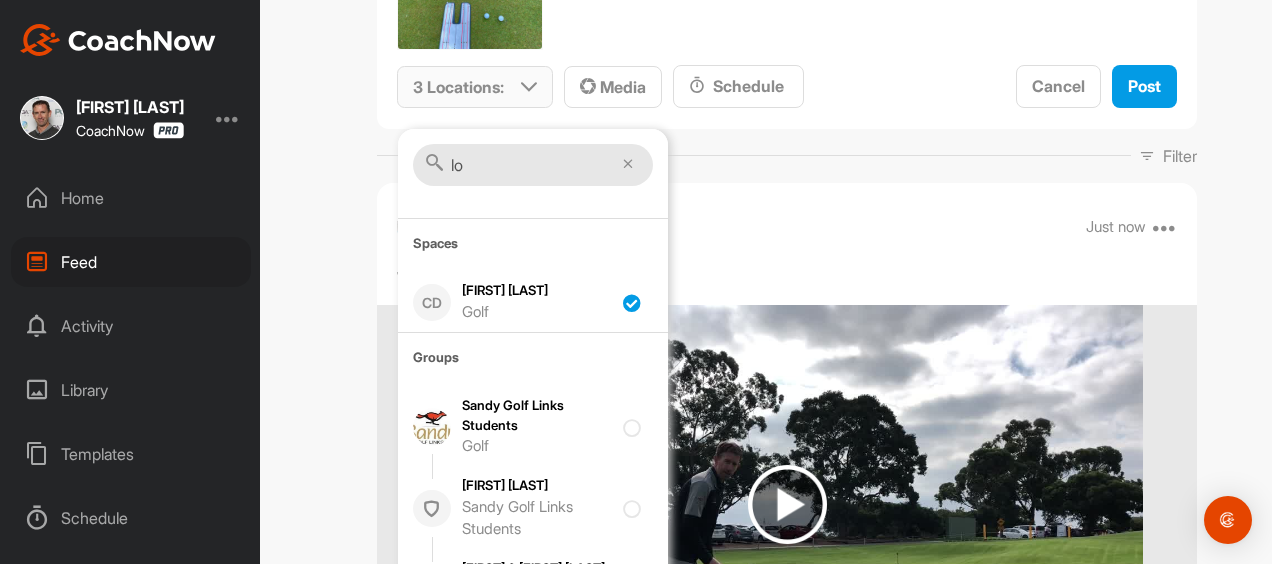 type on "l" 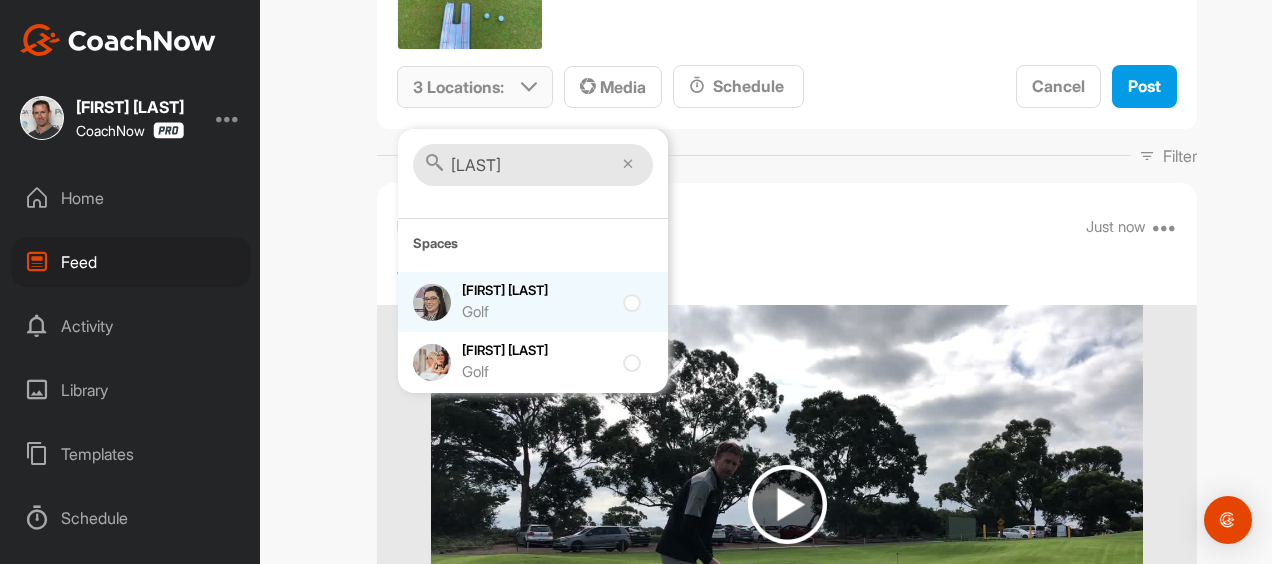 type on "[LAST]" 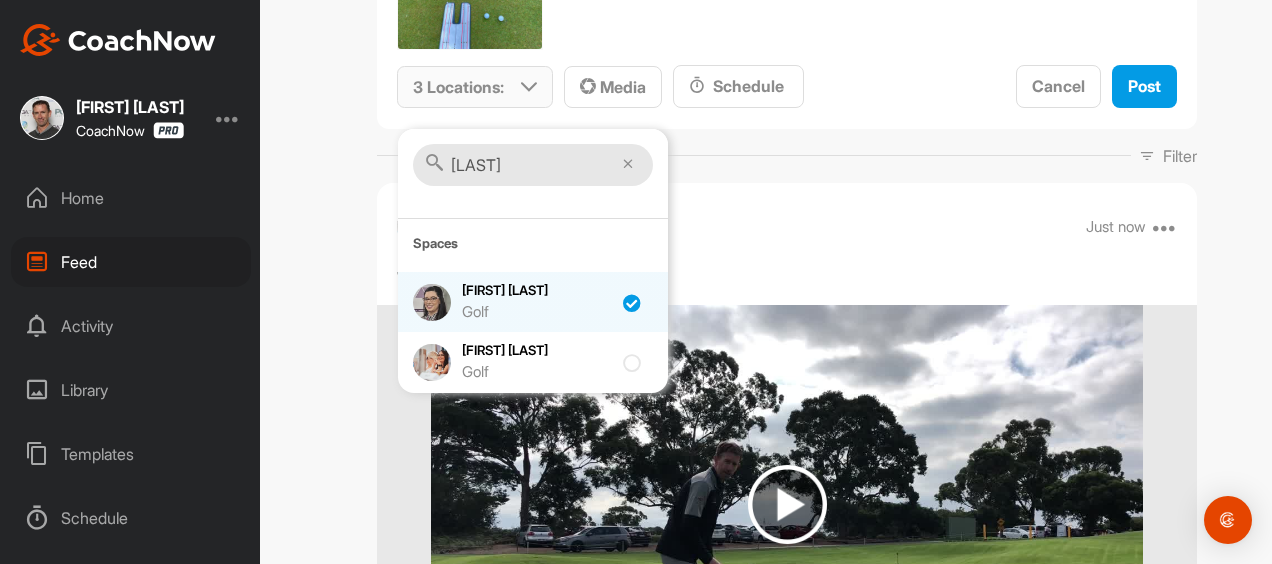 checkbox on "true" 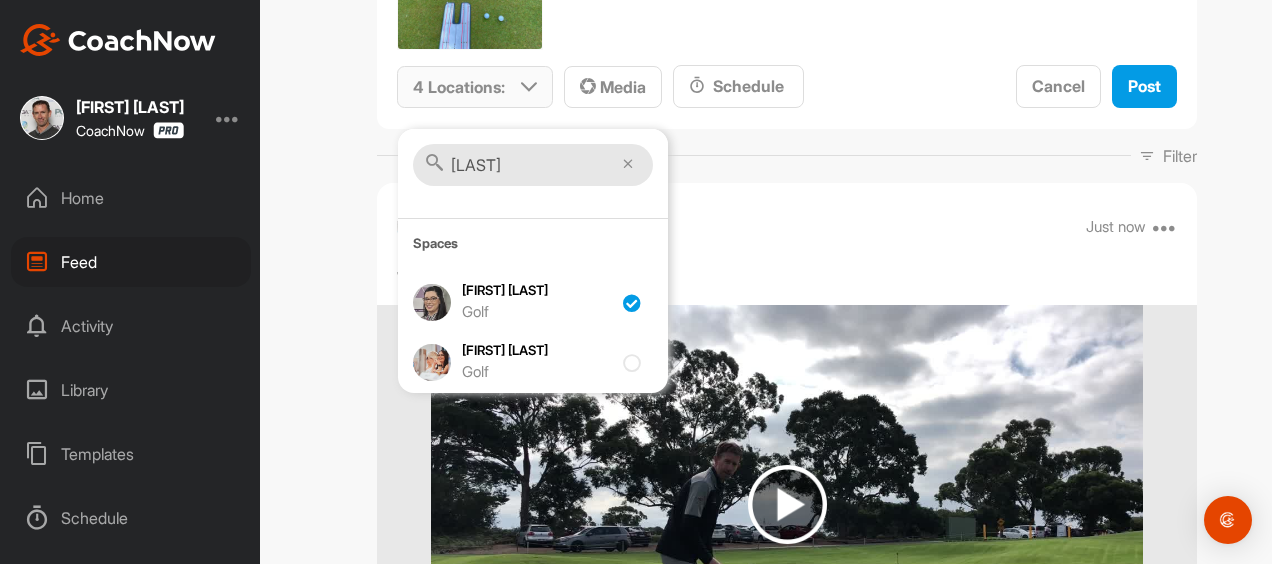 click on "[LAST]" at bounding box center (533, 165) 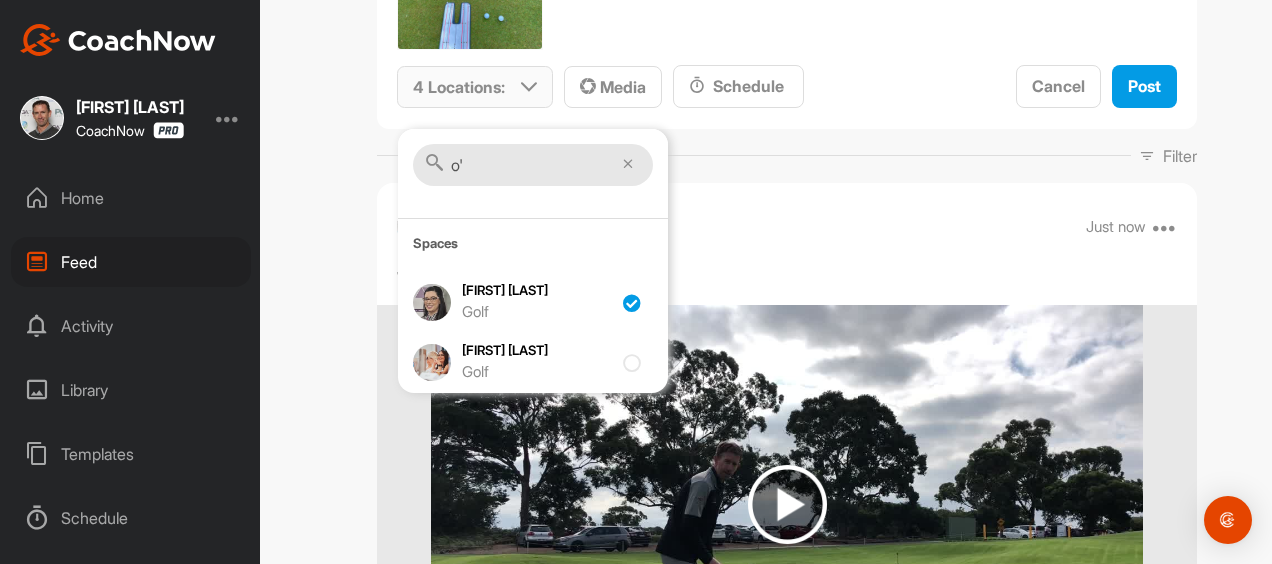 type on "o" 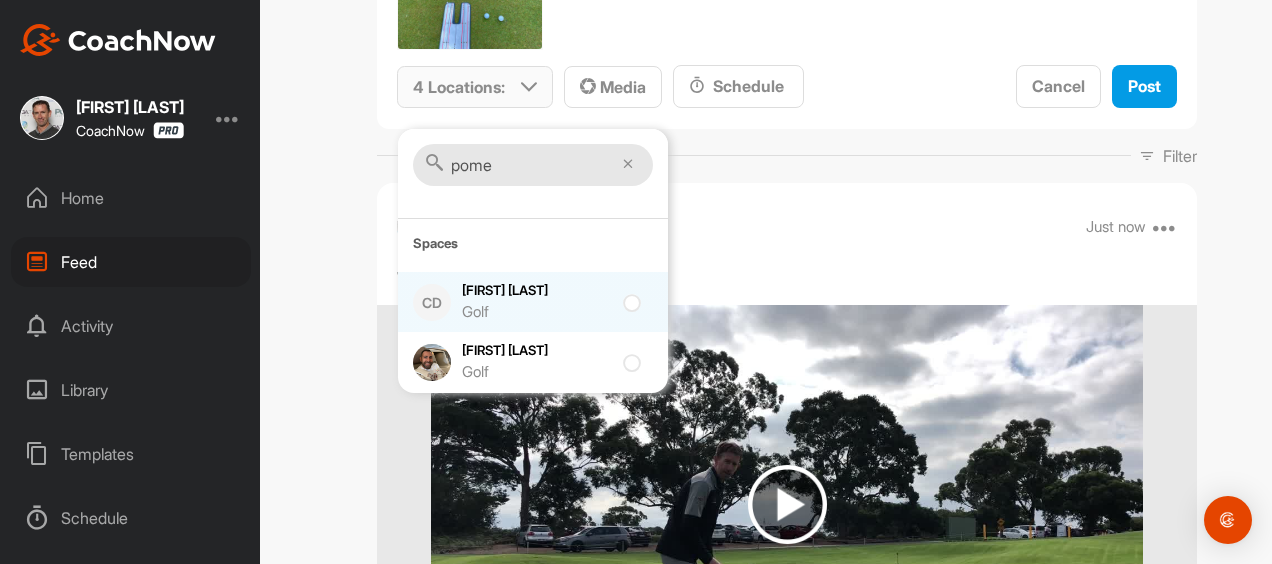 type on "pome" 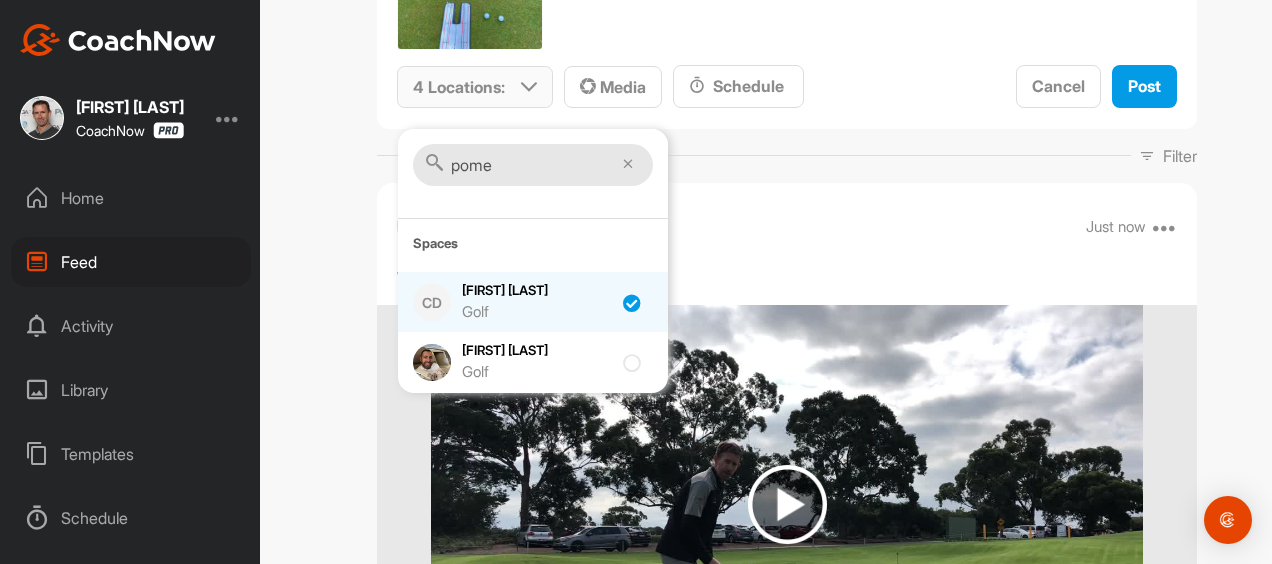 checkbox on "true" 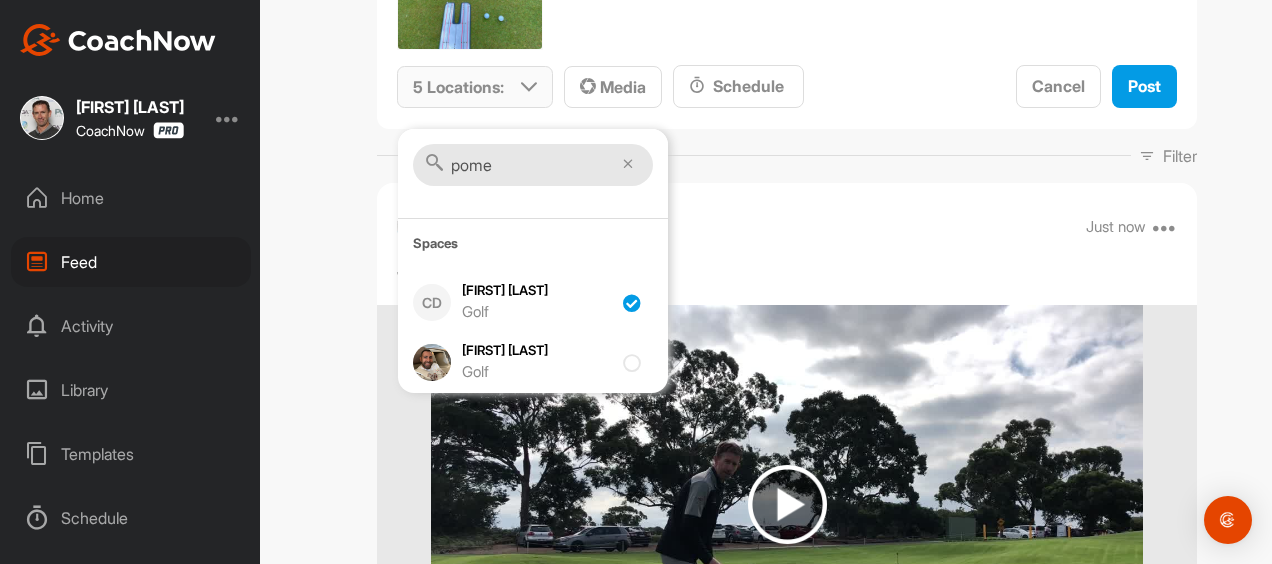 click on "pome" at bounding box center [533, 165] 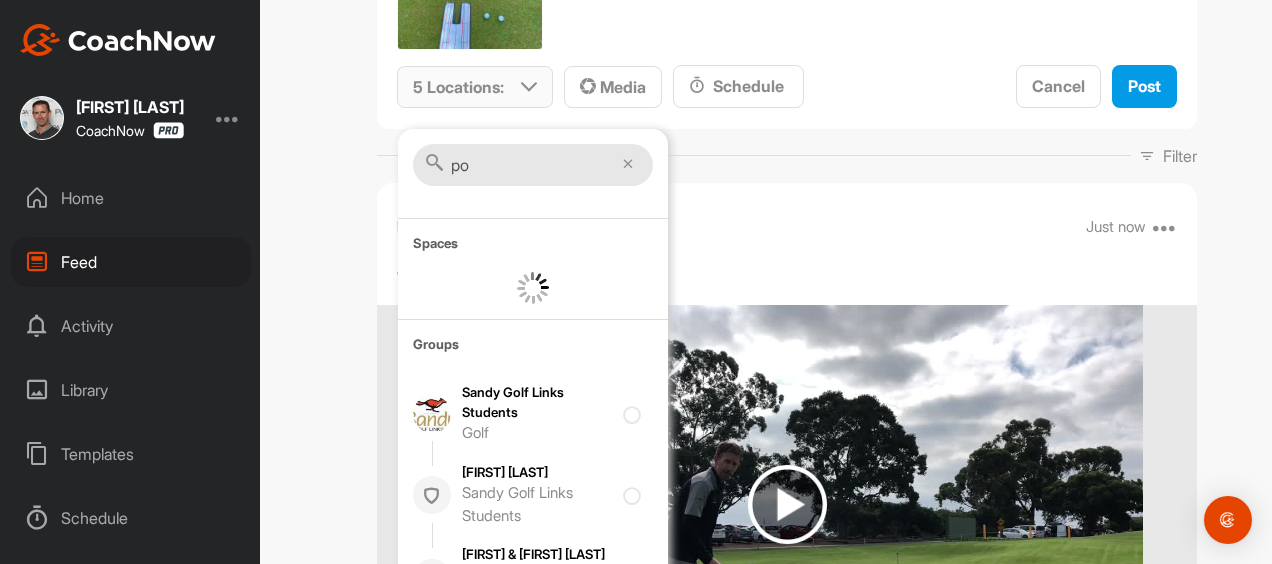 type on "p" 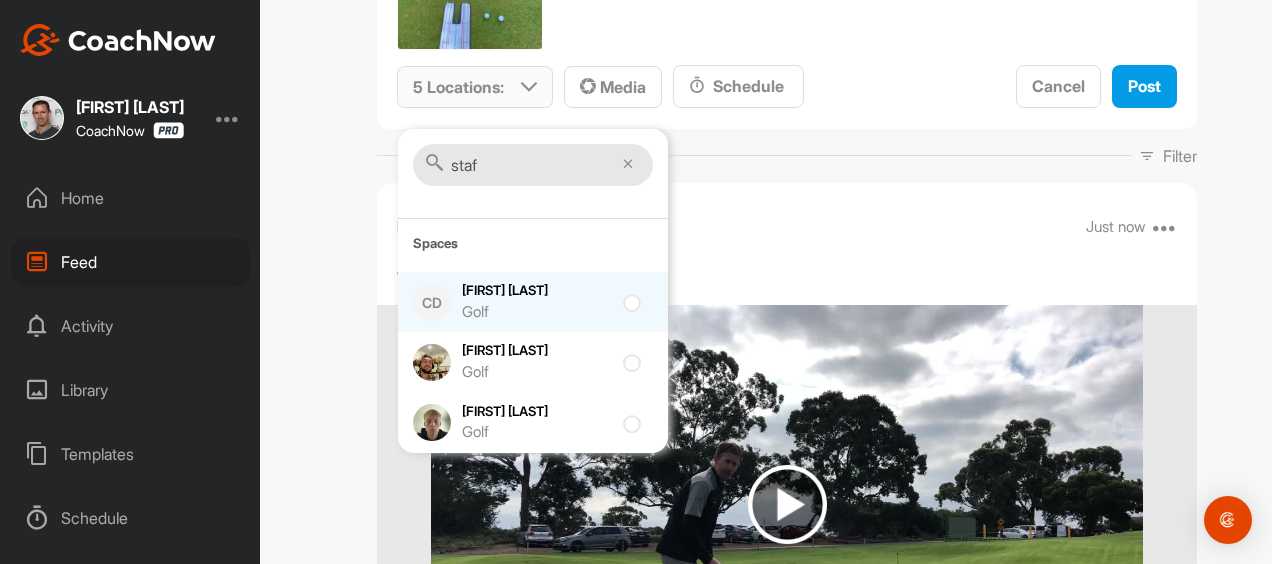 type on "staf" 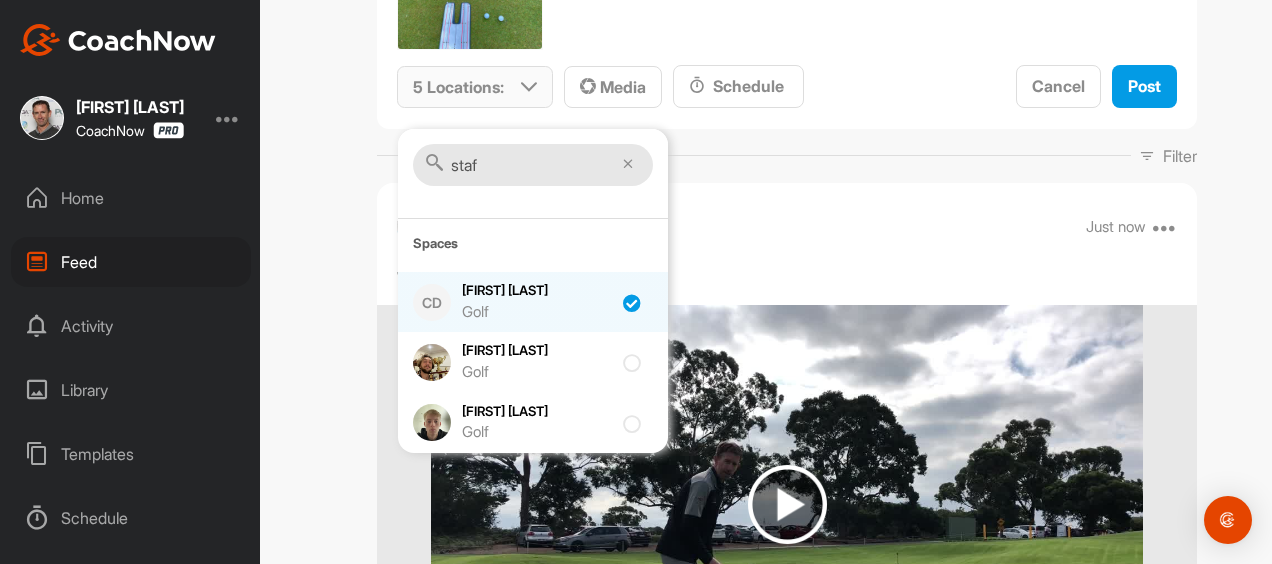 checkbox on "true" 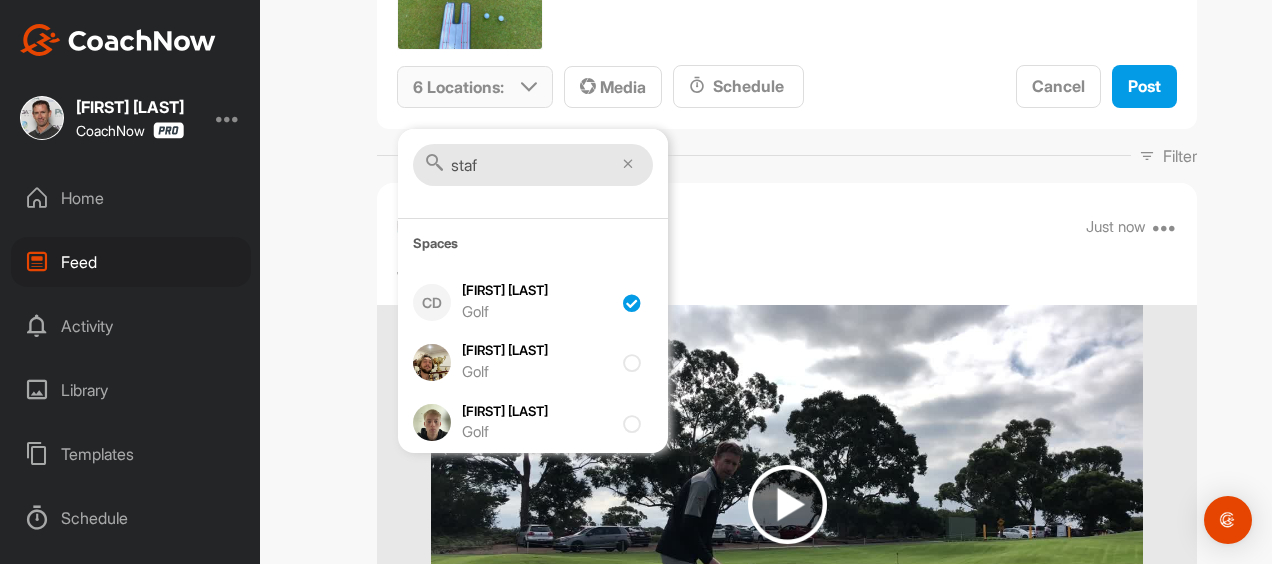 click on "staf" at bounding box center (533, 165) 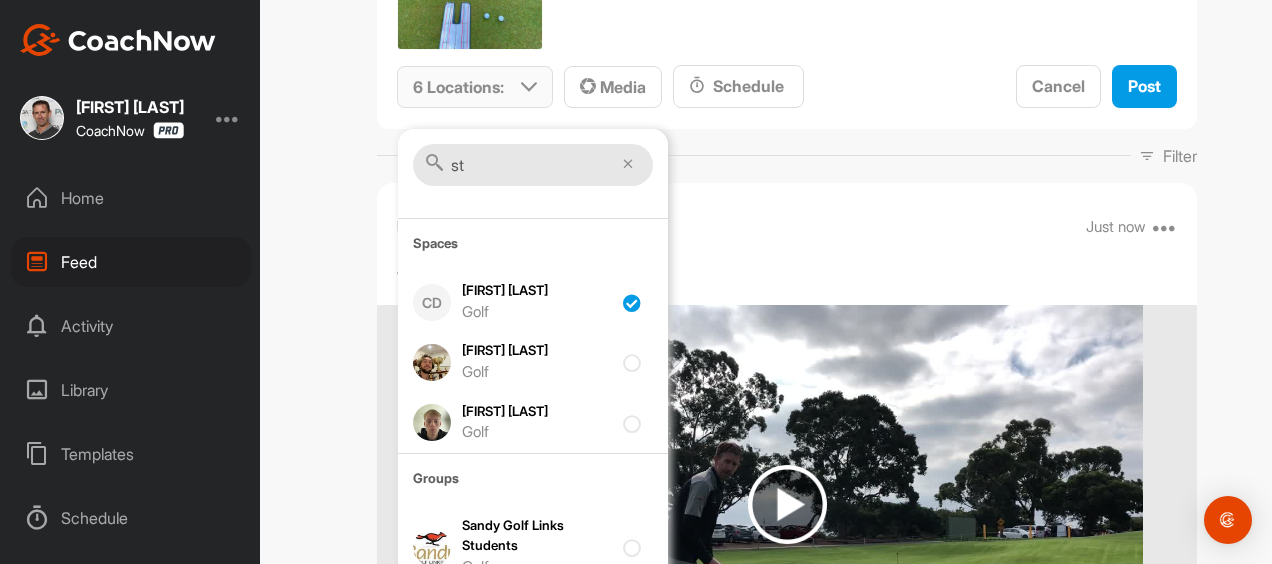 type on "s" 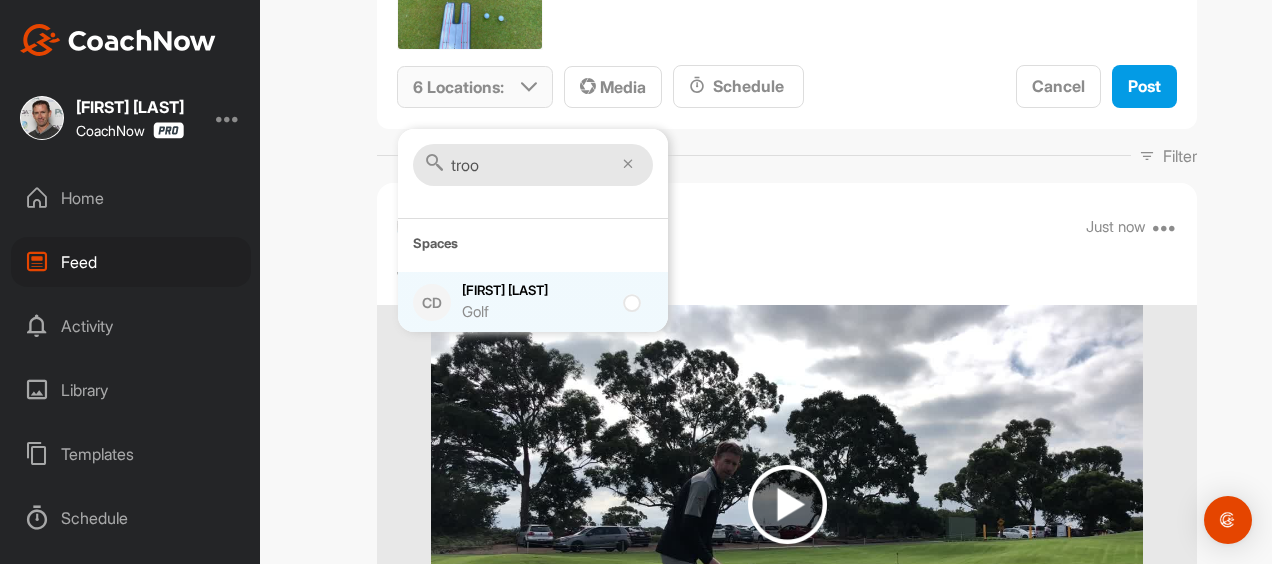 type on "troo" 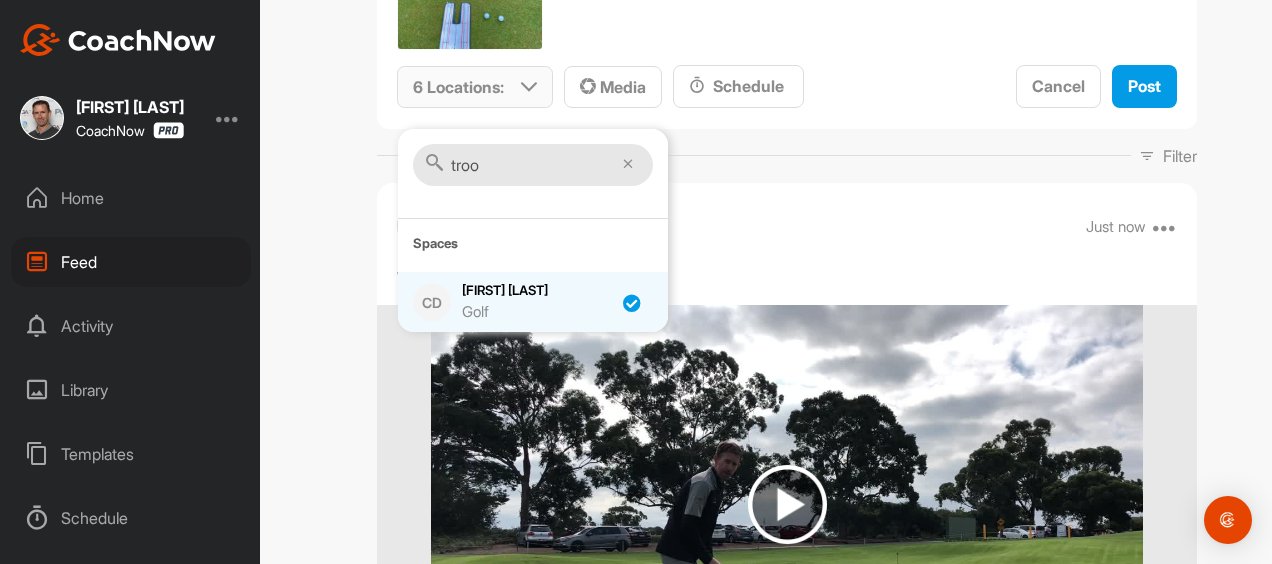checkbox on "true" 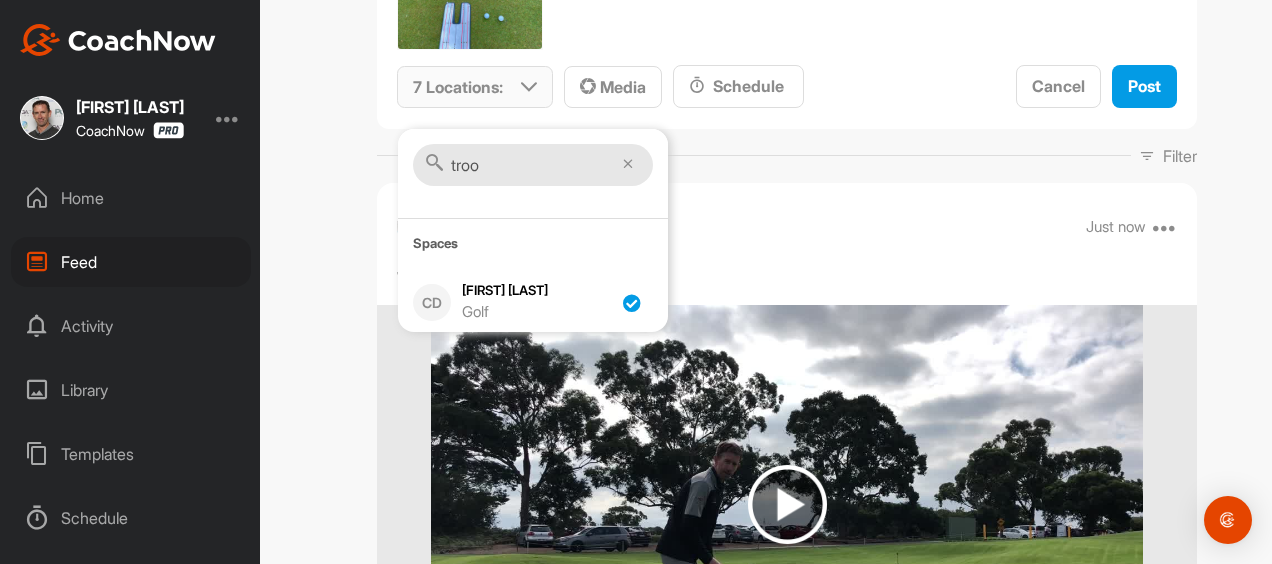 click on "troo" at bounding box center [533, 165] 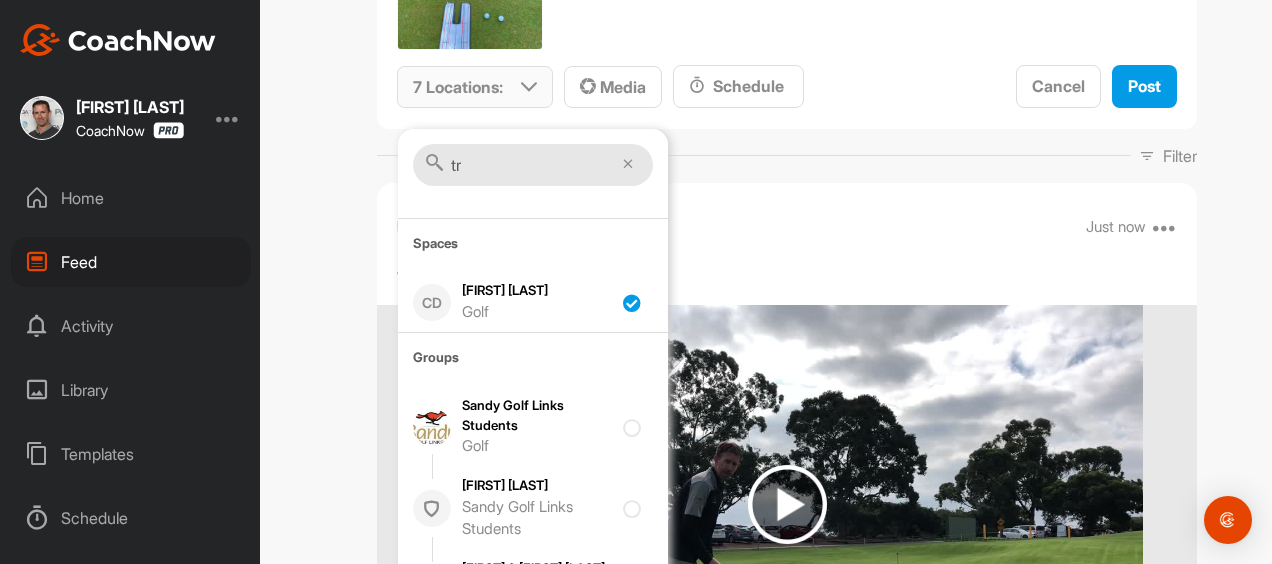 type on "t" 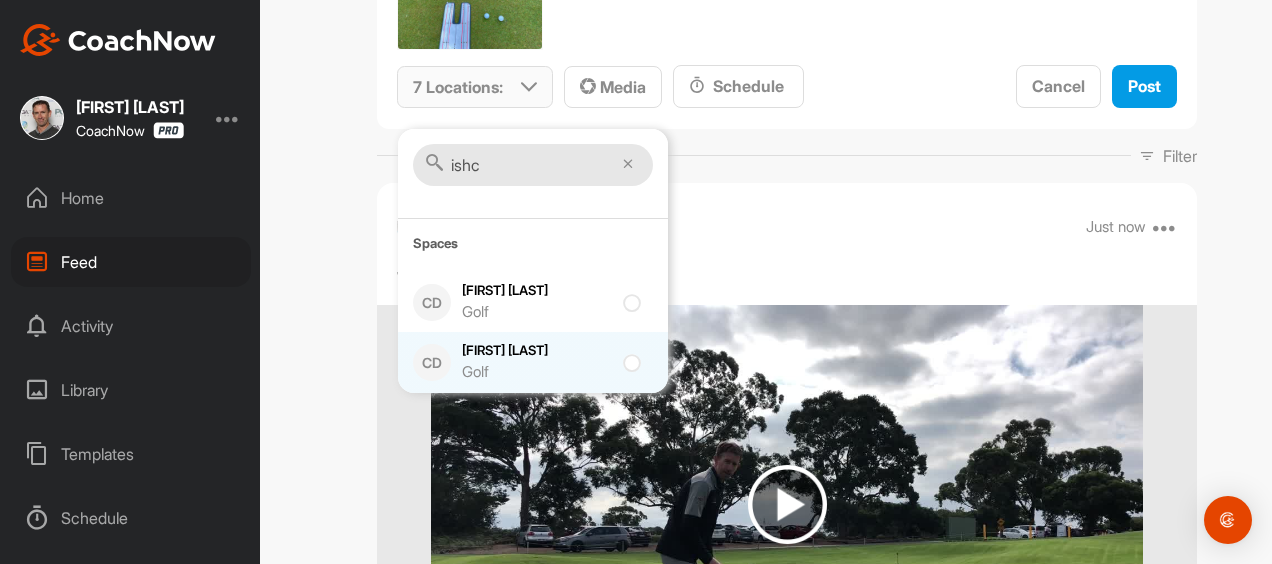 type on "ishc" 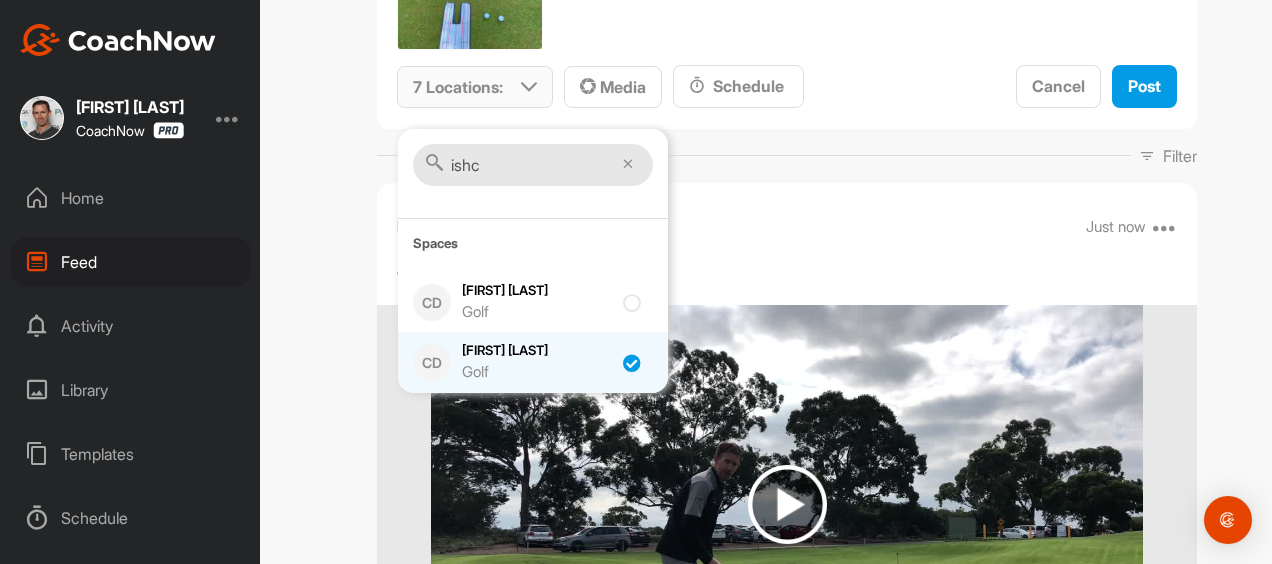 checkbox on "true" 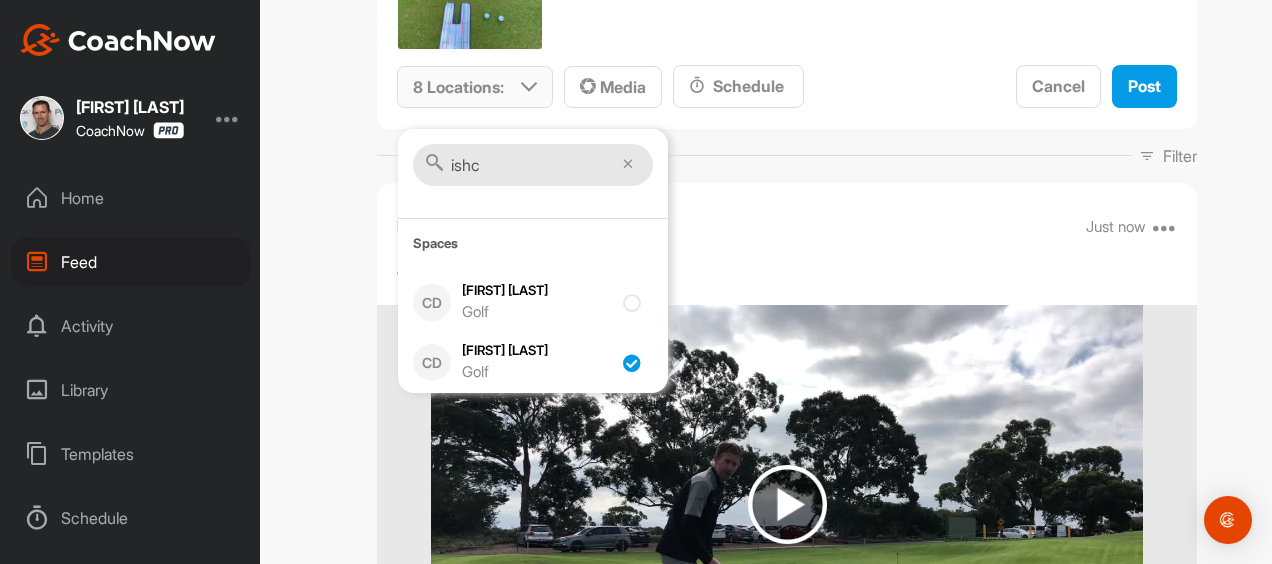 click on "ishc" at bounding box center (533, 165) 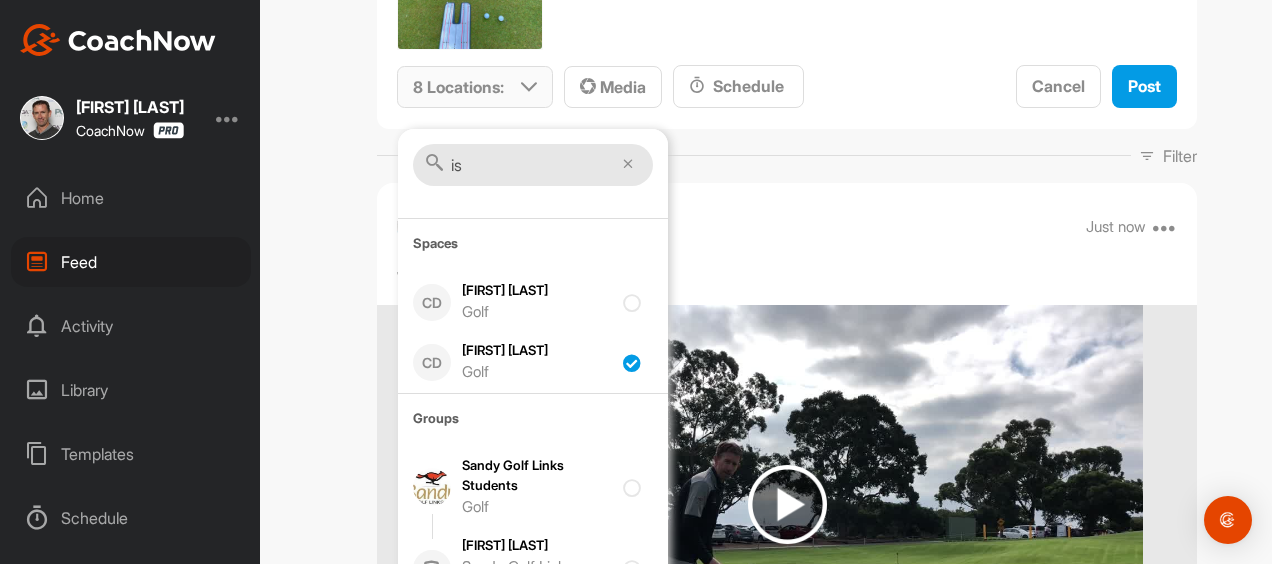 type on "i" 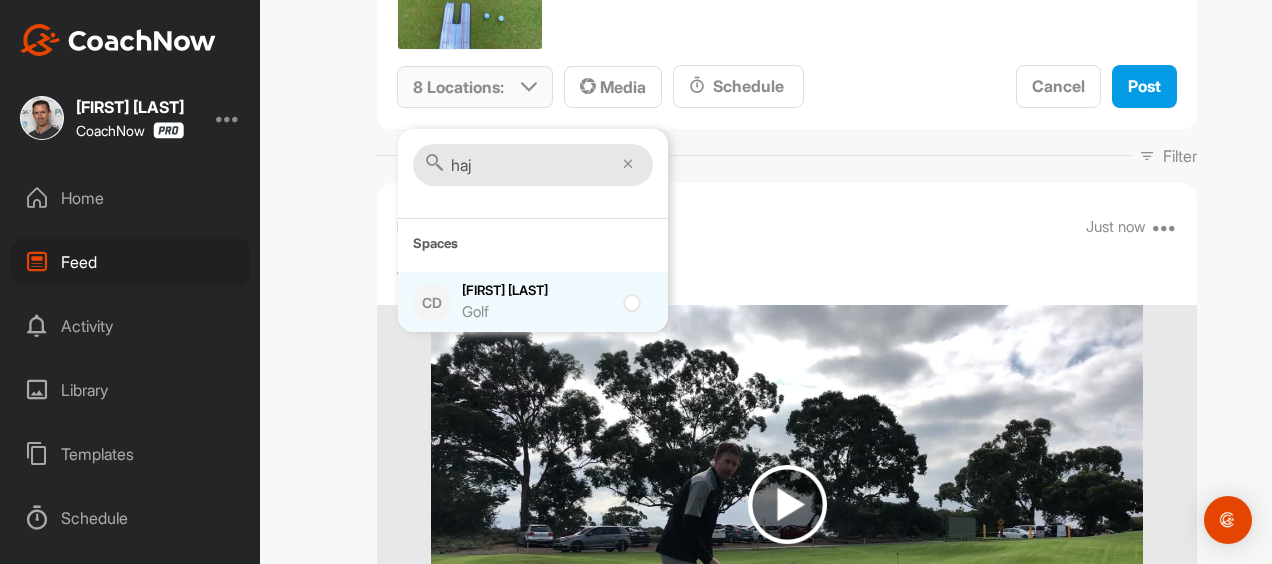 type on "haj" 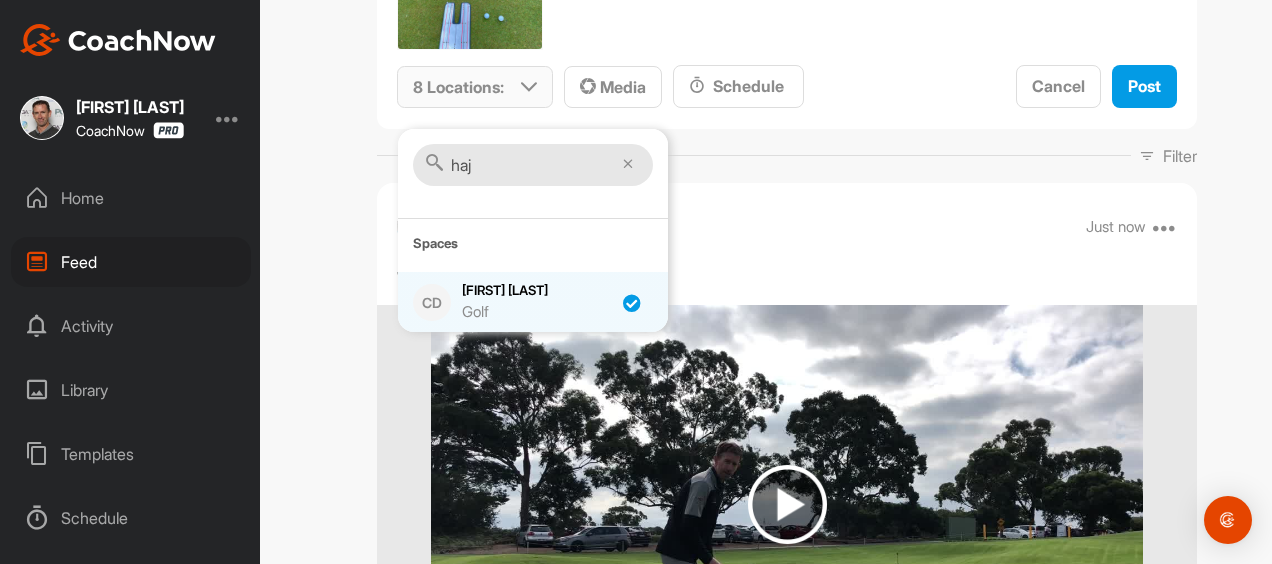 checkbox on "true" 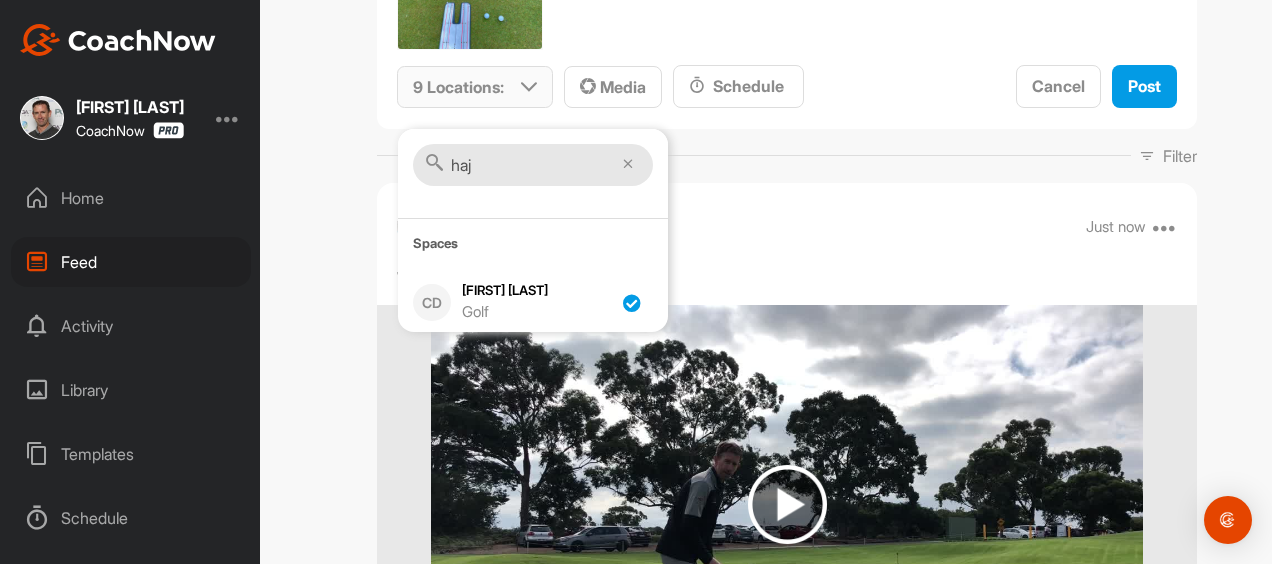 click on "haj" at bounding box center [533, 165] 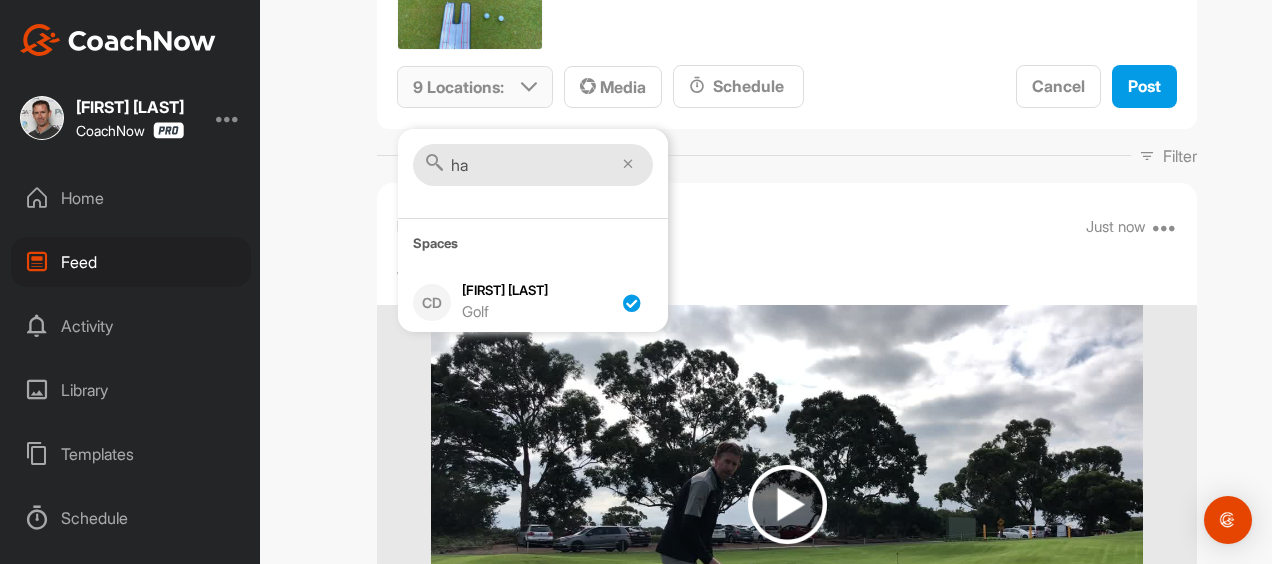 type on "h" 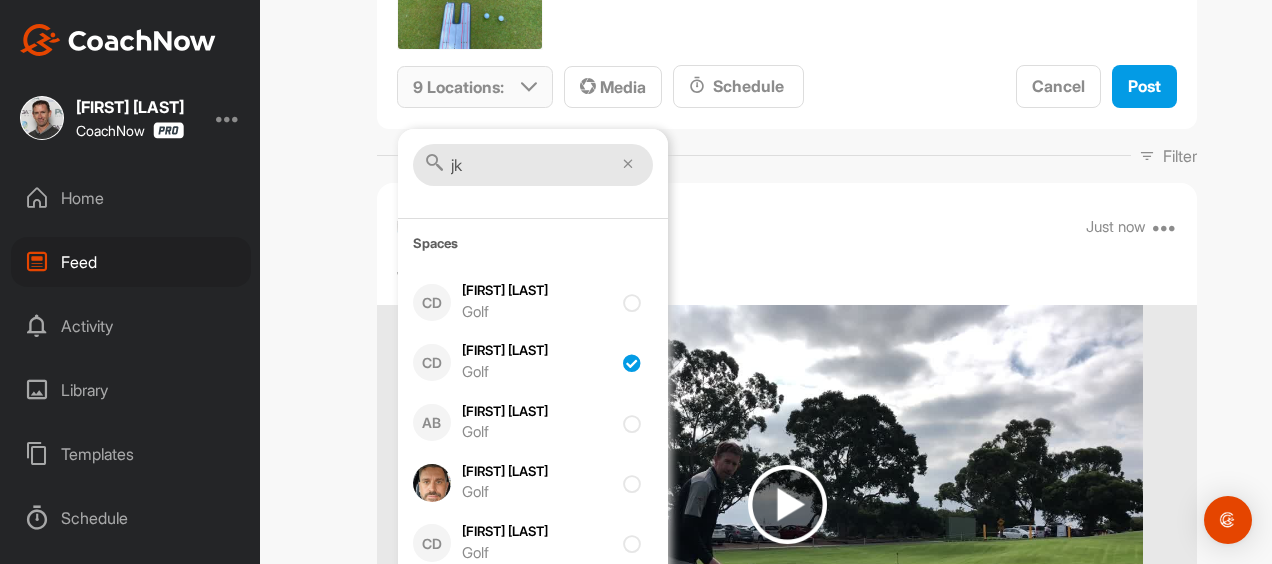 type on "j" 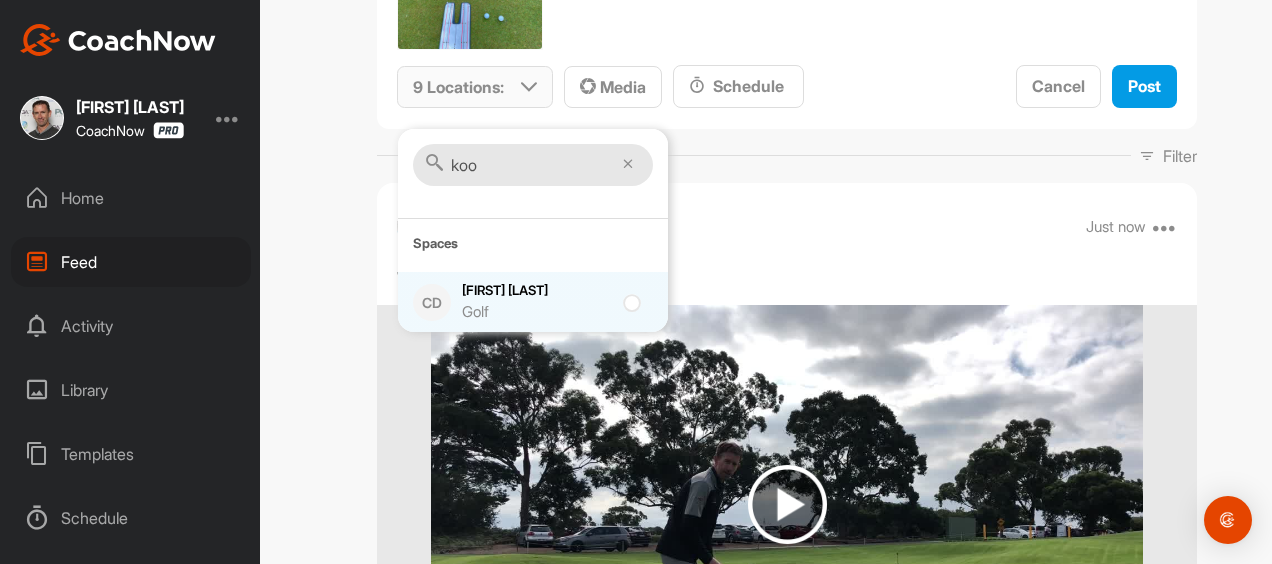 type on "koo" 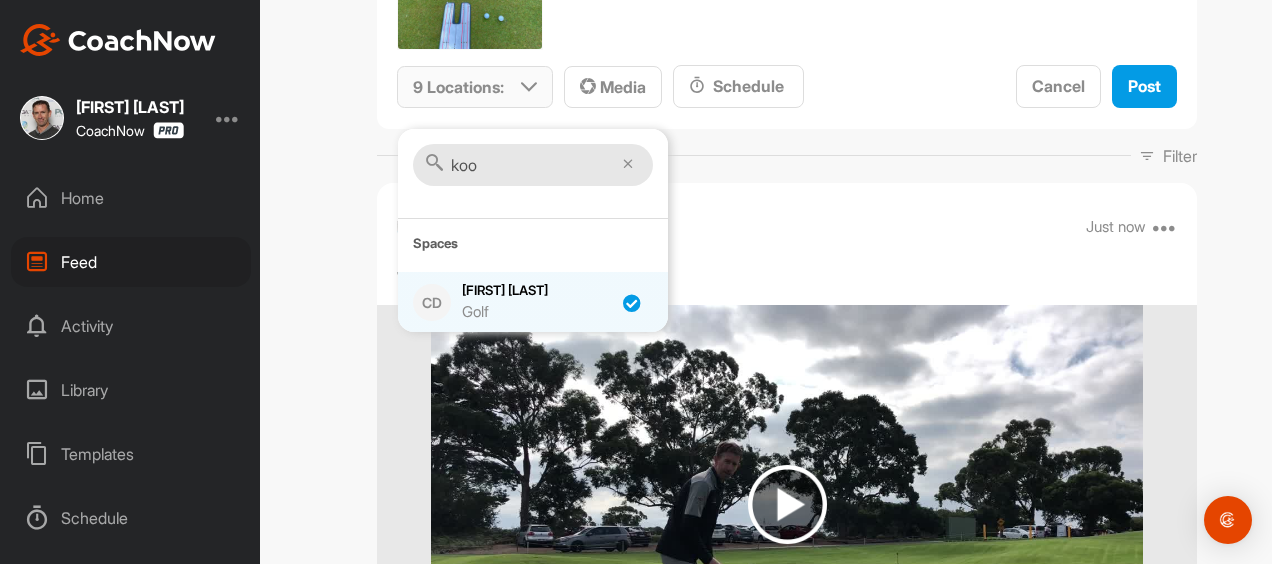 checkbox on "true" 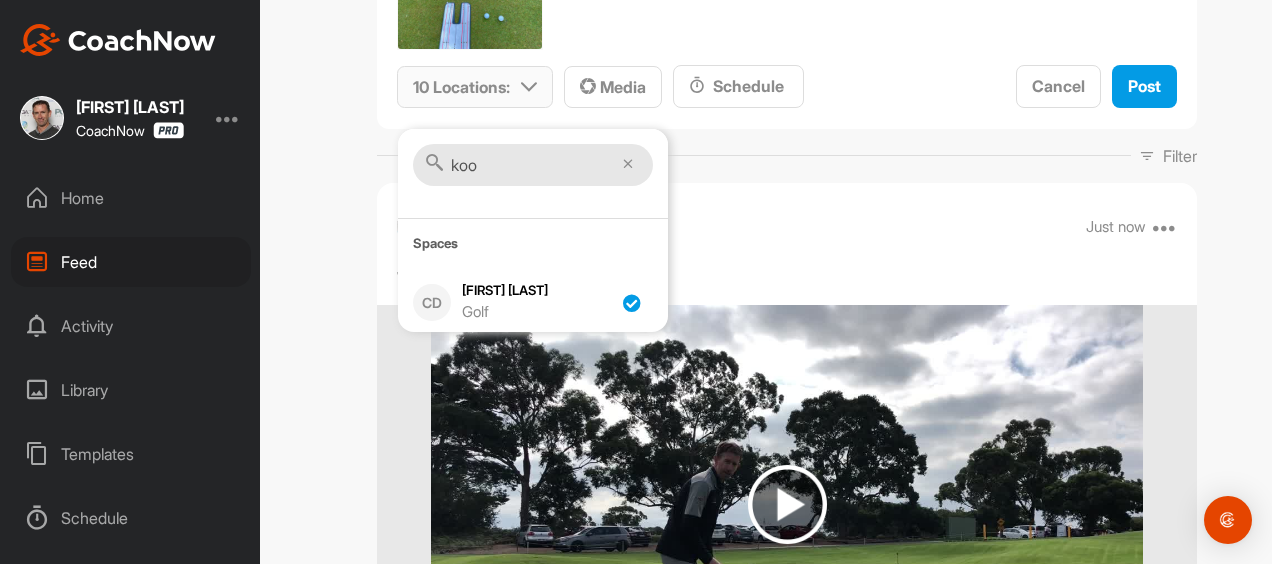 click on "koo" at bounding box center (533, 165) 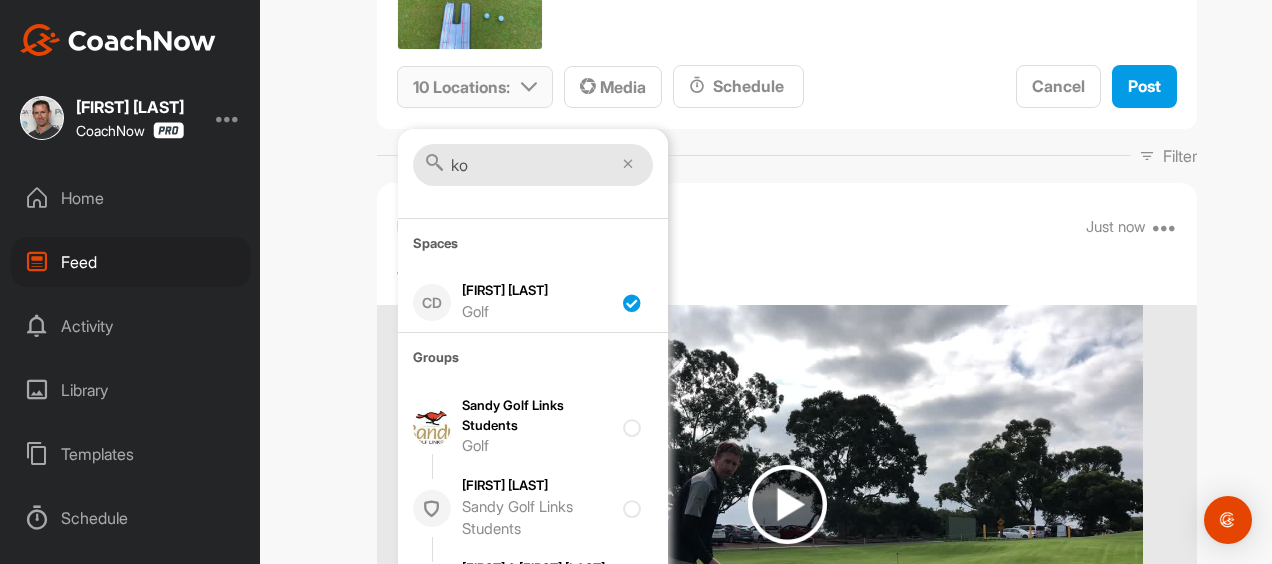 type on "k" 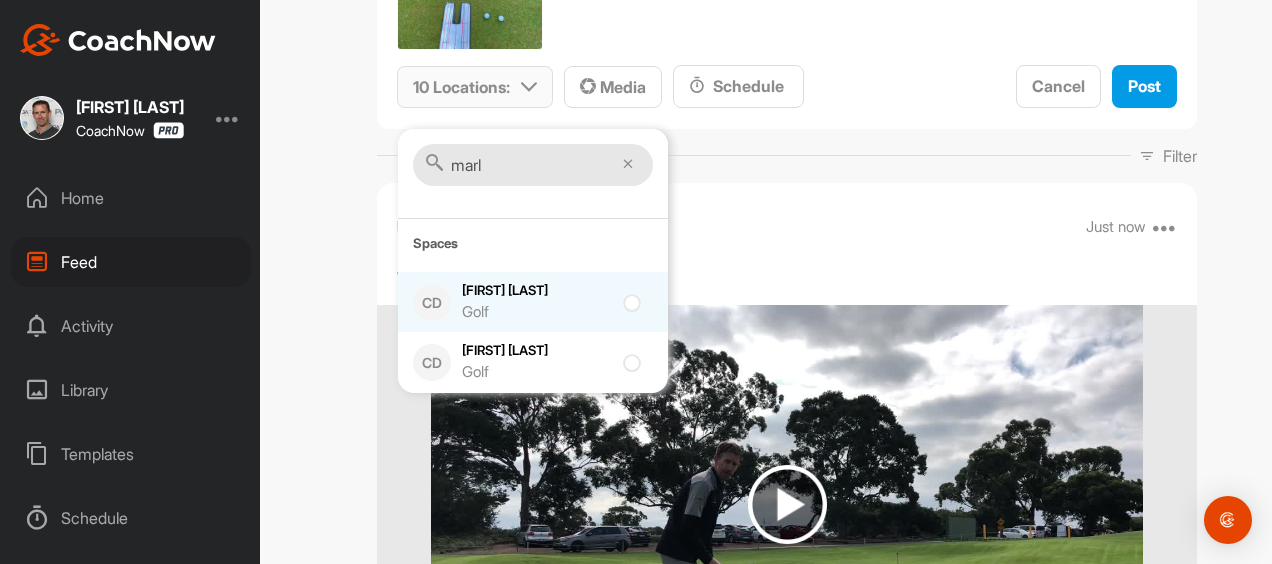 type on "marl" 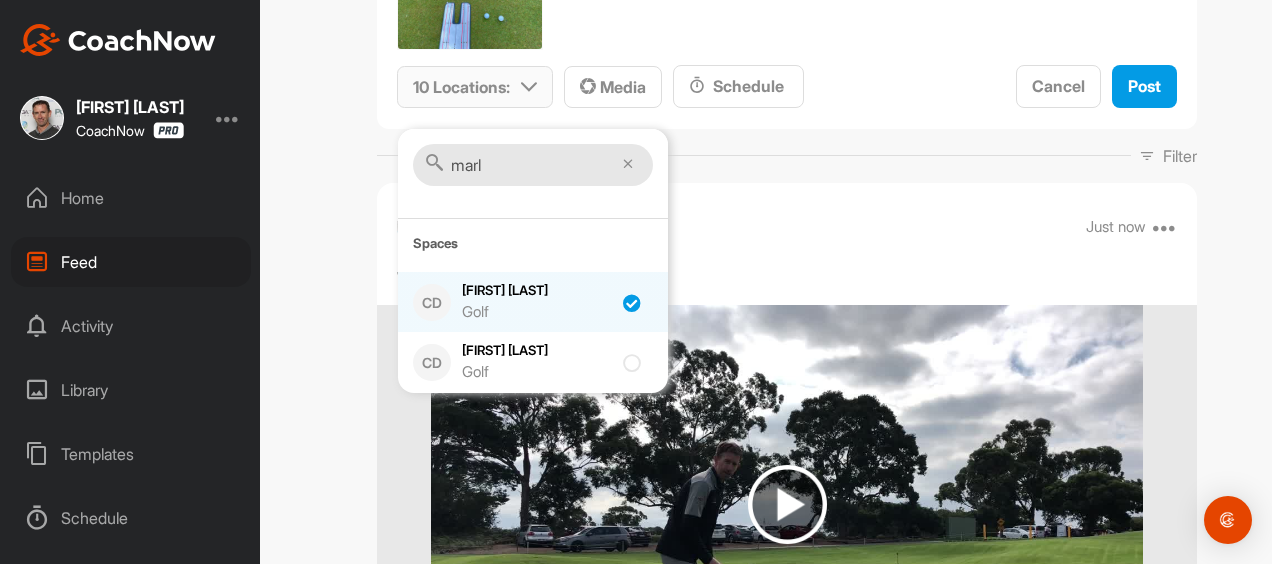 checkbox on "true" 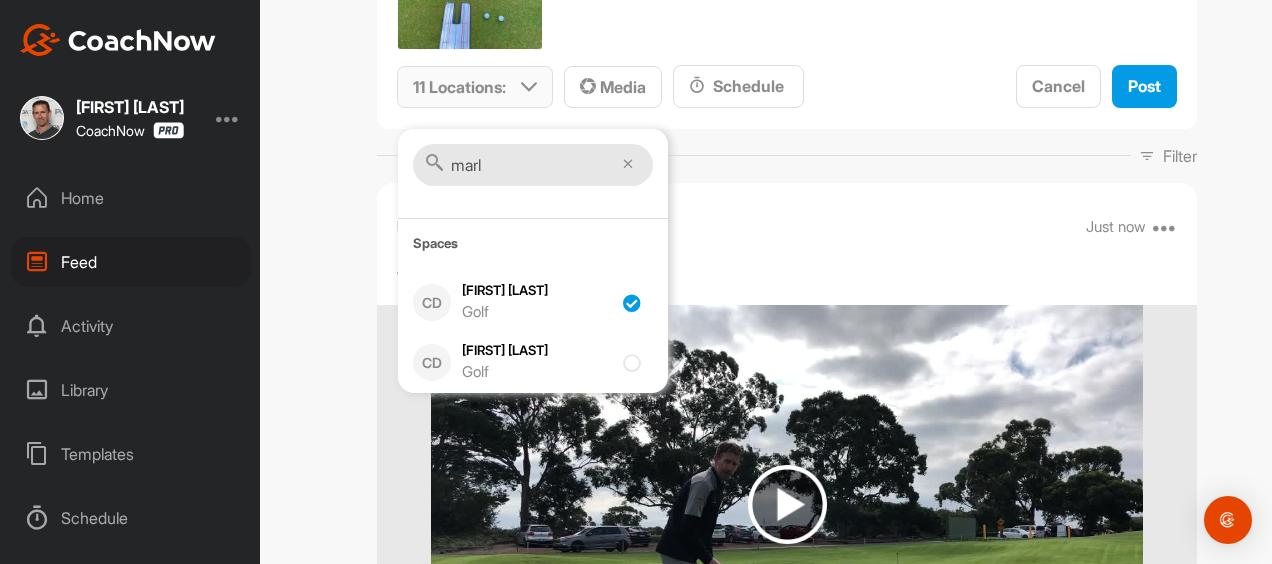 click on "marl" at bounding box center (533, 165) 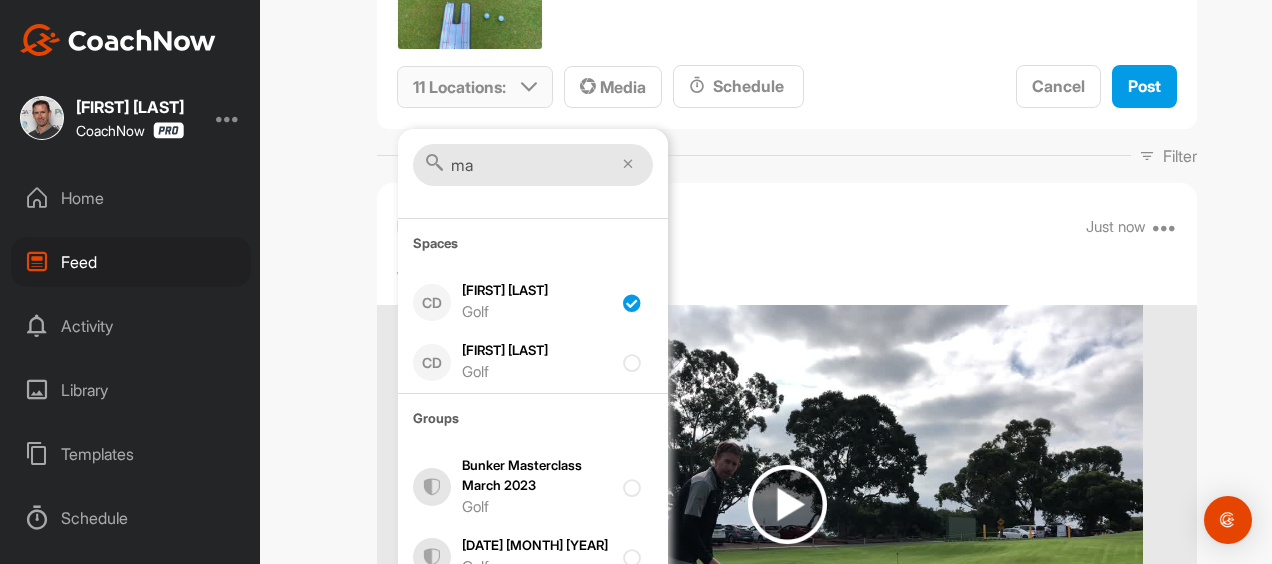 type on "m" 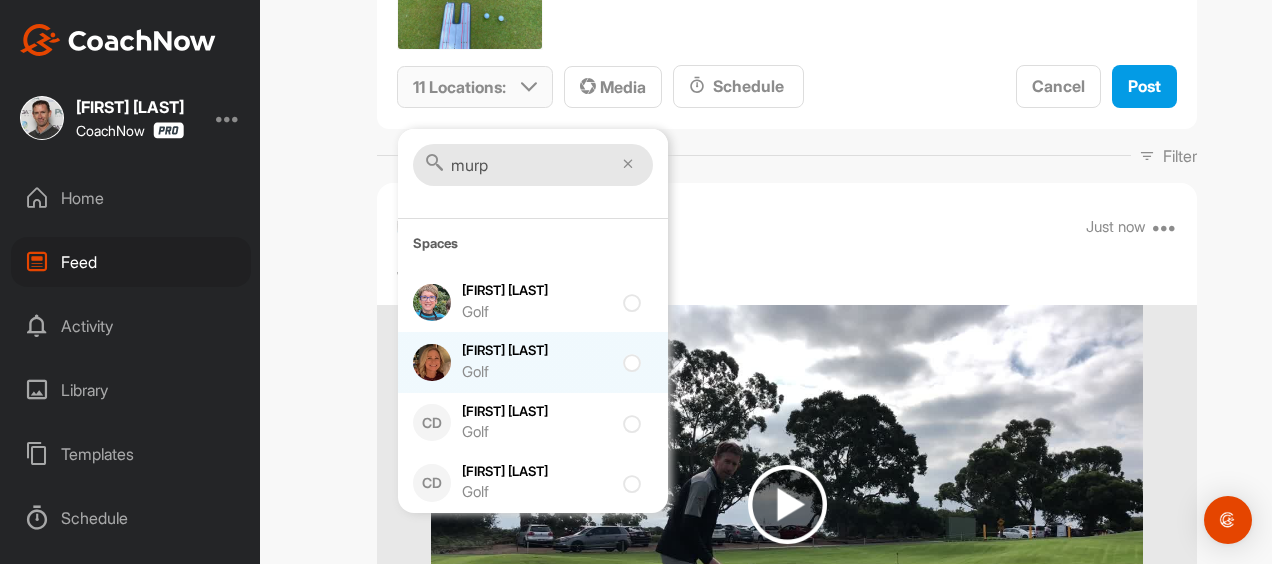 type on "murp" 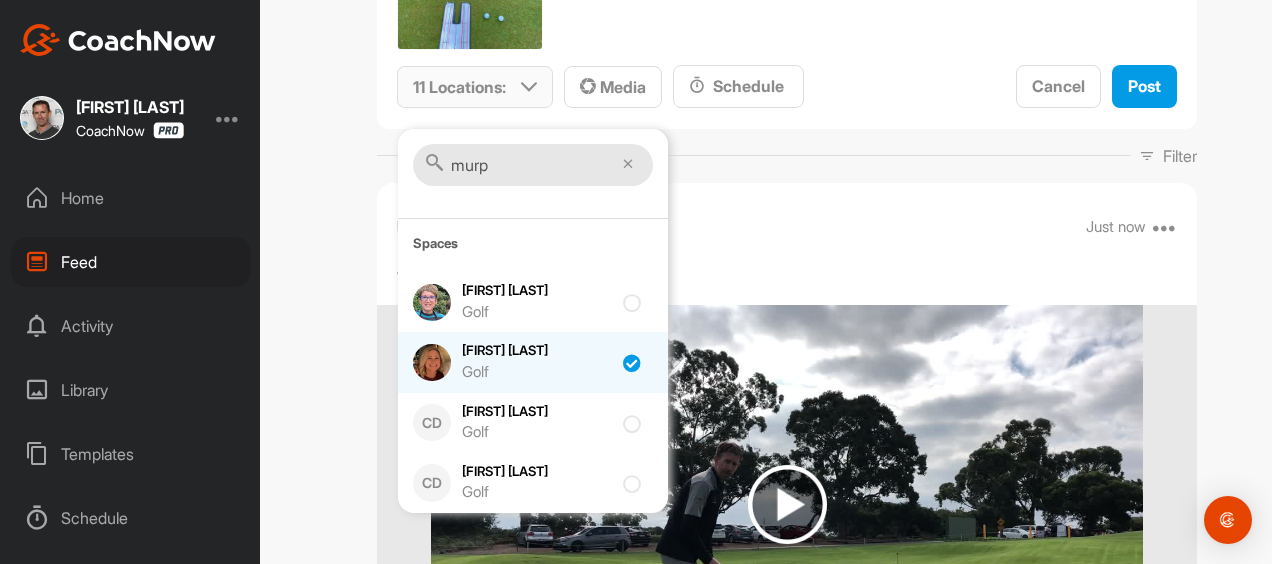 checkbox on "true" 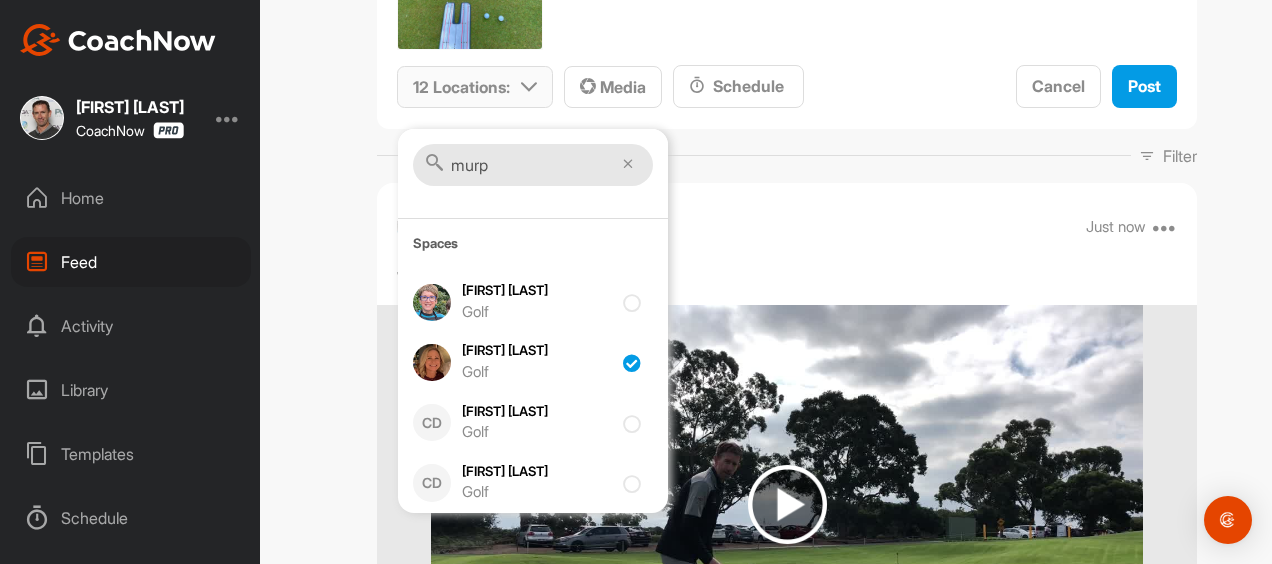 click on "murp" at bounding box center [533, 165] 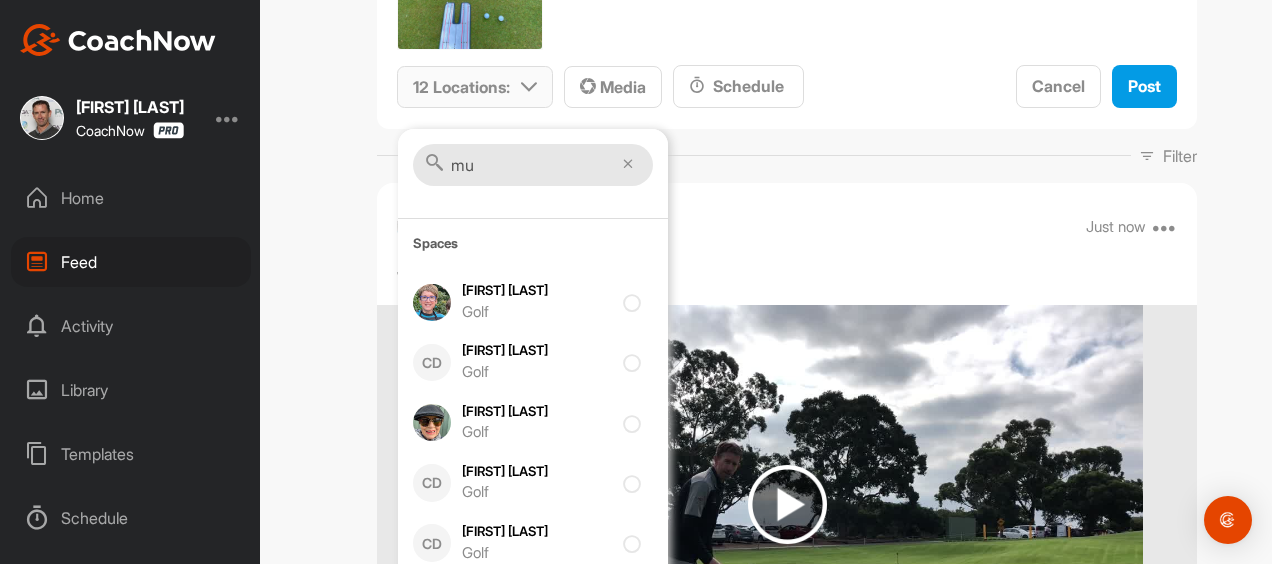 type on "m" 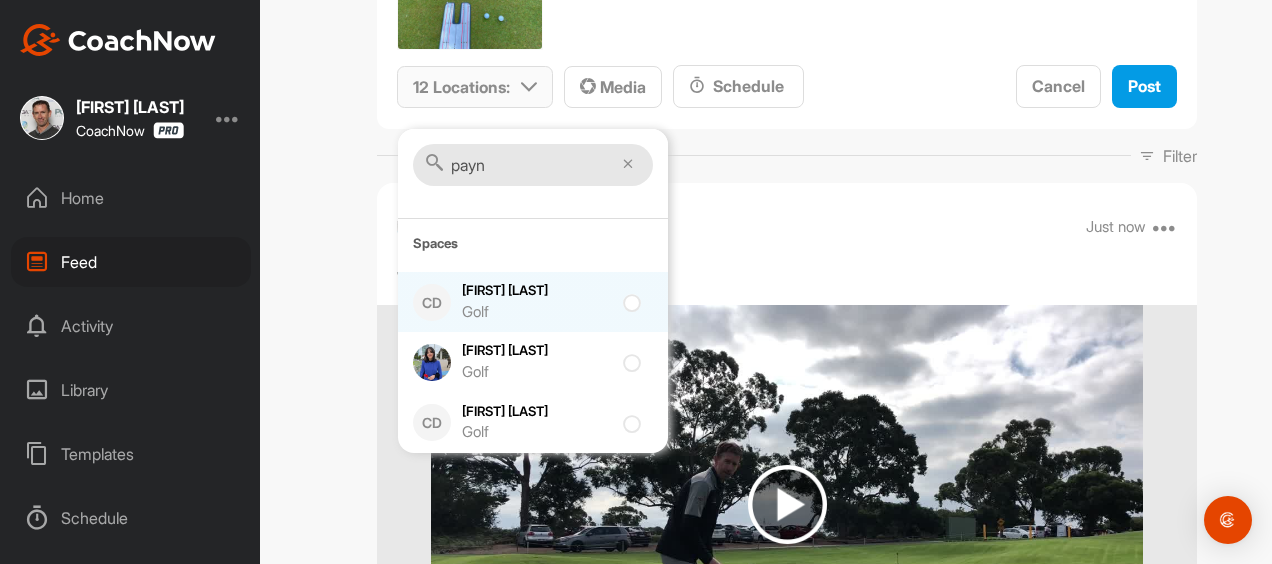 type on "payn" 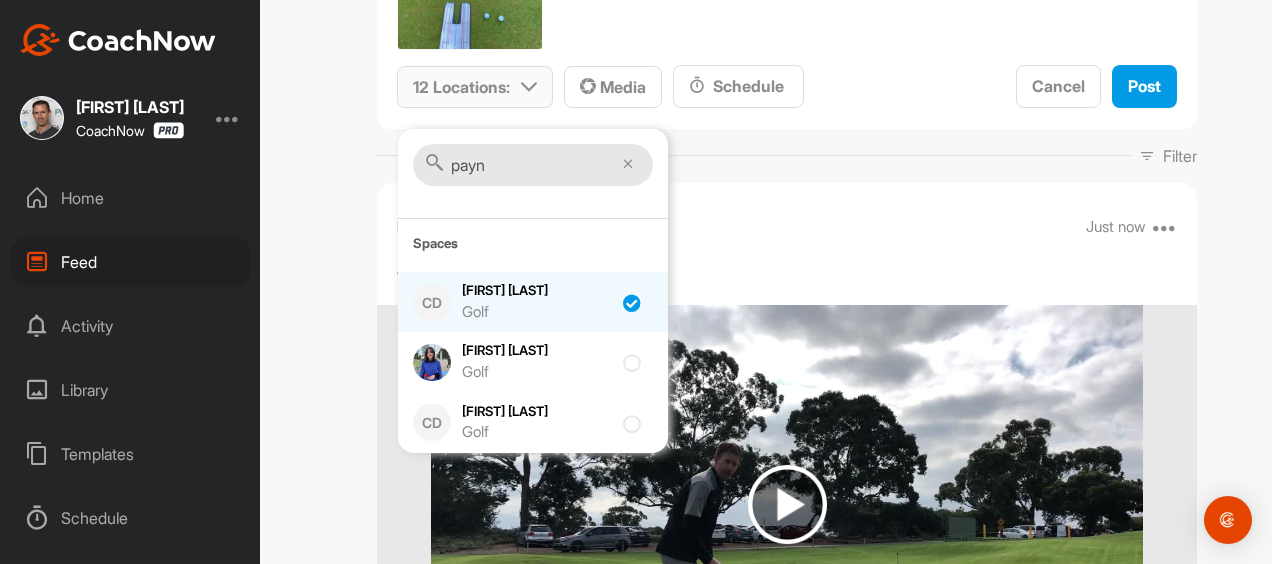 checkbox on "true" 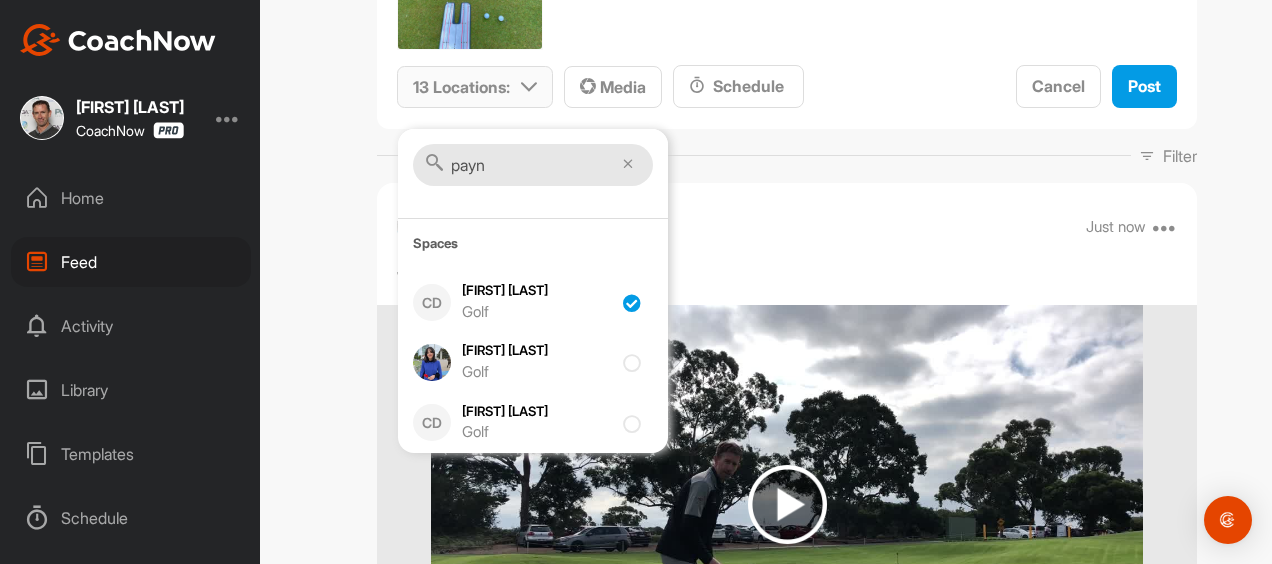 click on "payn" at bounding box center (533, 165) 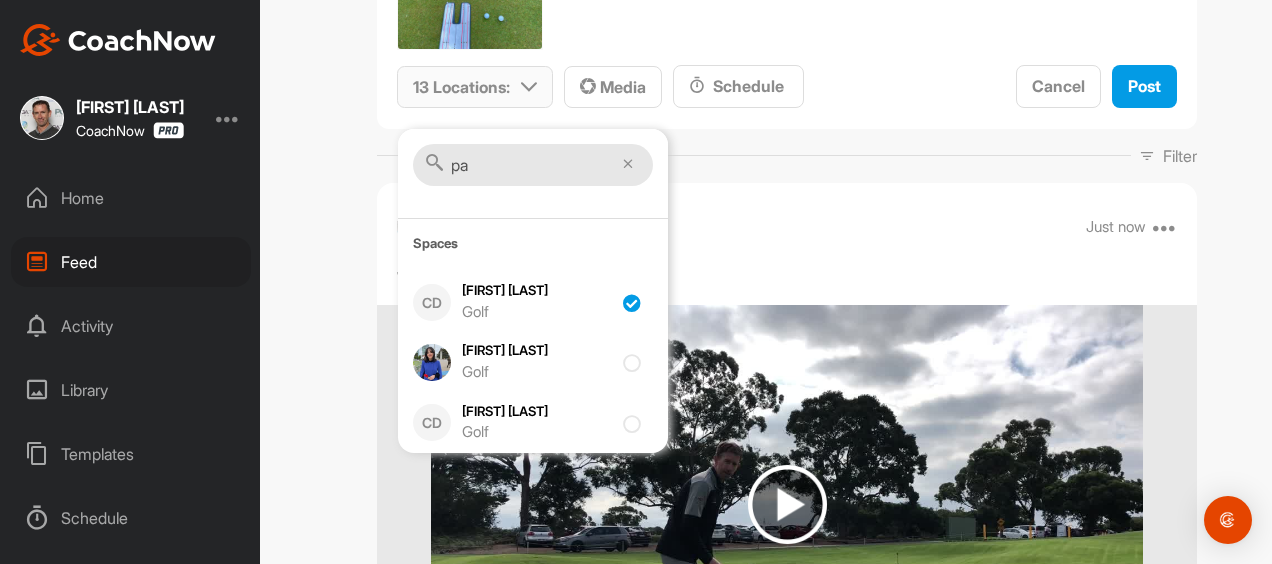 type on "p" 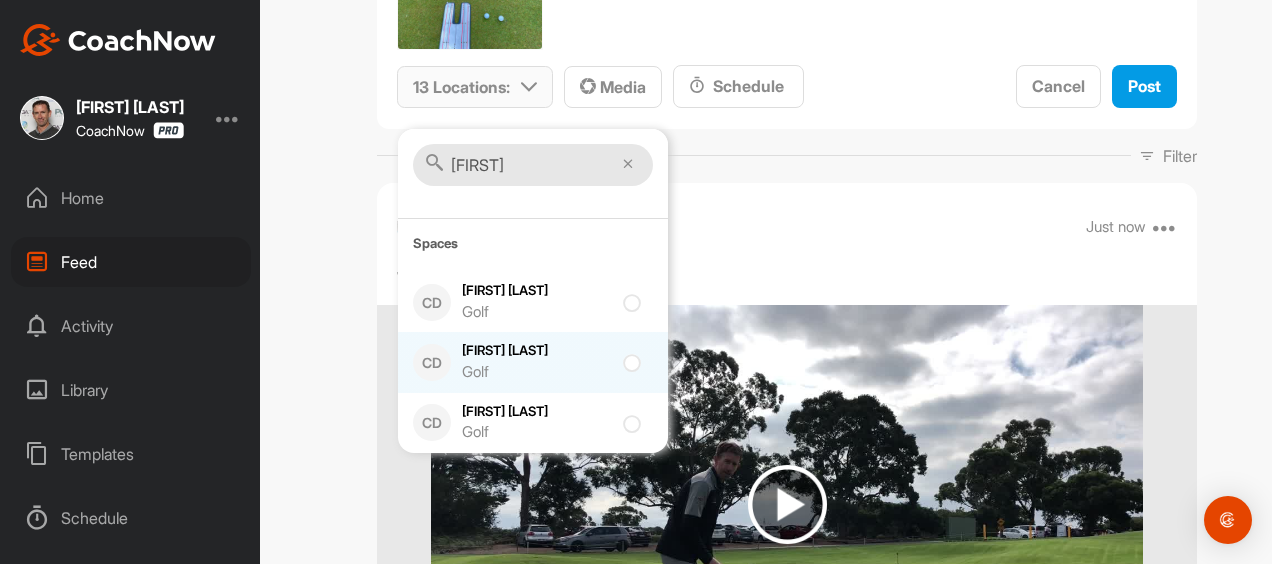 type on "[FIRST]" 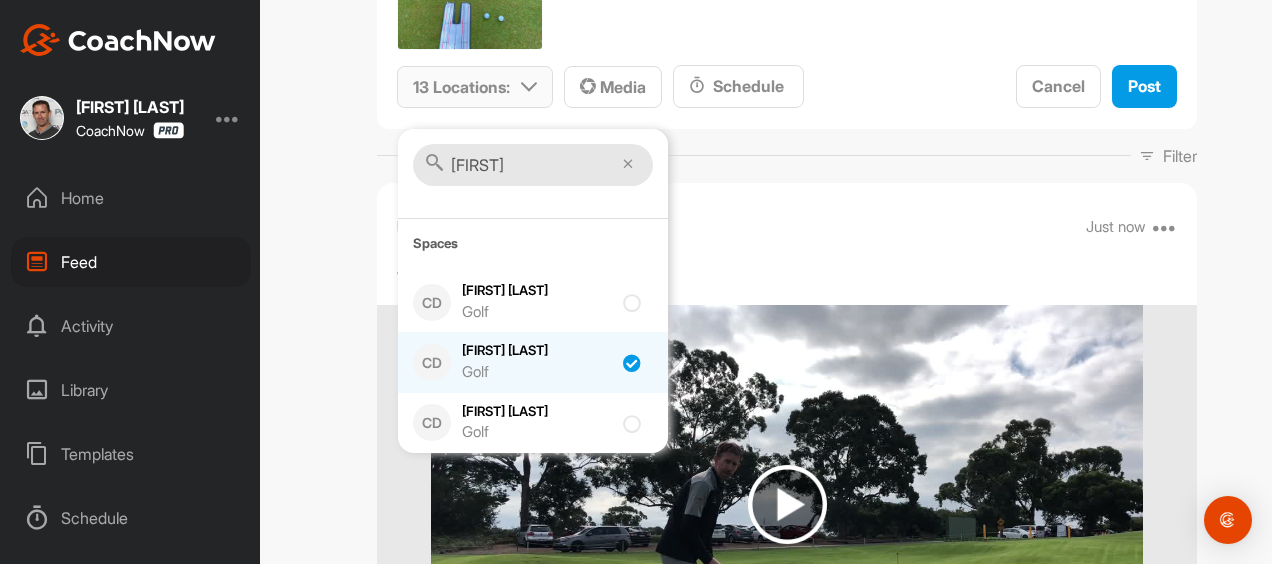 checkbox on "true" 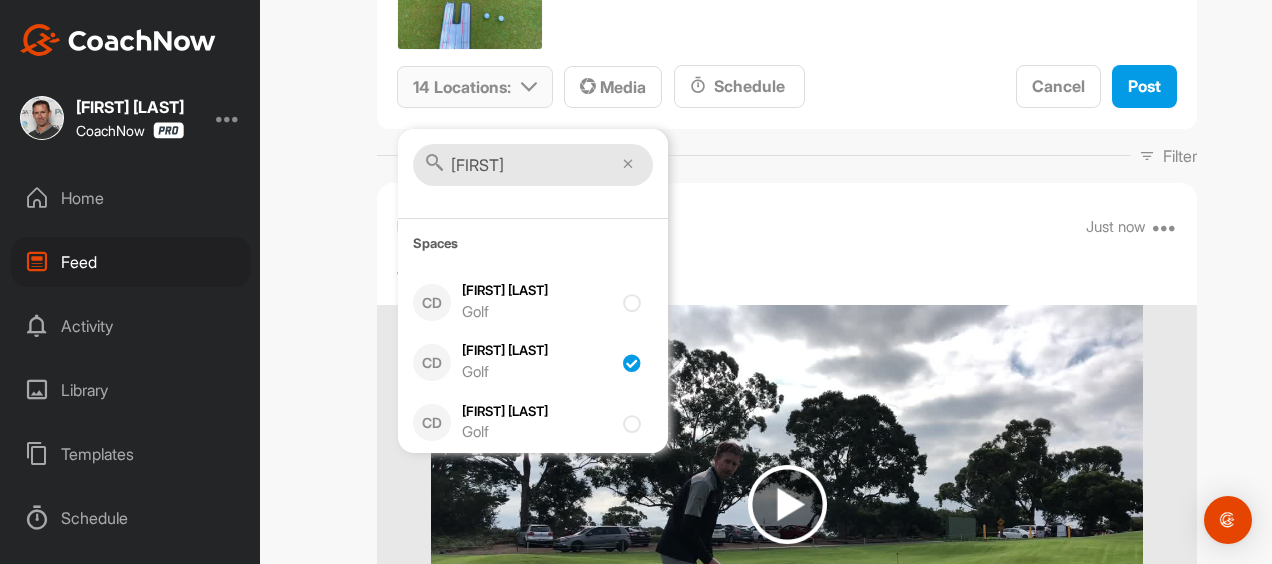 click on "[FIRST]" at bounding box center [533, 165] 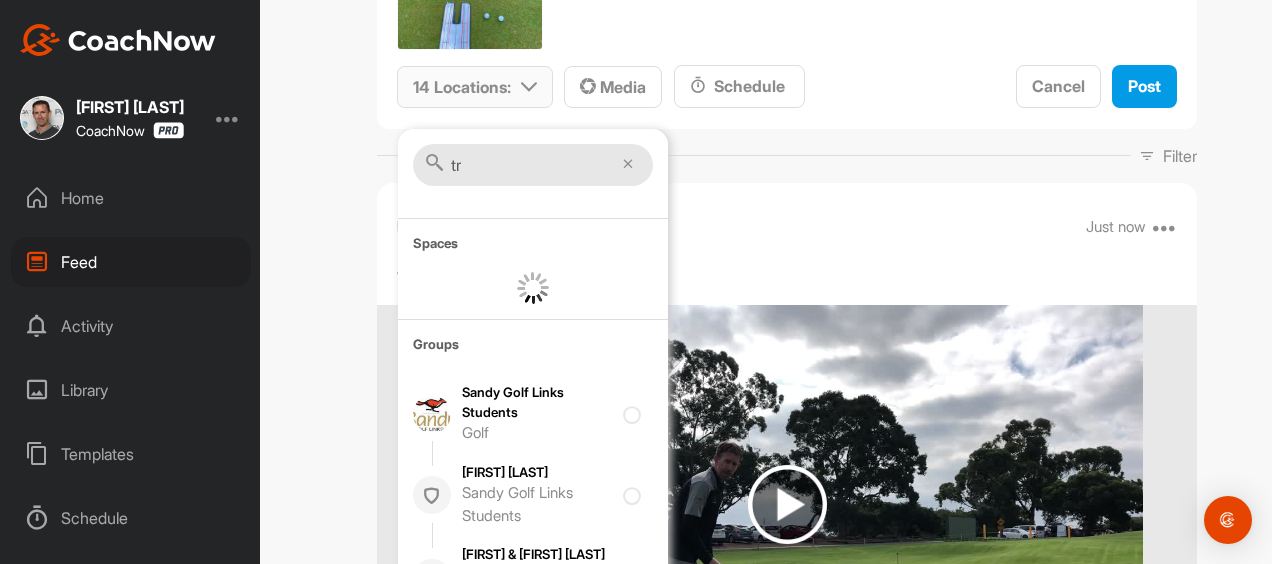 type on "t" 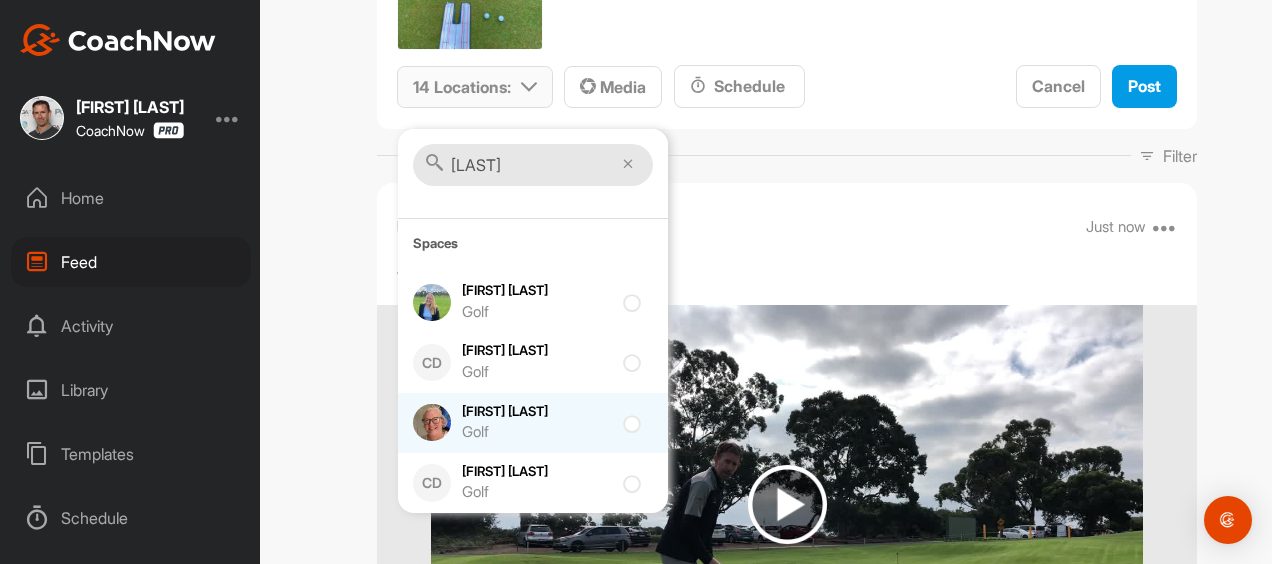 type on "[LAST]" 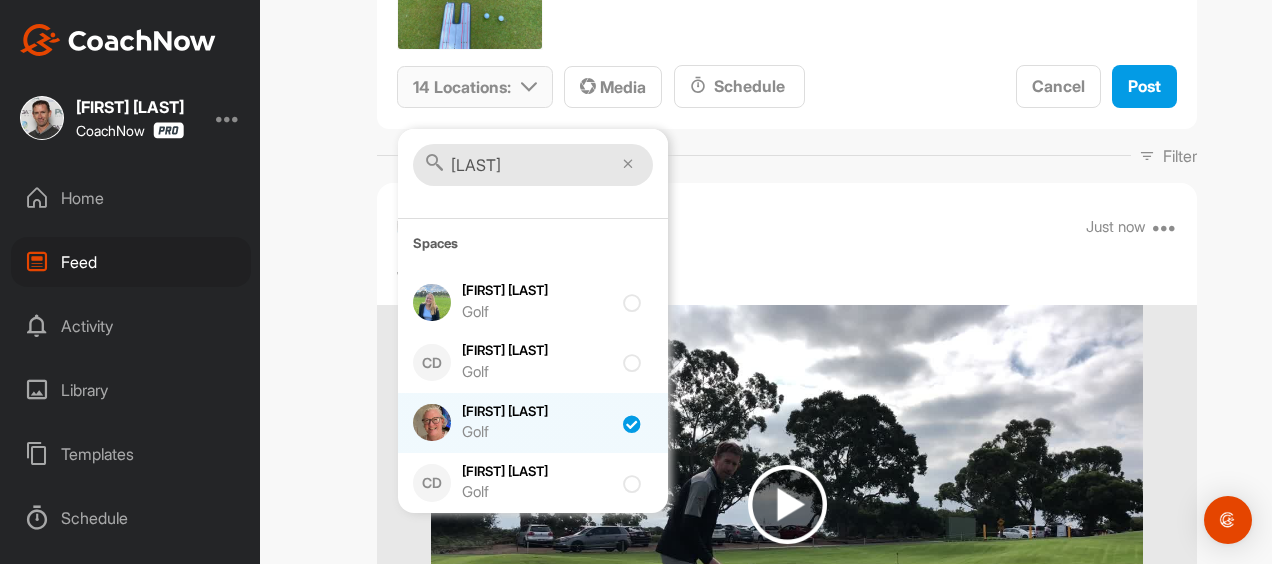 checkbox on "true" 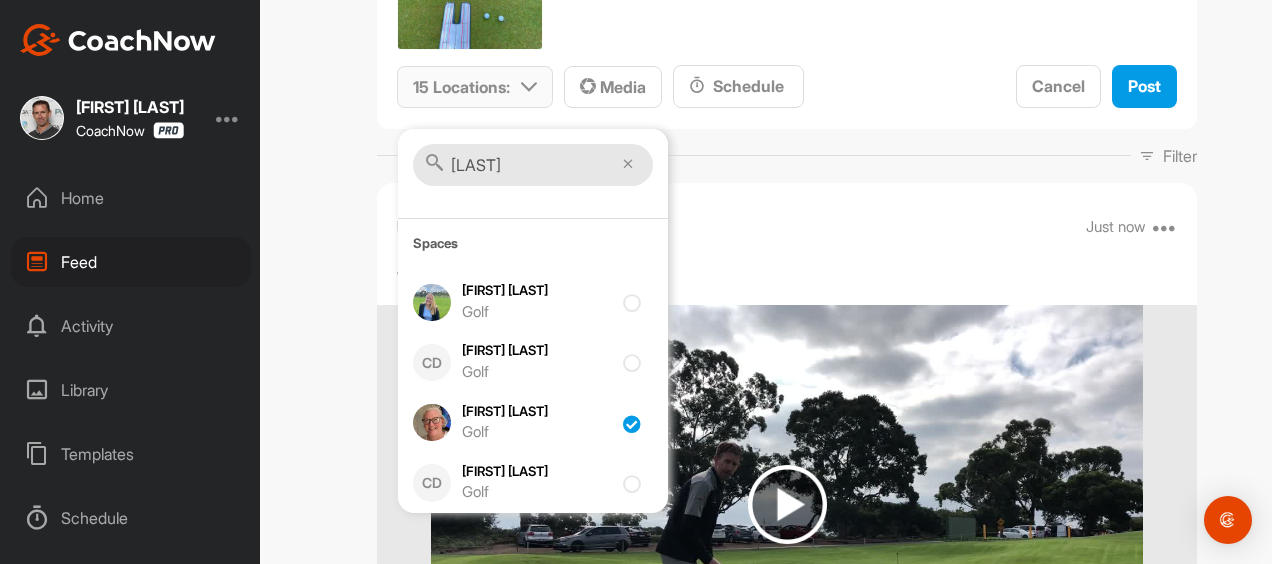 click on "[LAST]" at bounding box center (533, 165) 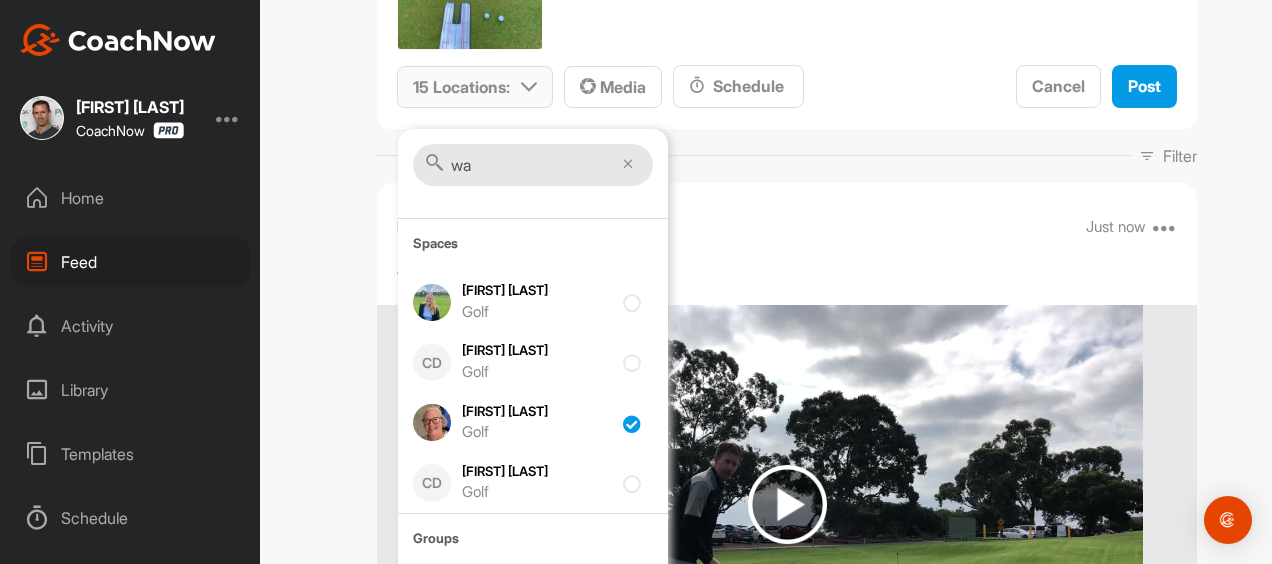 type on "w" 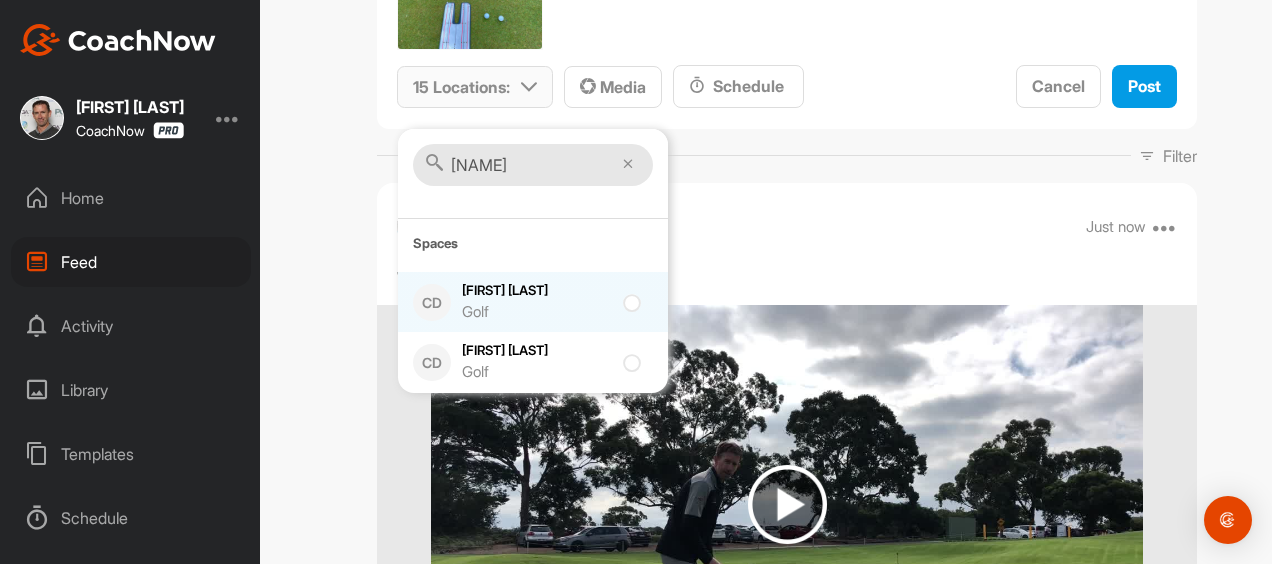 type on "[NAME]" 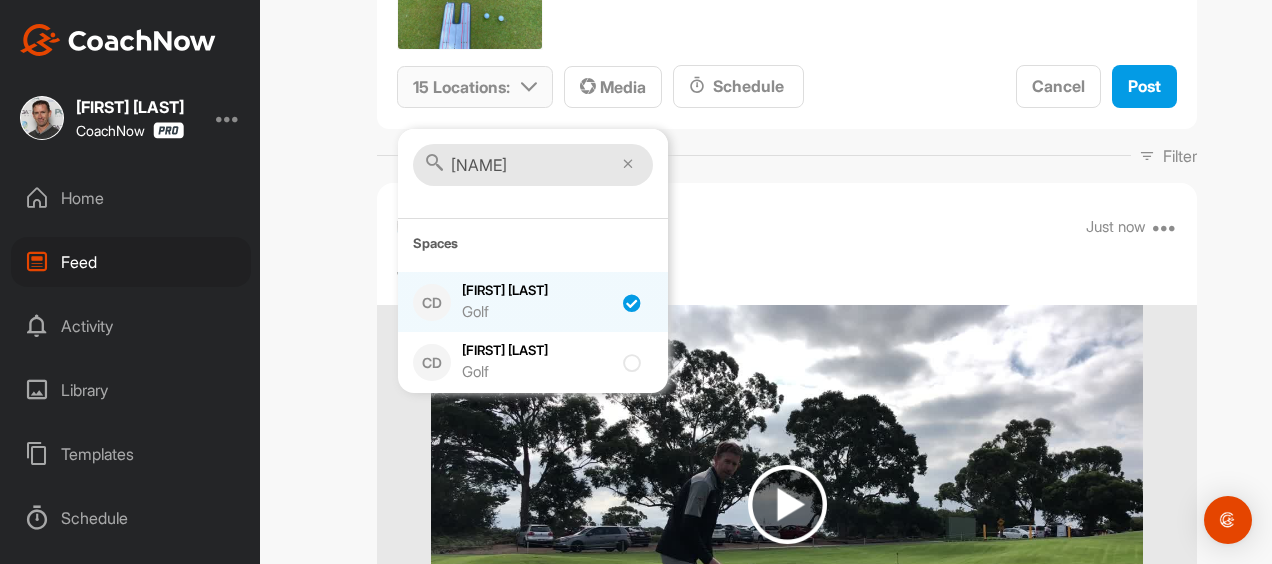 checkbox on "true" 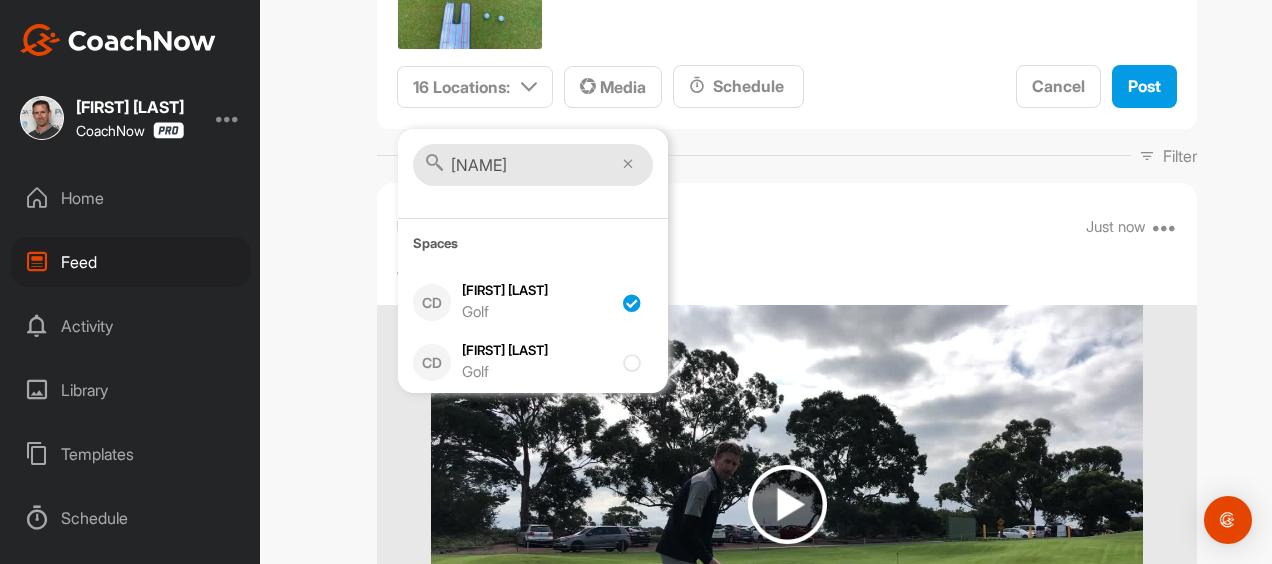 click on "[NUMBER] Locations : fitz Spaces CD [FIRST] [LAST] CD [FIRST] [LAST] Golf Media Schedule Cancel Post" at bounding box center [787, 87] 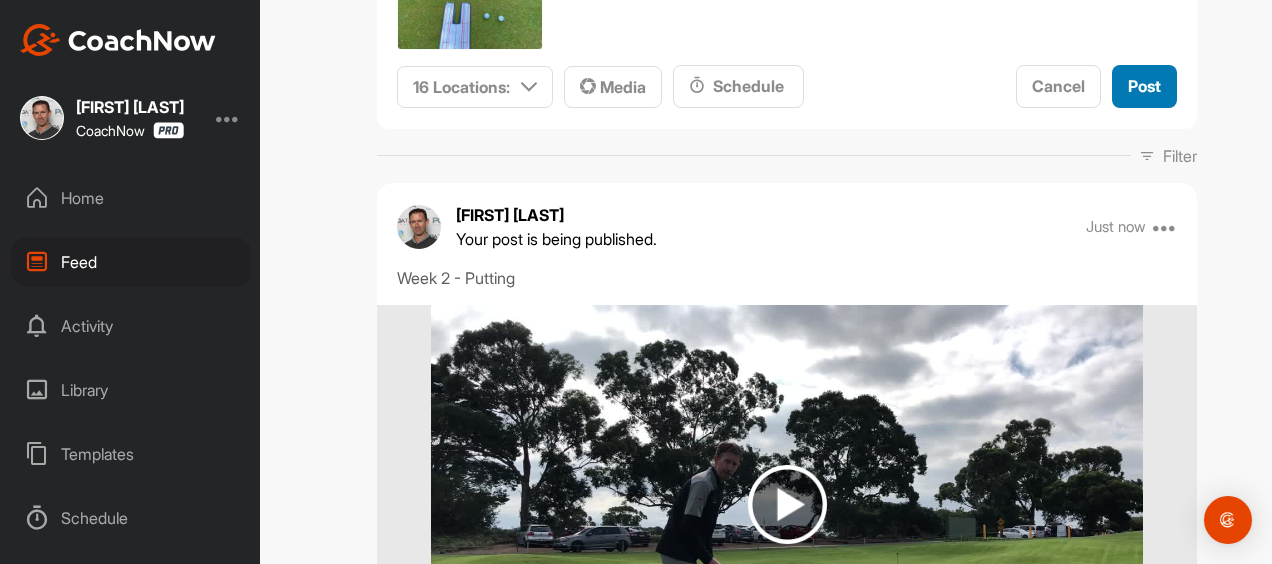 click on "Post" at bounding box center (1144, 86) 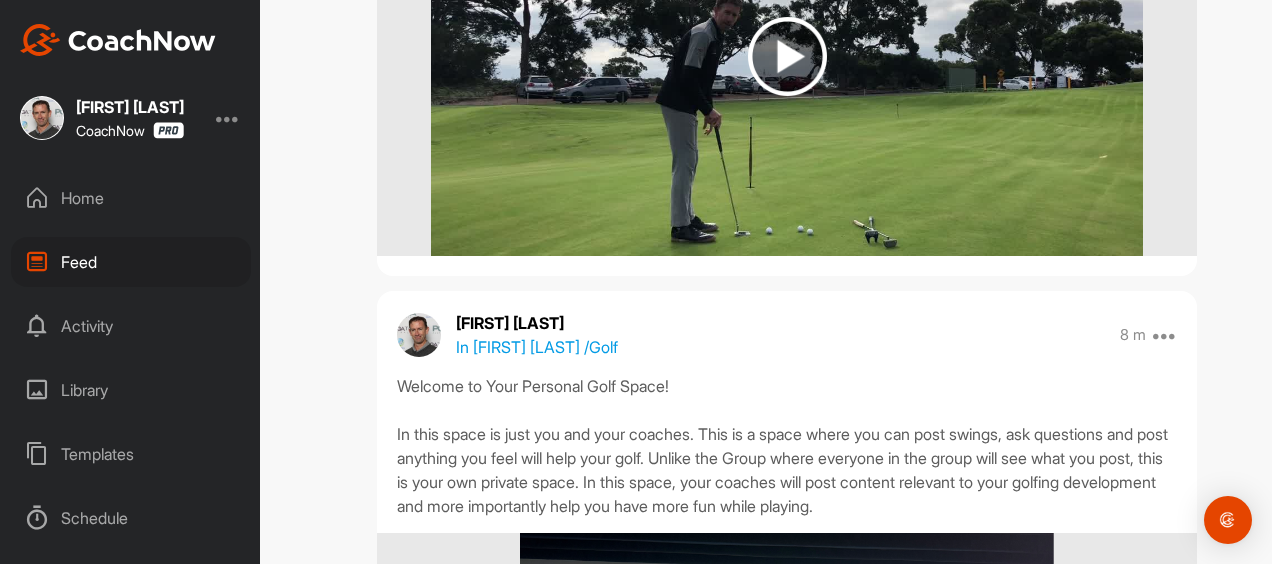 scroll, scrollTop: 294, scrollLeft: 0, axis: vertical 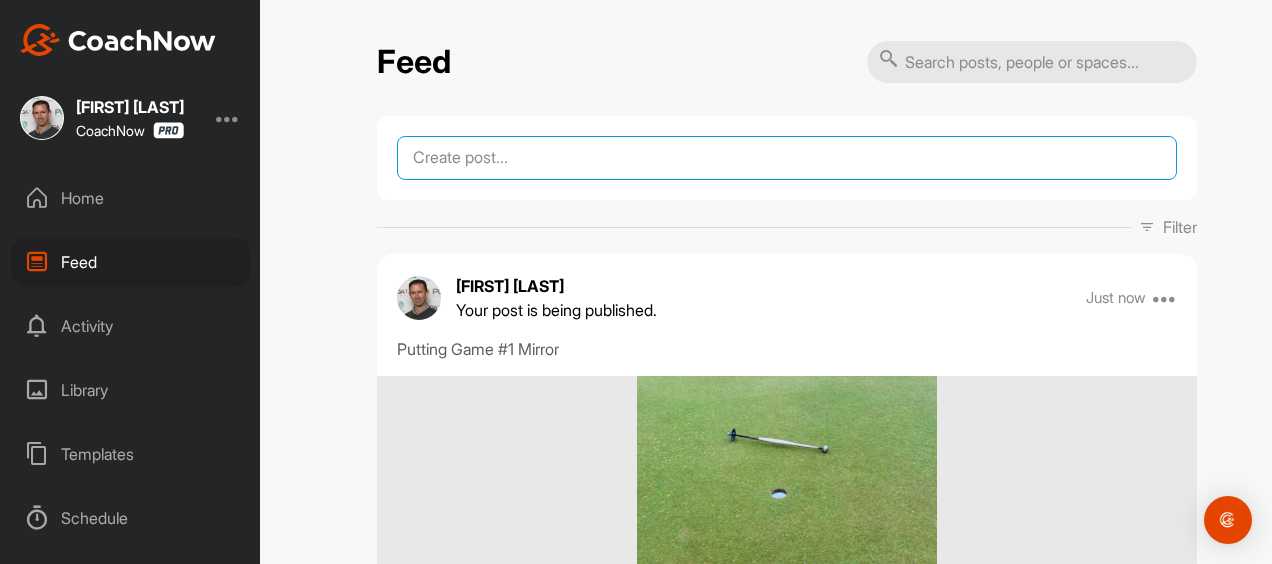 click at bounding box center (787, 158) 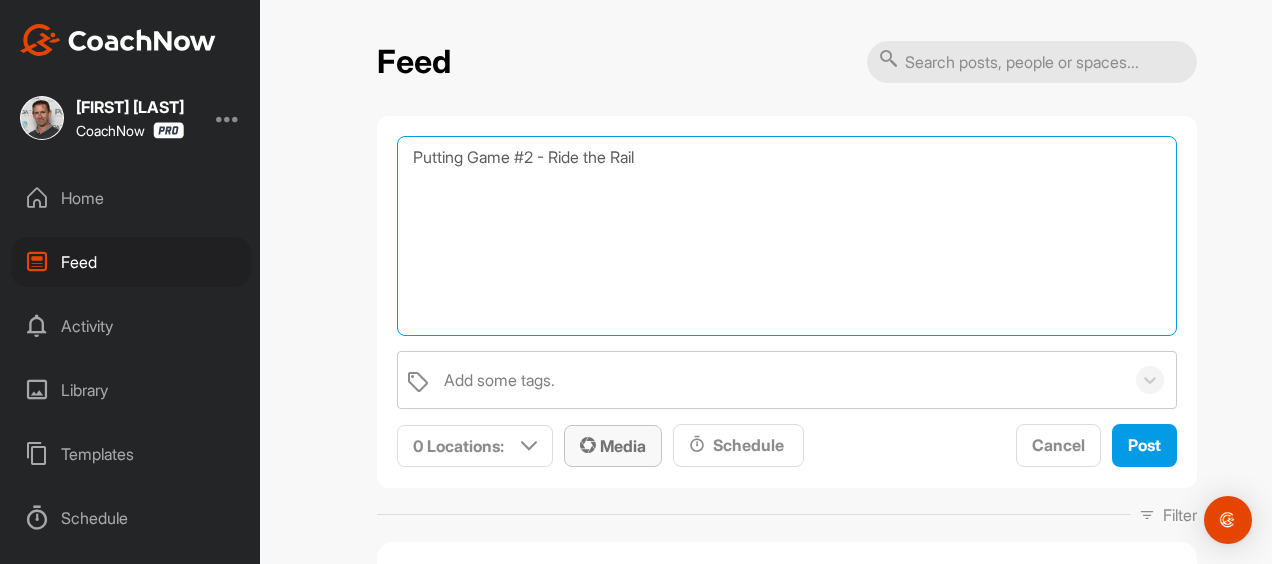 type on "Putting Game #2 - Ride the Rail" 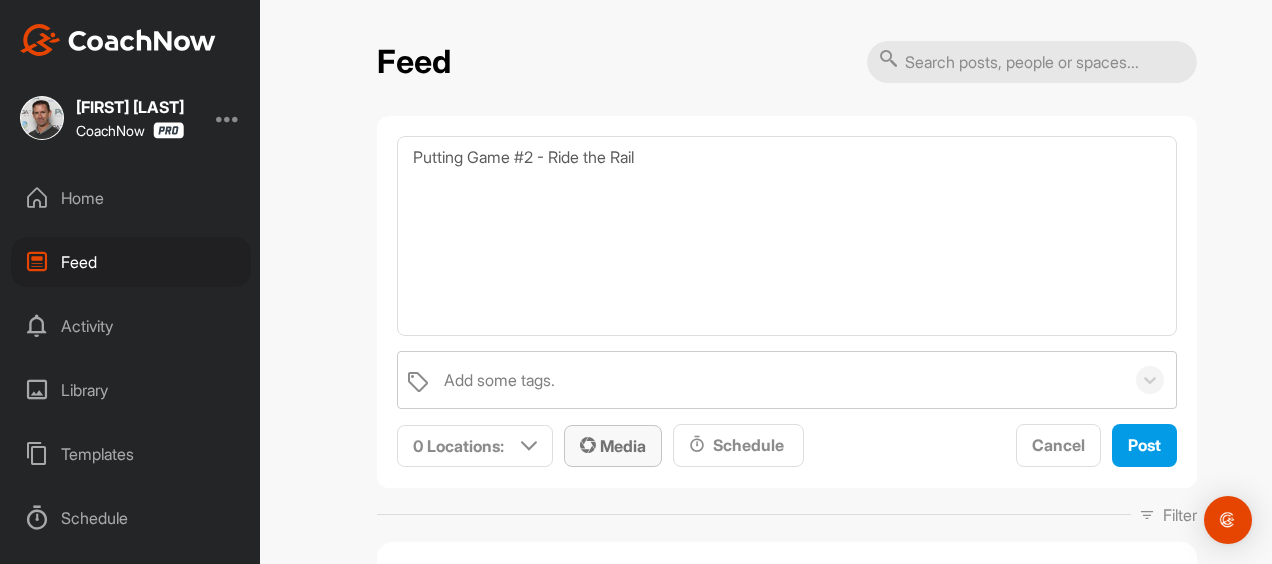 click on "Media" at bounding box center (613, 446) 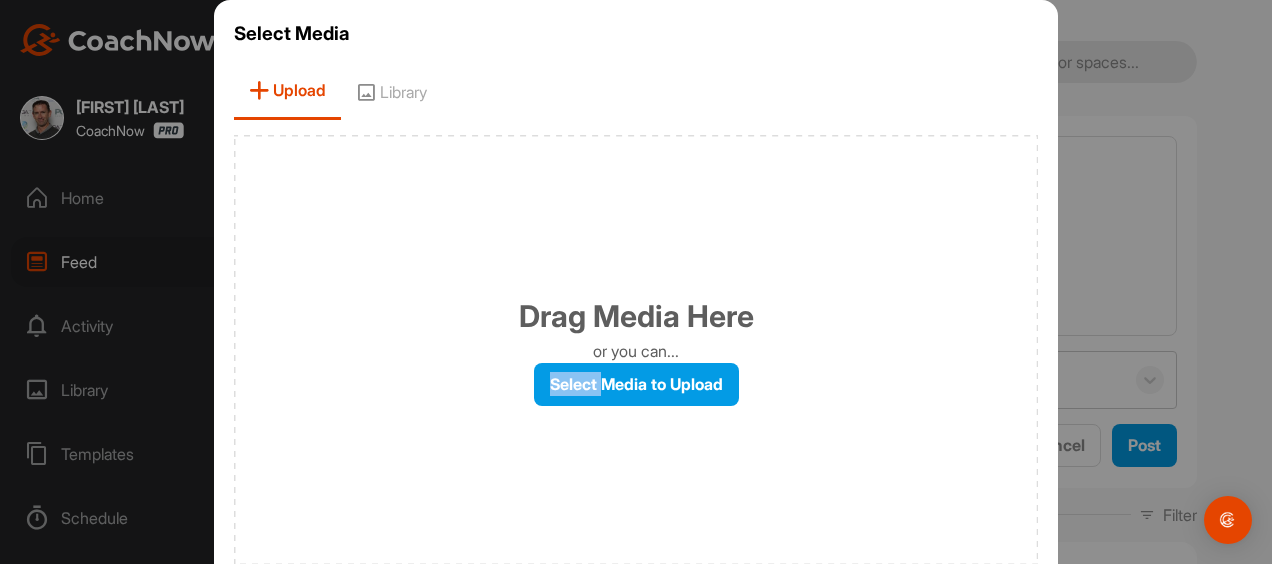 click on "Drag Media Here or you can... Select Media to Upload" at bounding box center (636, 350) 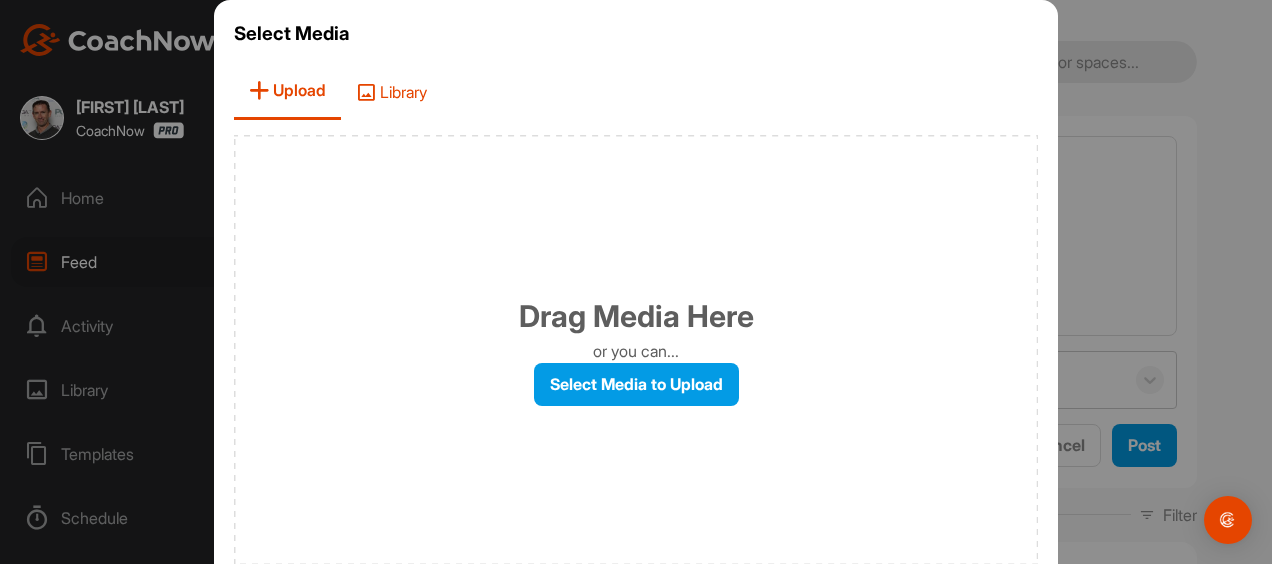 click on "Library" at bounding box center [391, 91] 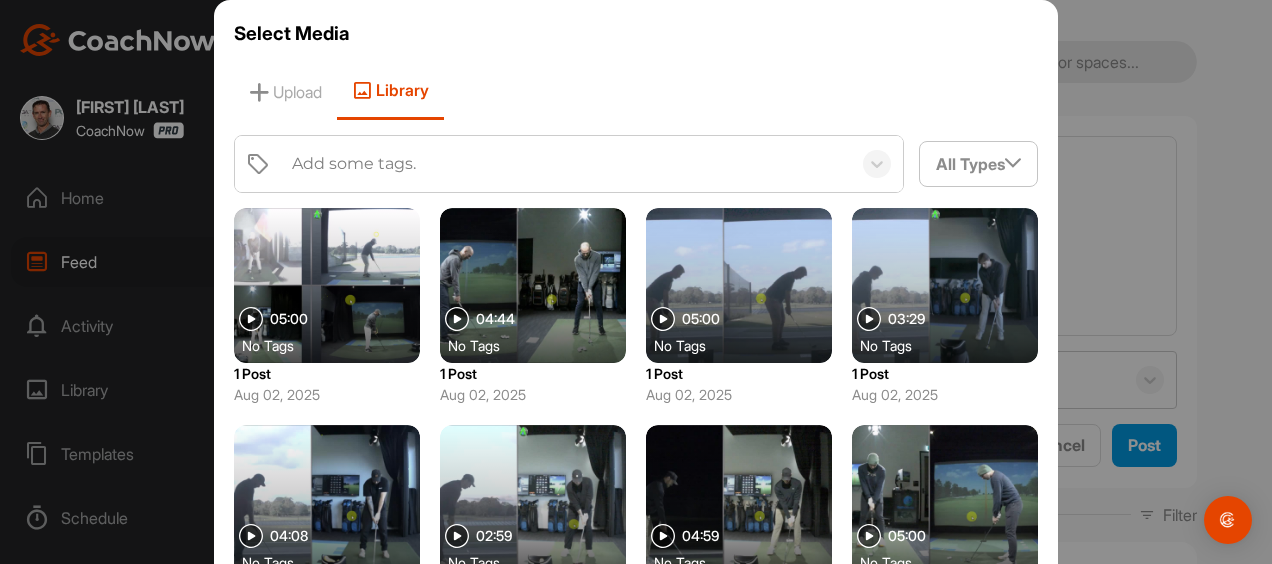 click on "Add some tags." at bounding box center (354, 164) 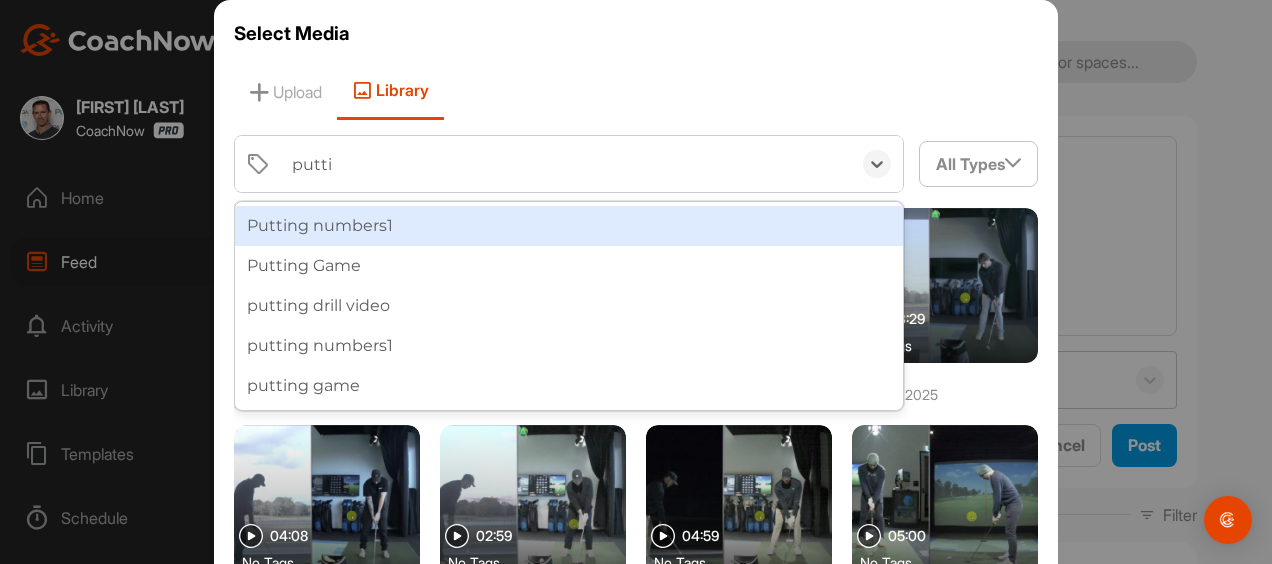 type on "putting" 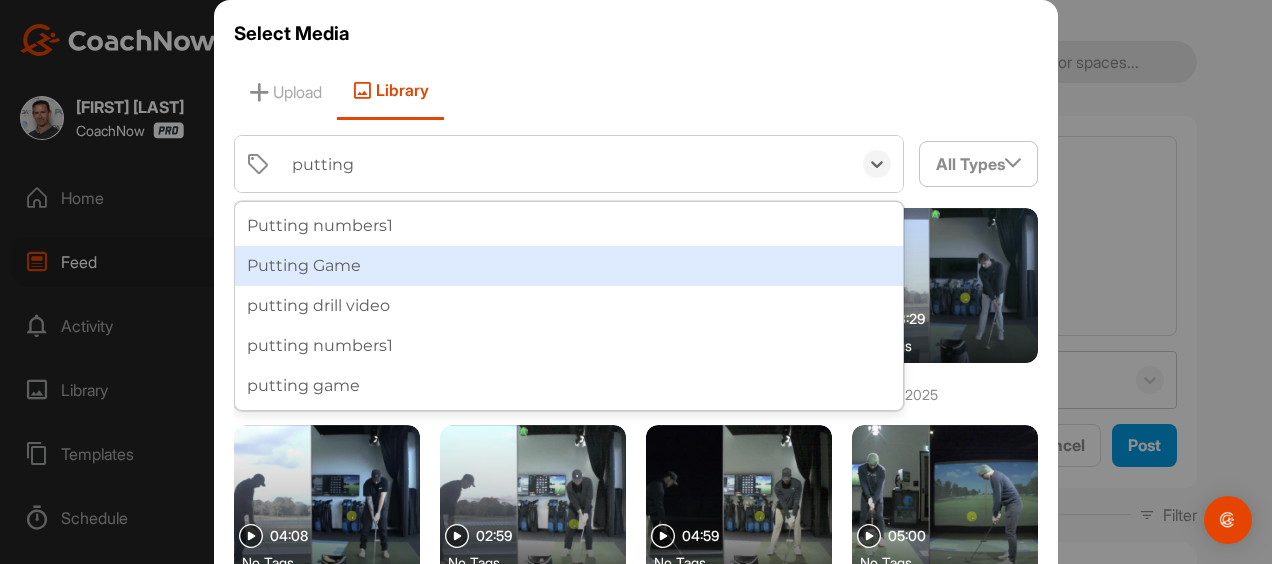 click on "Putting Game" at bounding box center [569, 266] 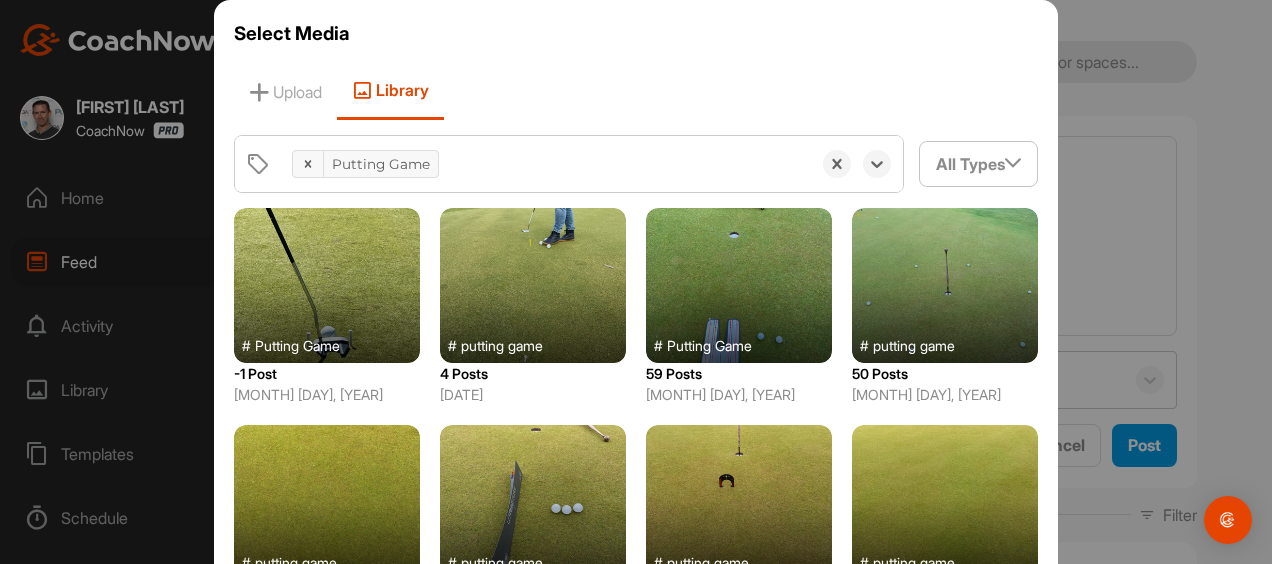 scroll, scrollTop: 51, scrollLeft: 0, axis: vertical 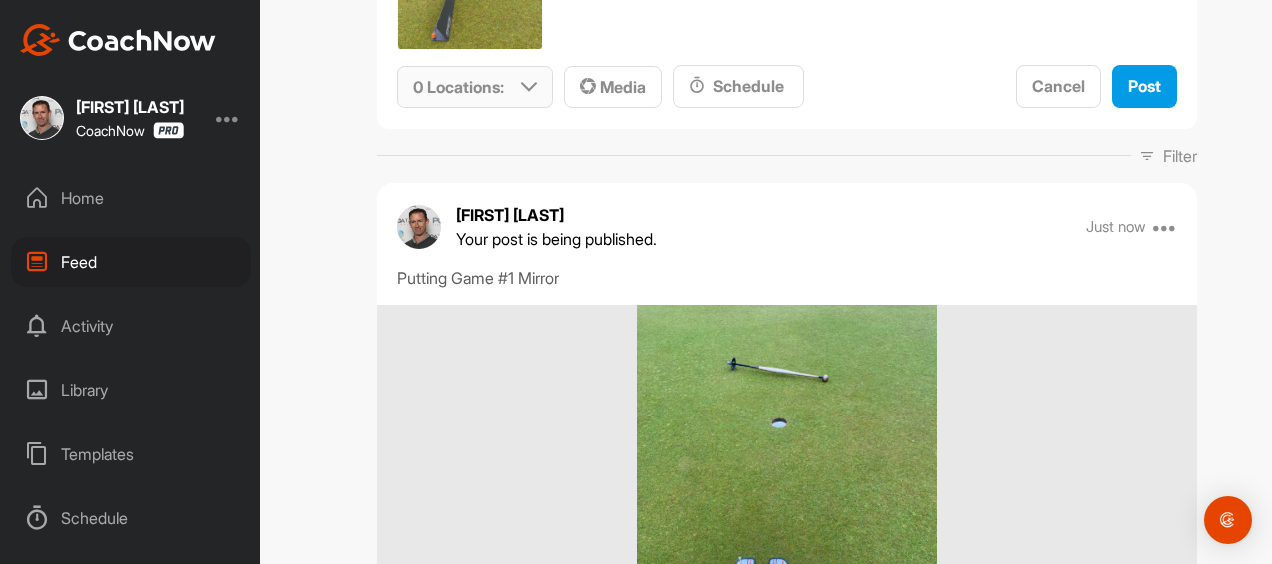 click at bounding box center [529, 87] 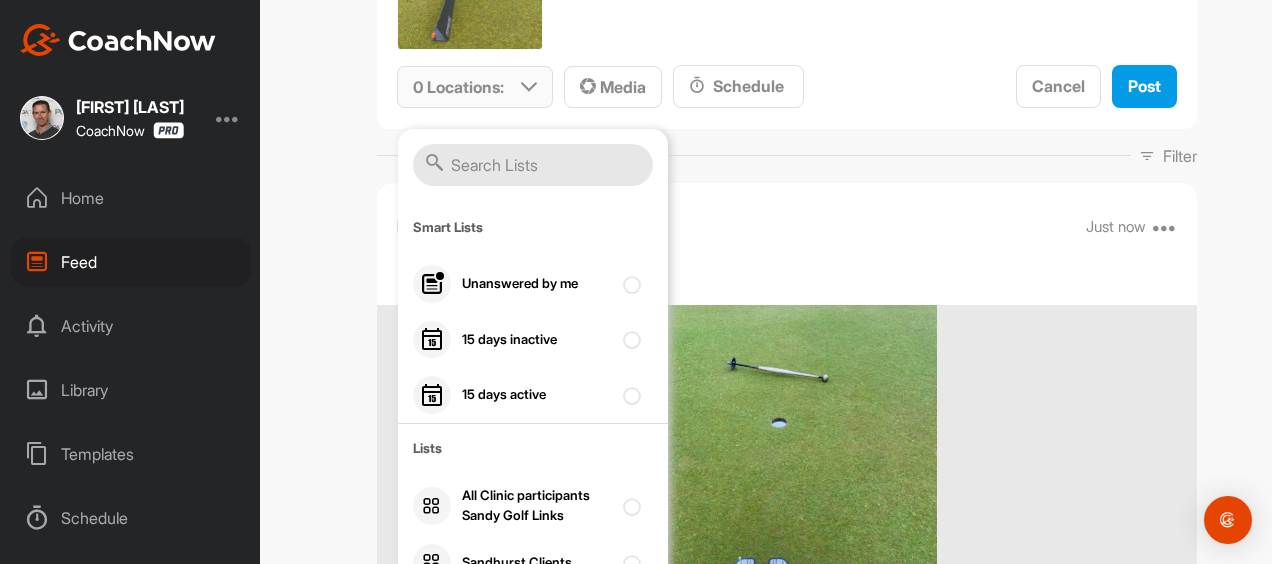 click at bounding box center [533, 165] 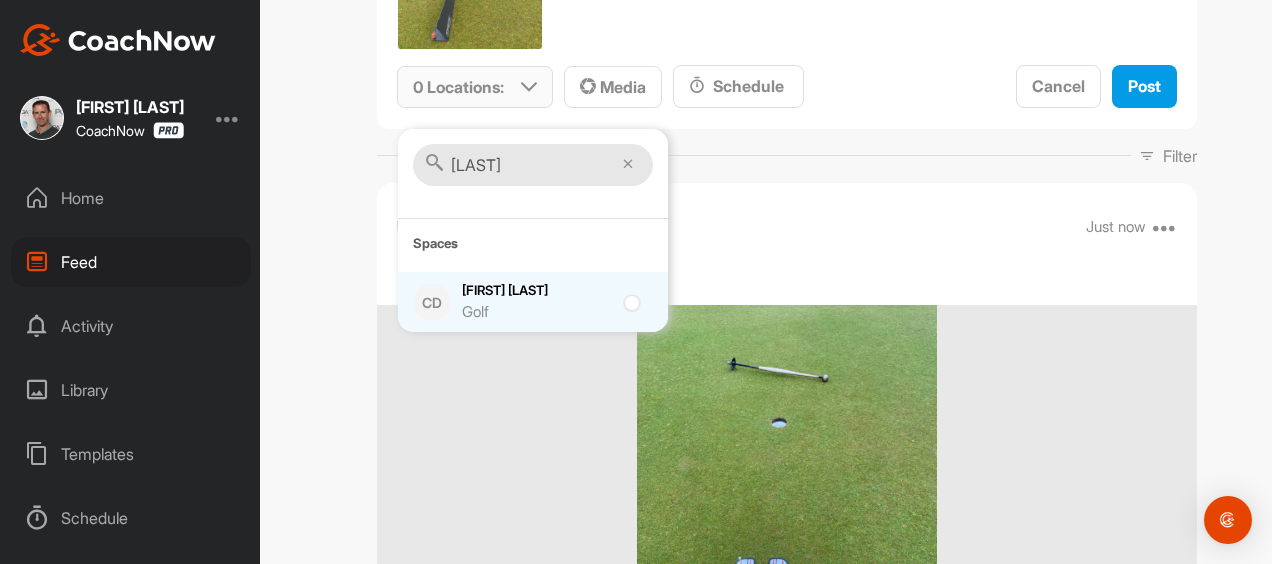 type on "[LAST]" 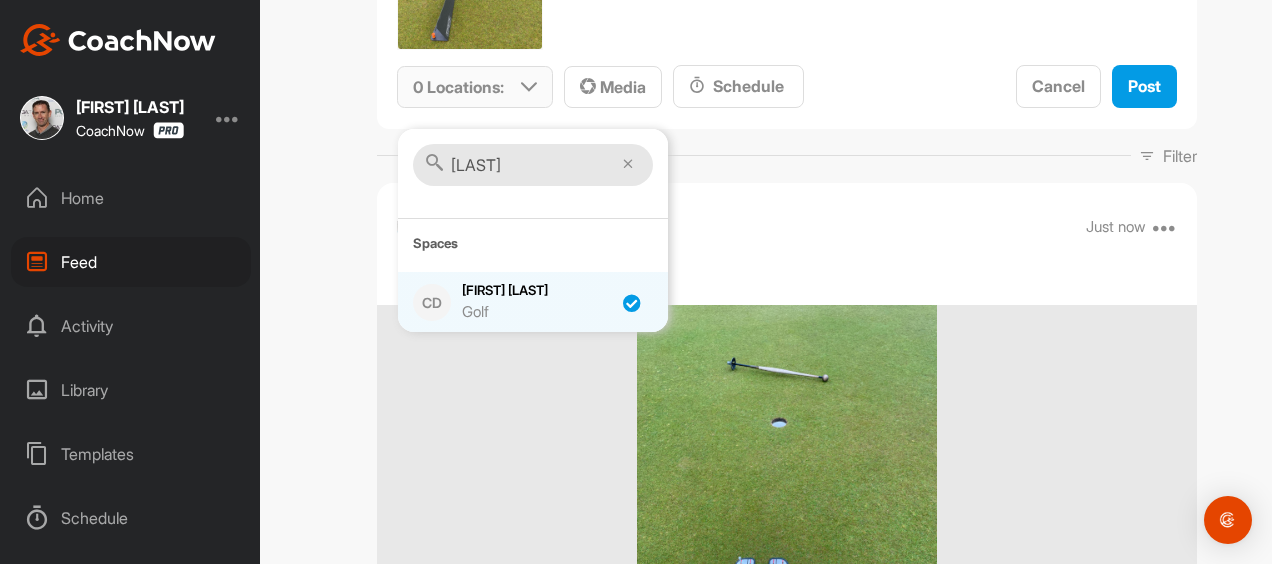 checkbox on "true" 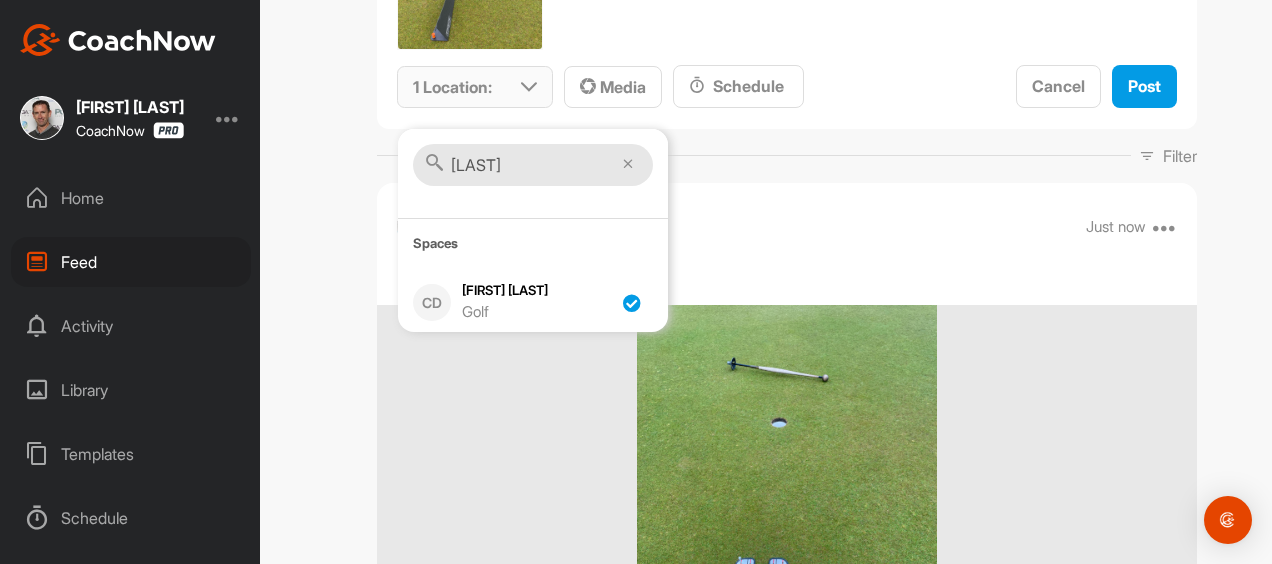 click on "[LAST]" at bounding box center [533, 165] 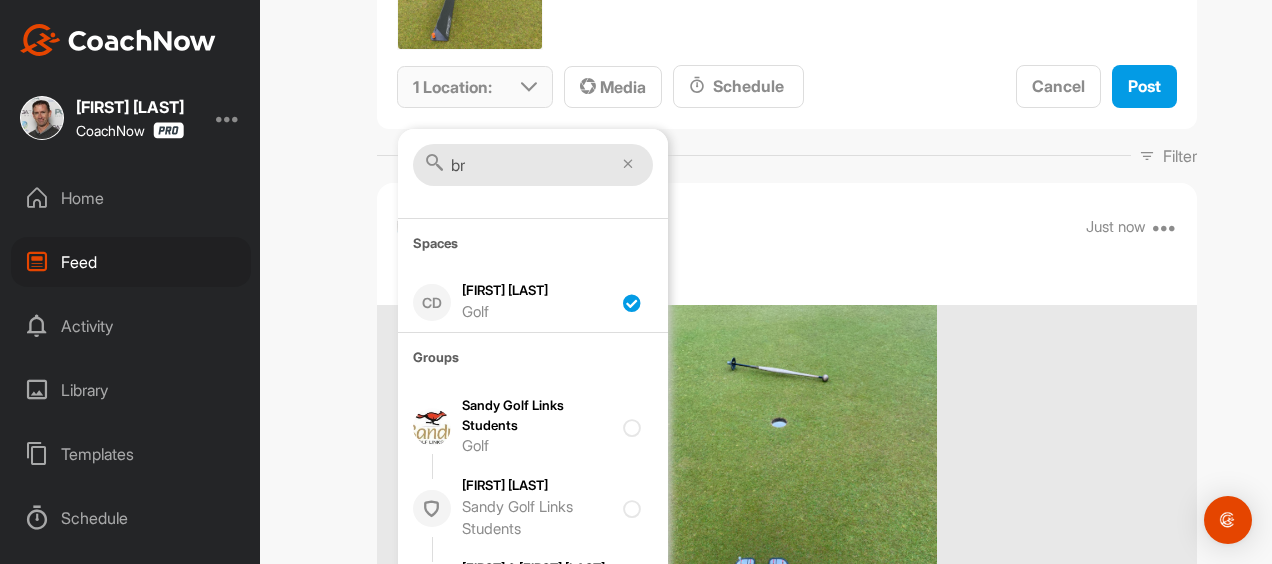 type on "b" 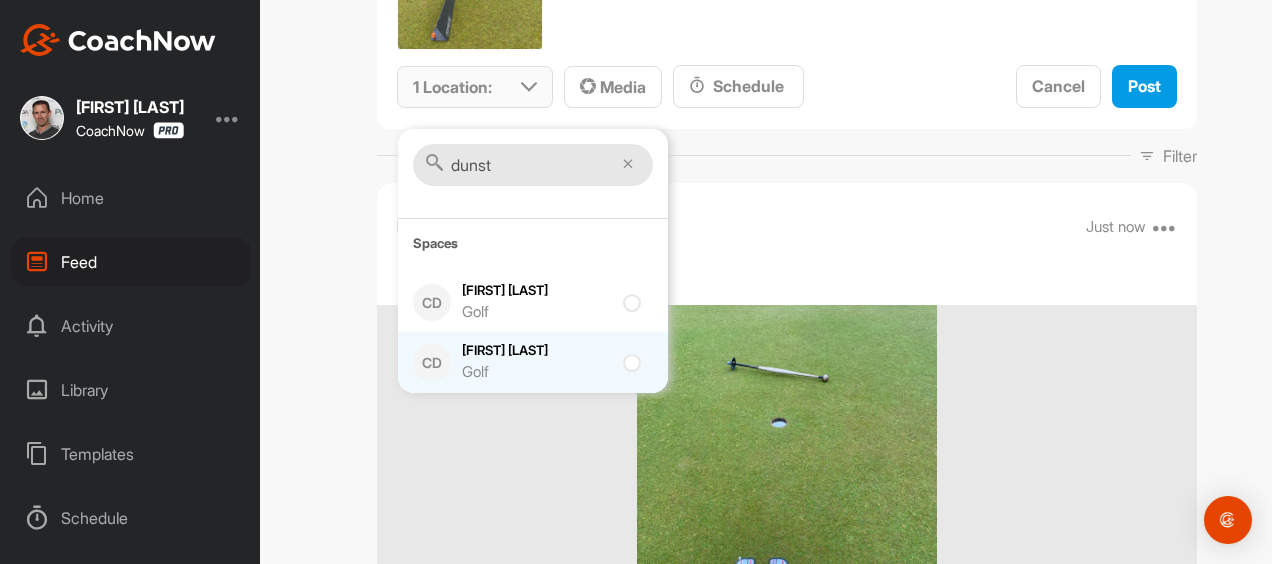 type on "dunst" 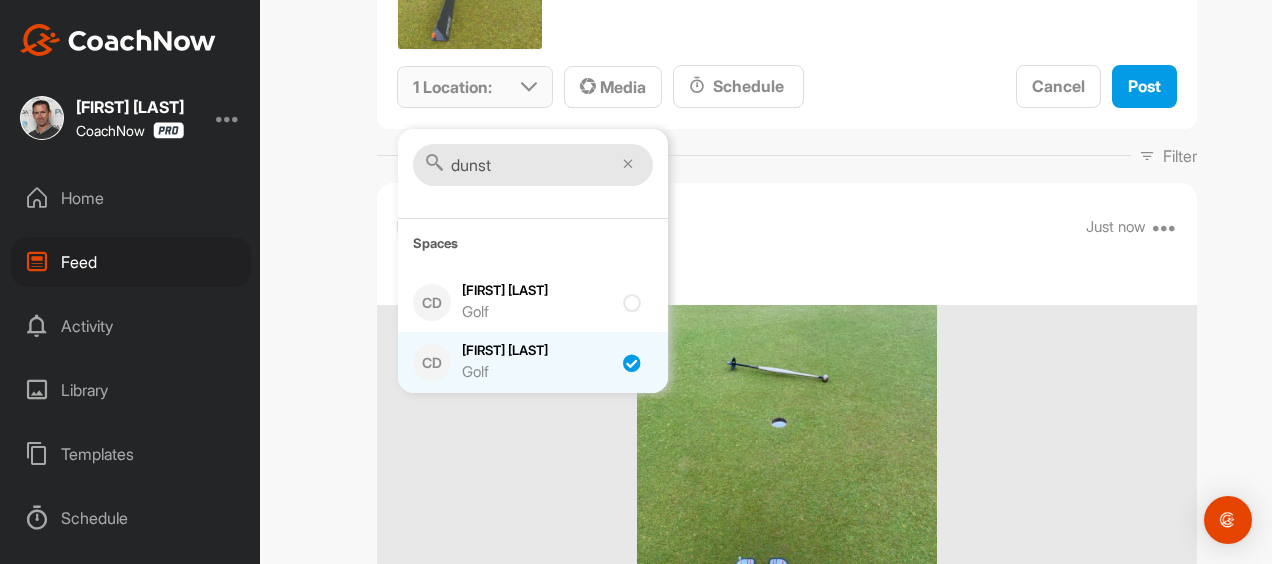 checkbox on "true" 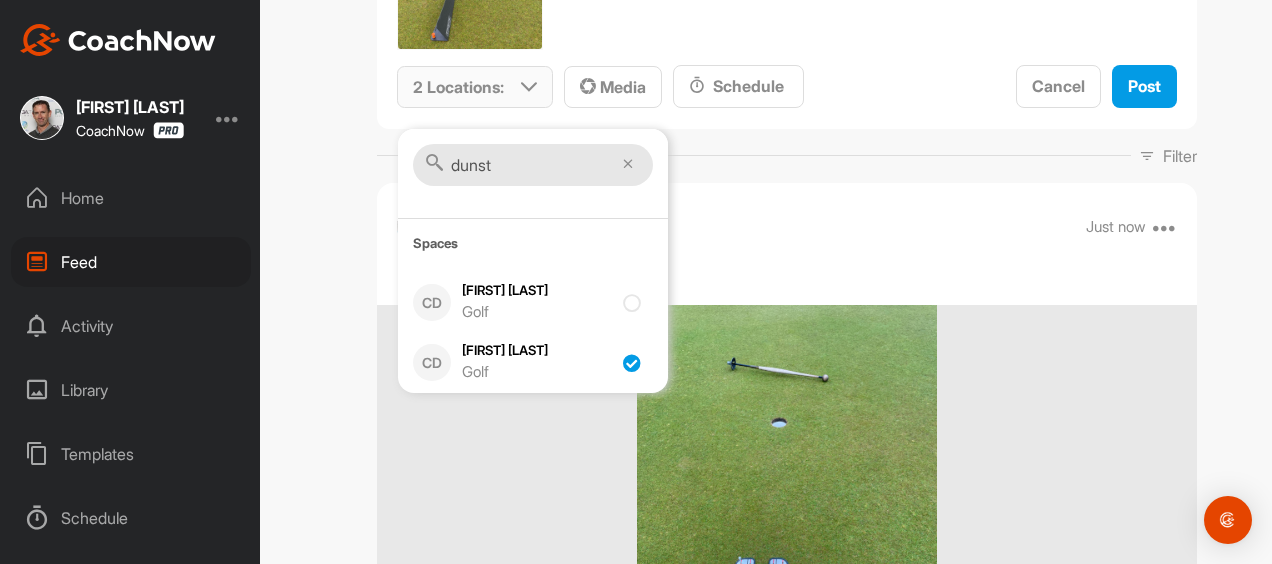click on "dunst" at bounding box center (533, 165) 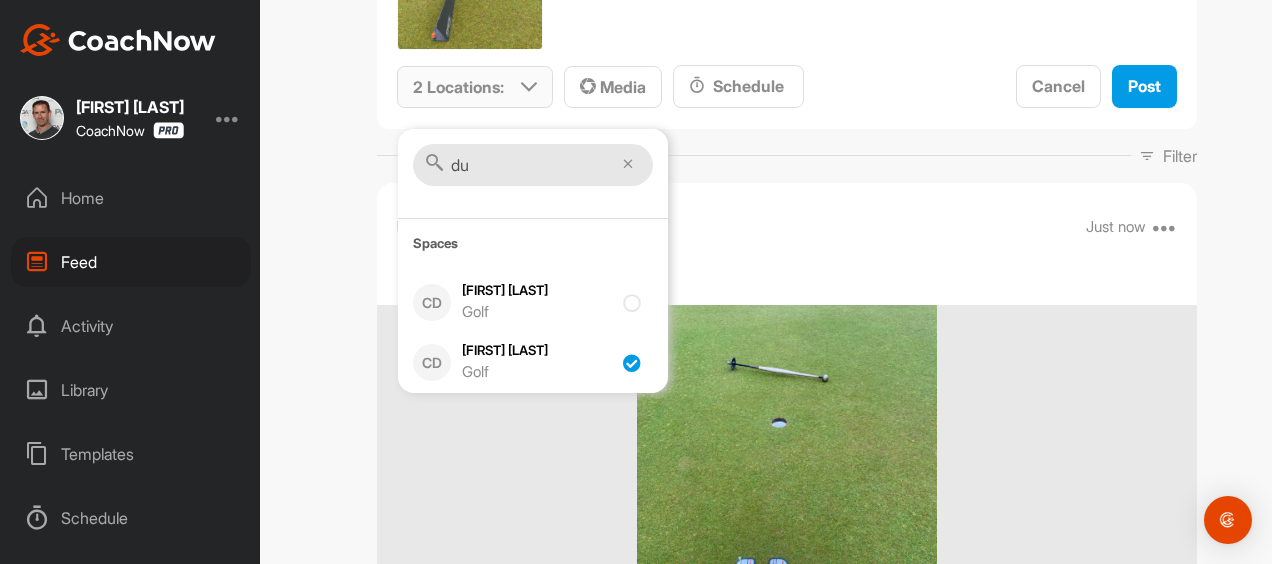 type on "d" 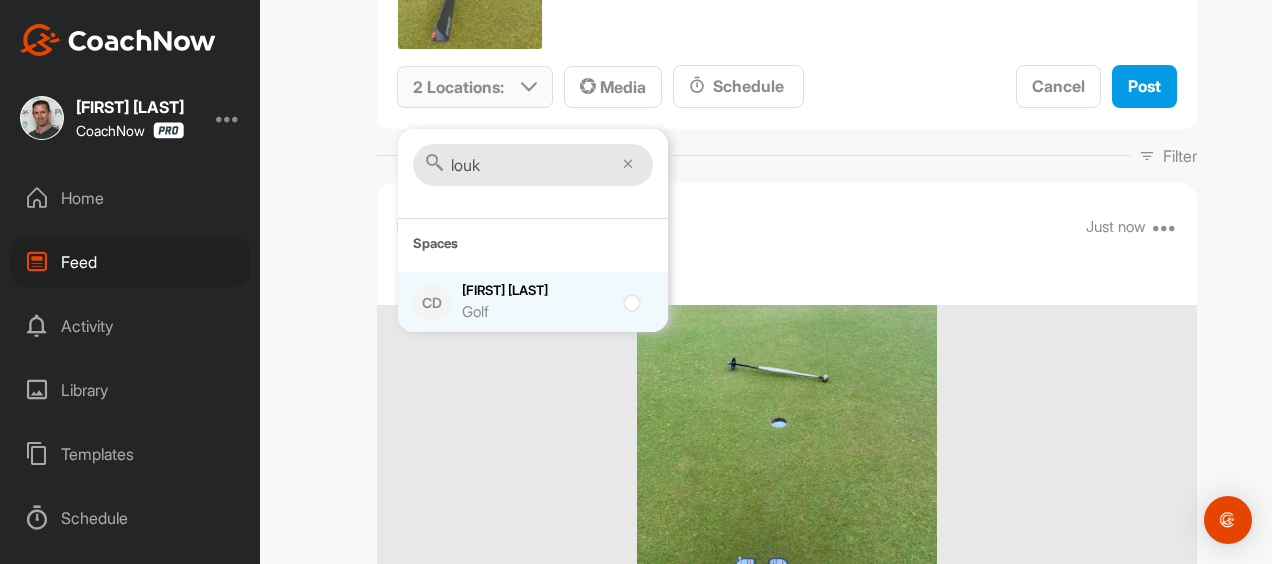 type on "louk" 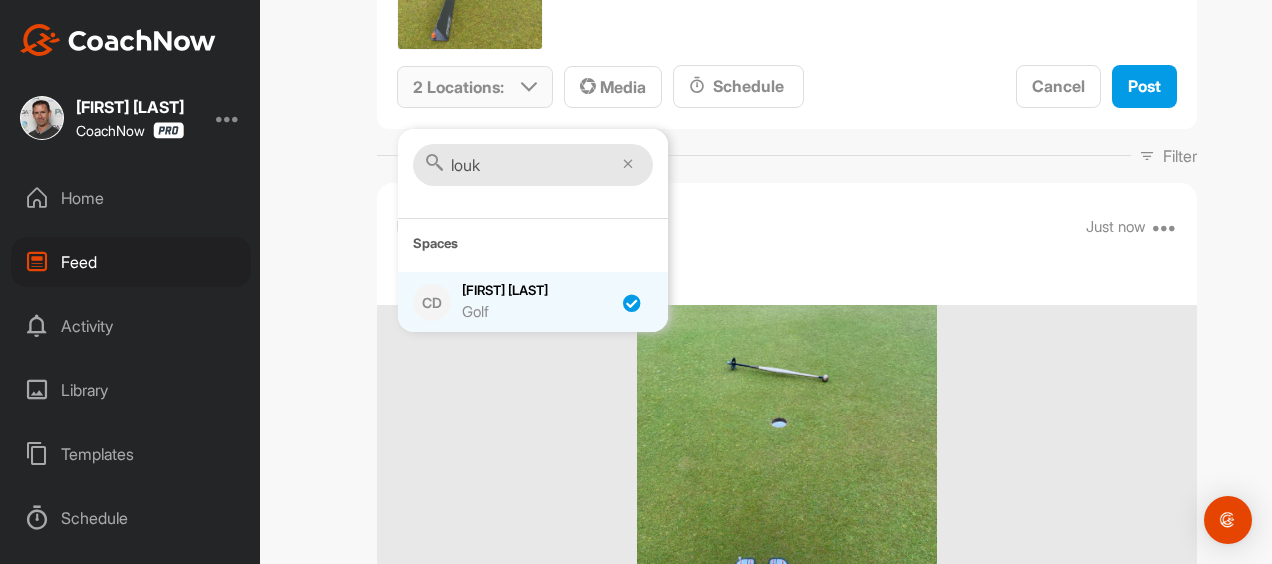 checkbox on "true" 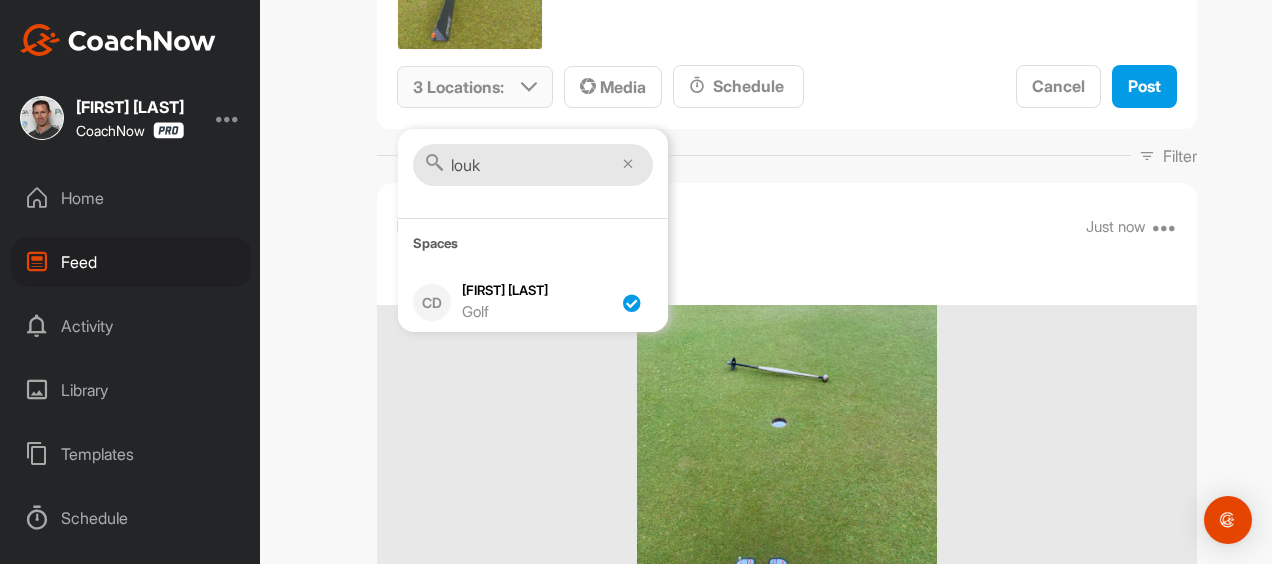 click on "louk" at bounding box center [533, 165] 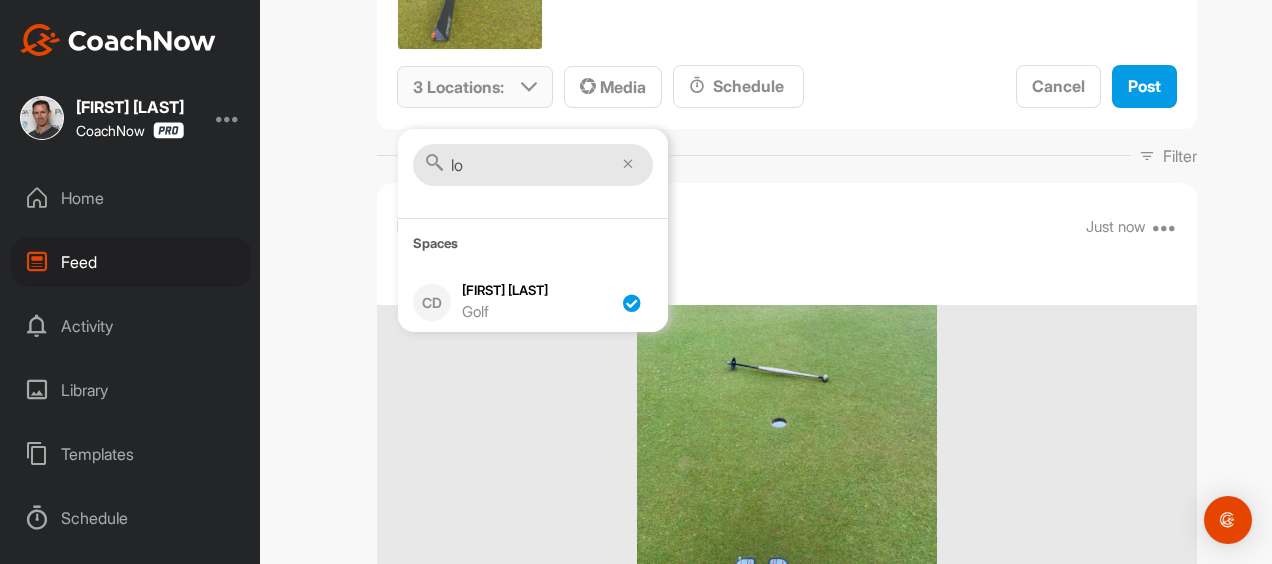 type on "l" 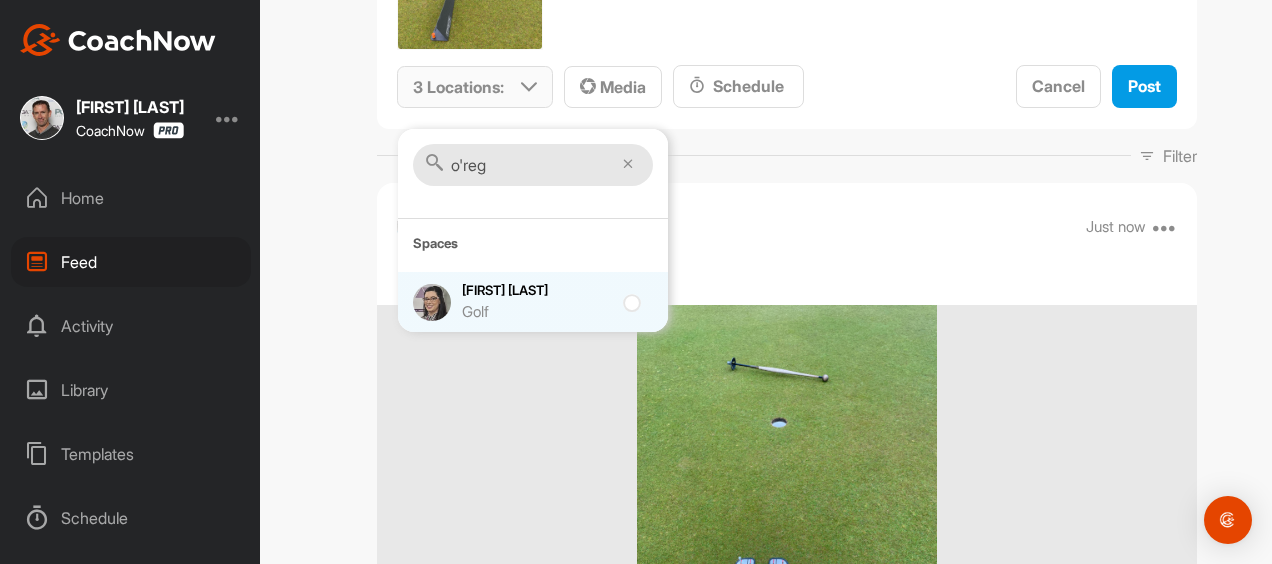 type on "o'reg" 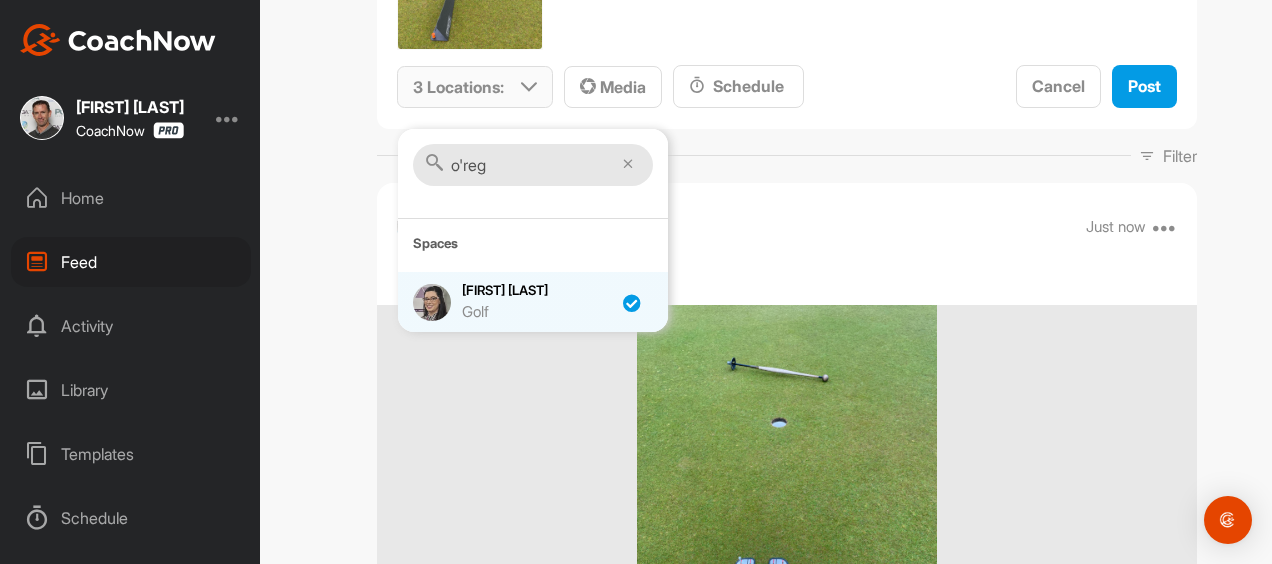 checkbox on "true" 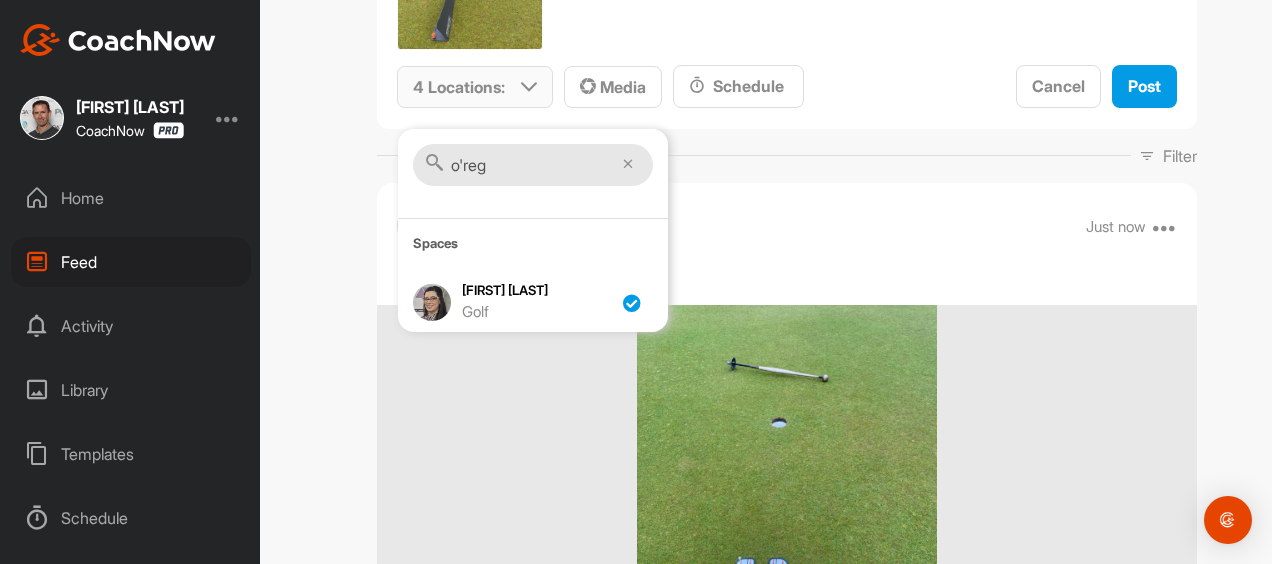 click on "o'reg" at bounding box center [533, 165] 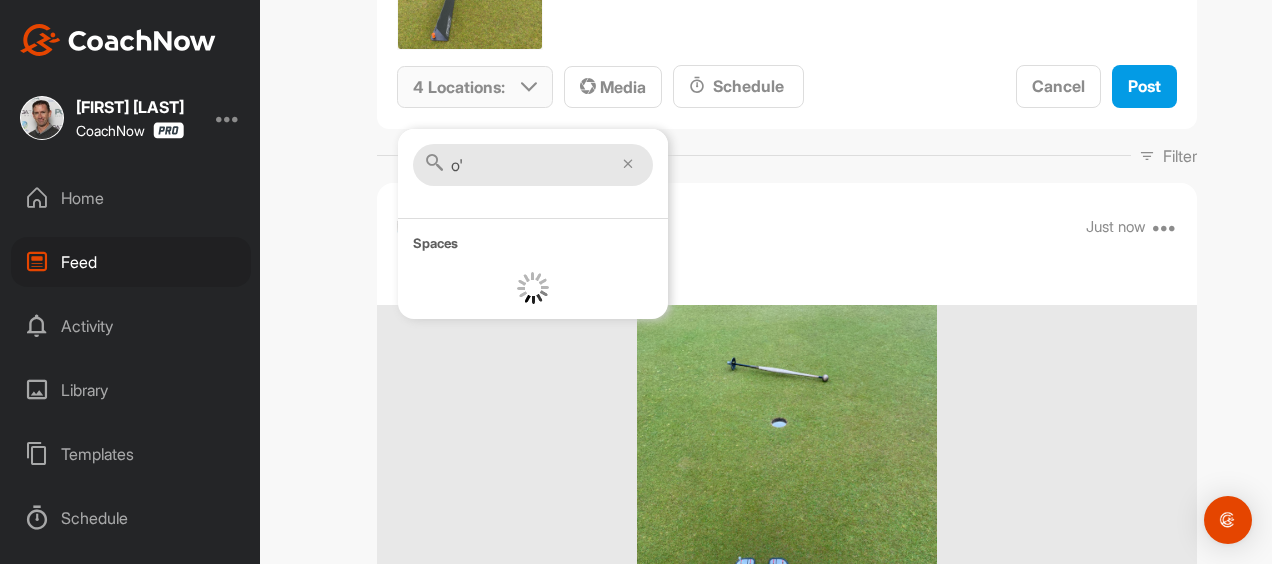 type on "o" 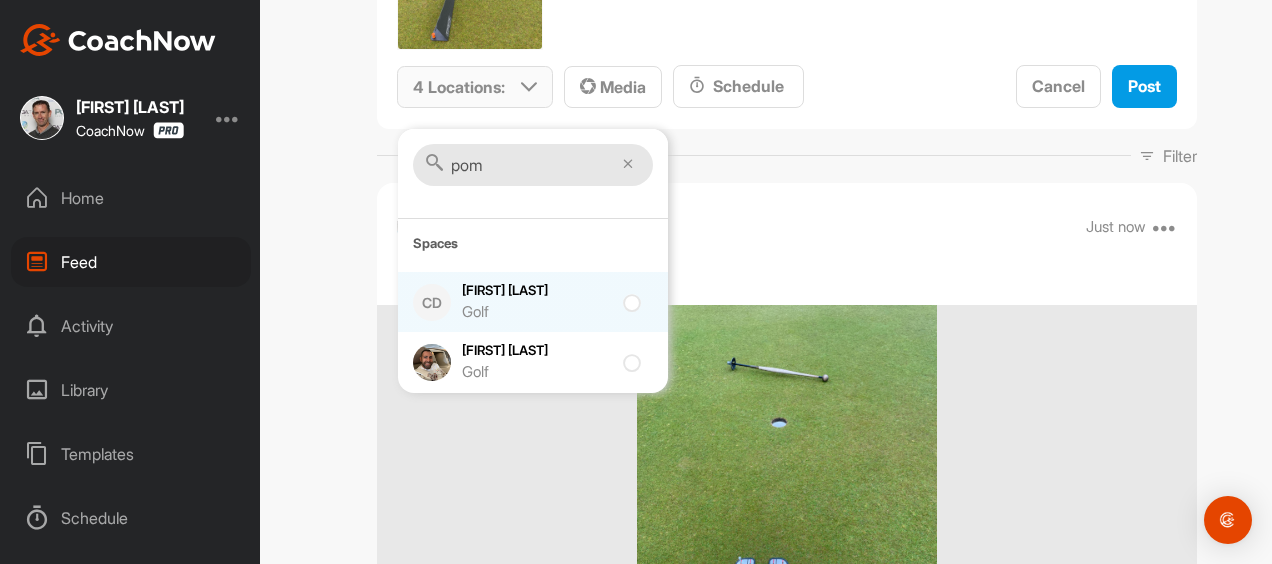 type on "pom" 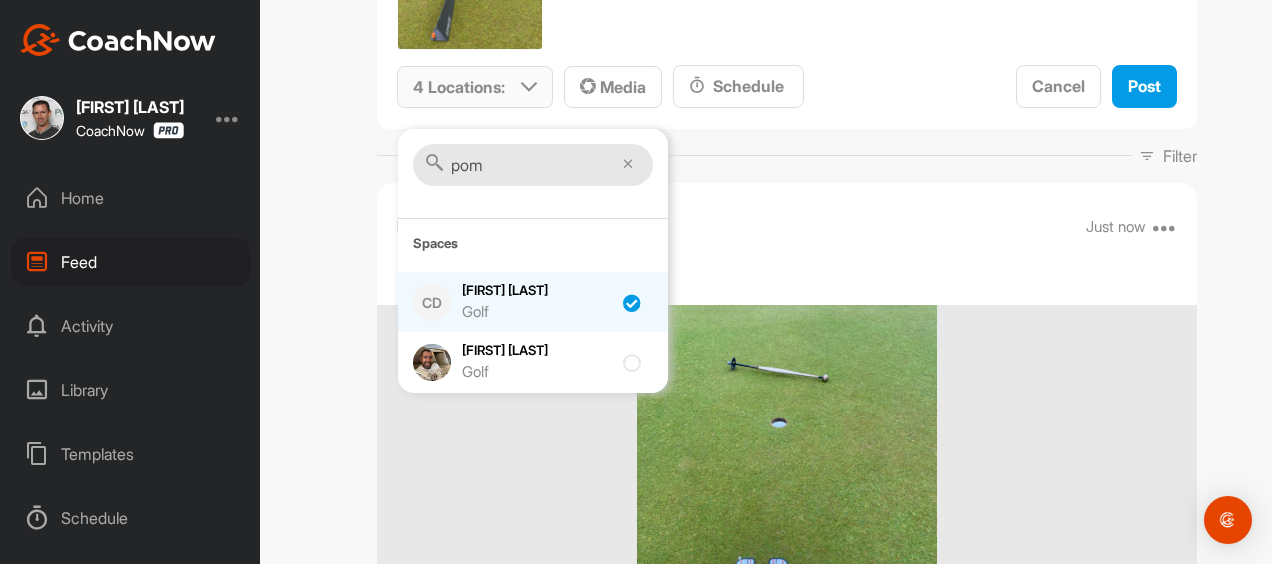 checkbox on "true" 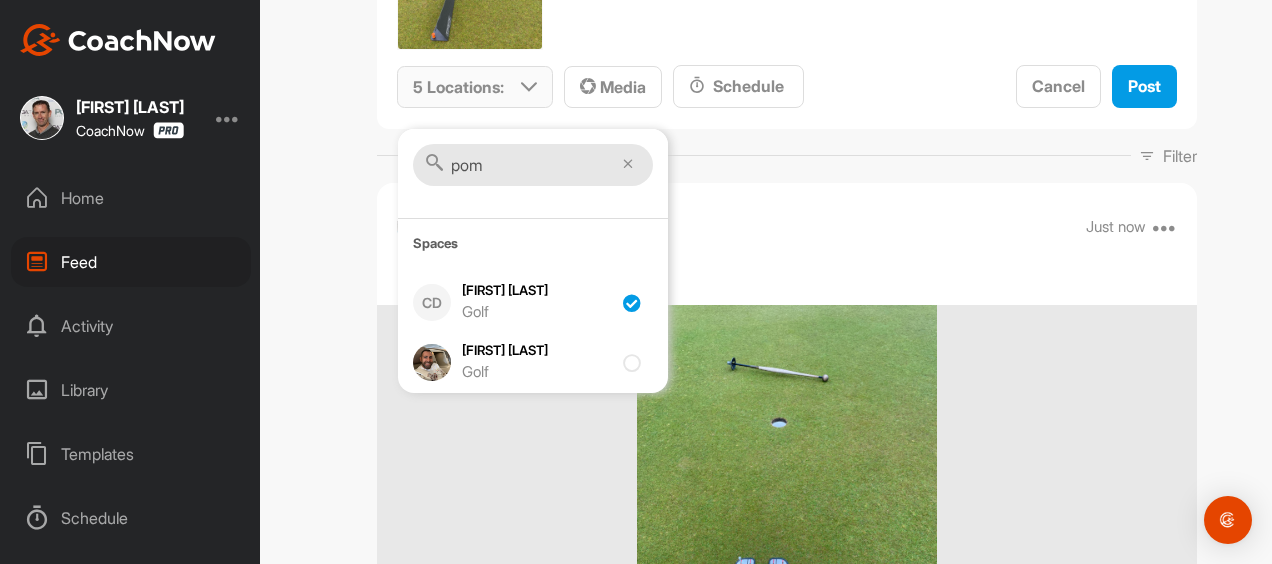 click on "pom" at bounding box center [533, 165] 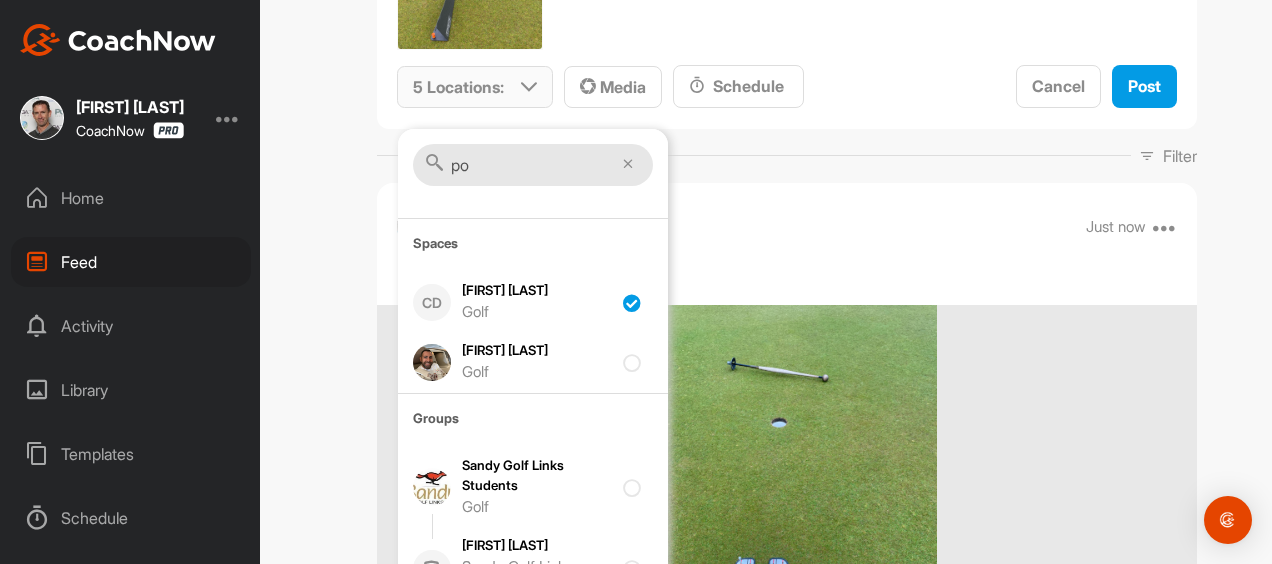 type on "p" 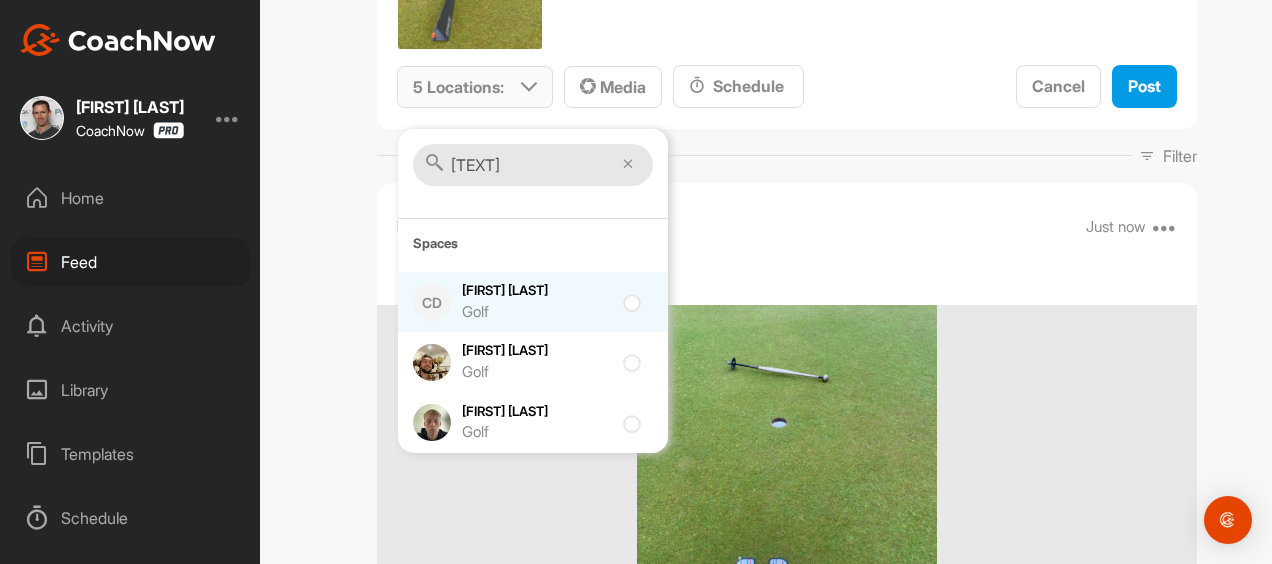 type on "[TEXT]" 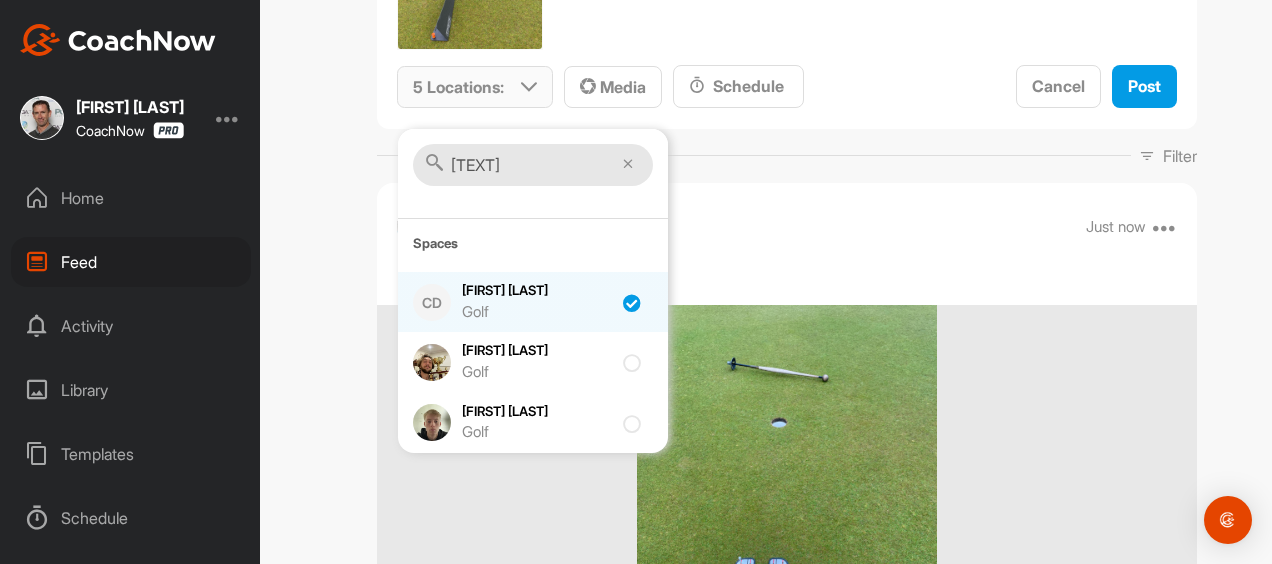 checkbox on "true" 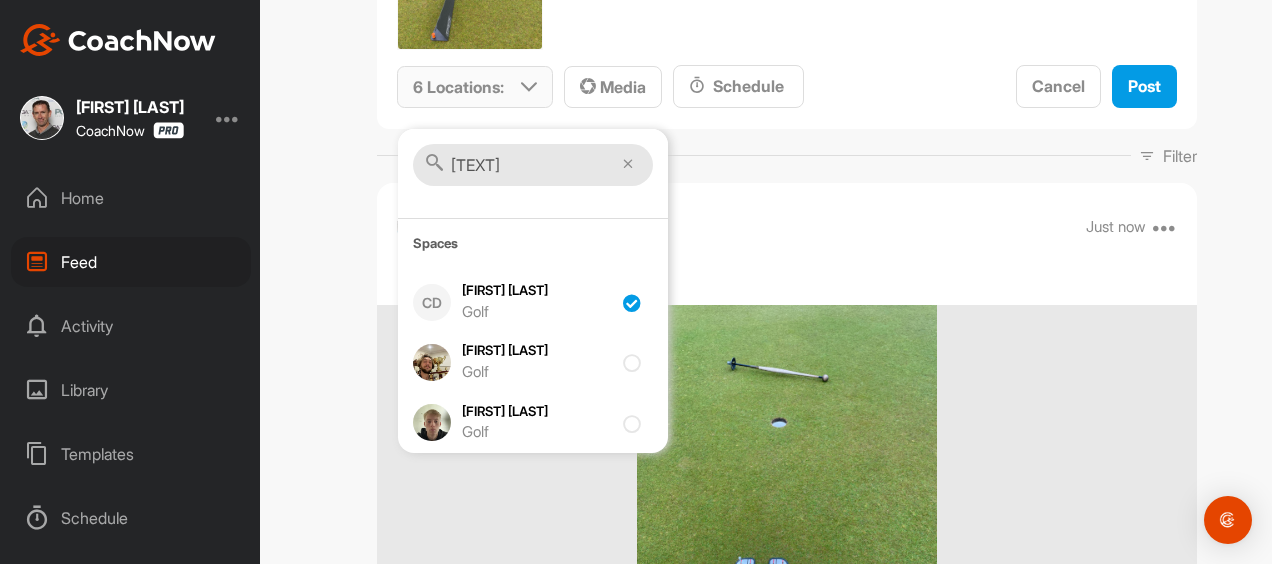 click on "[TEXT]" at bounding box center [533, 165] 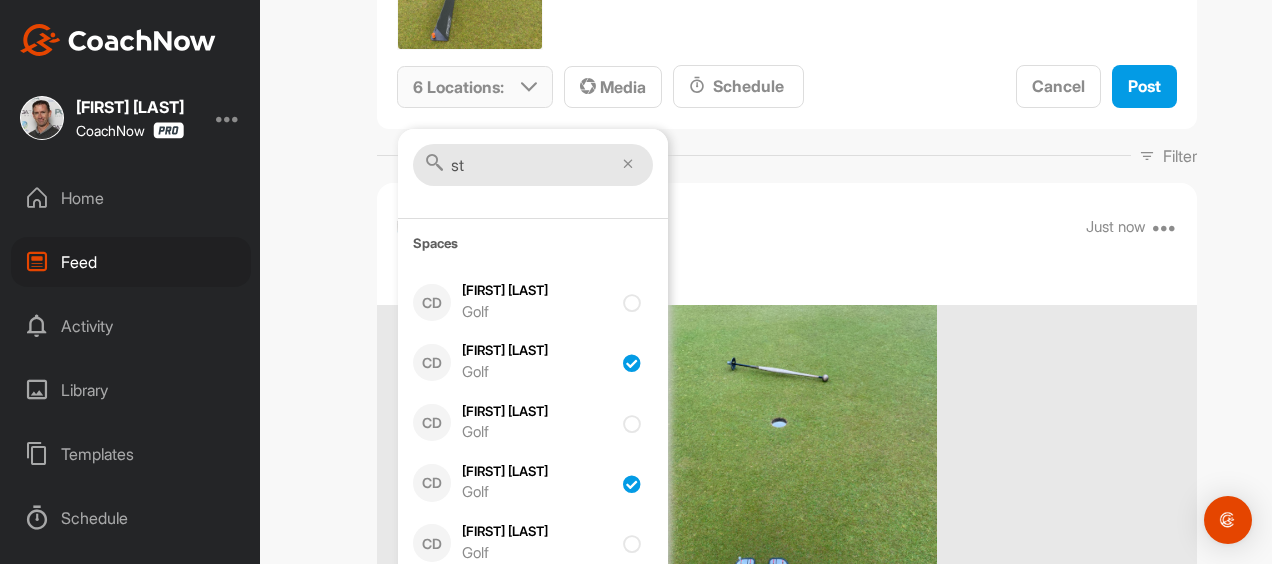 type on "s" 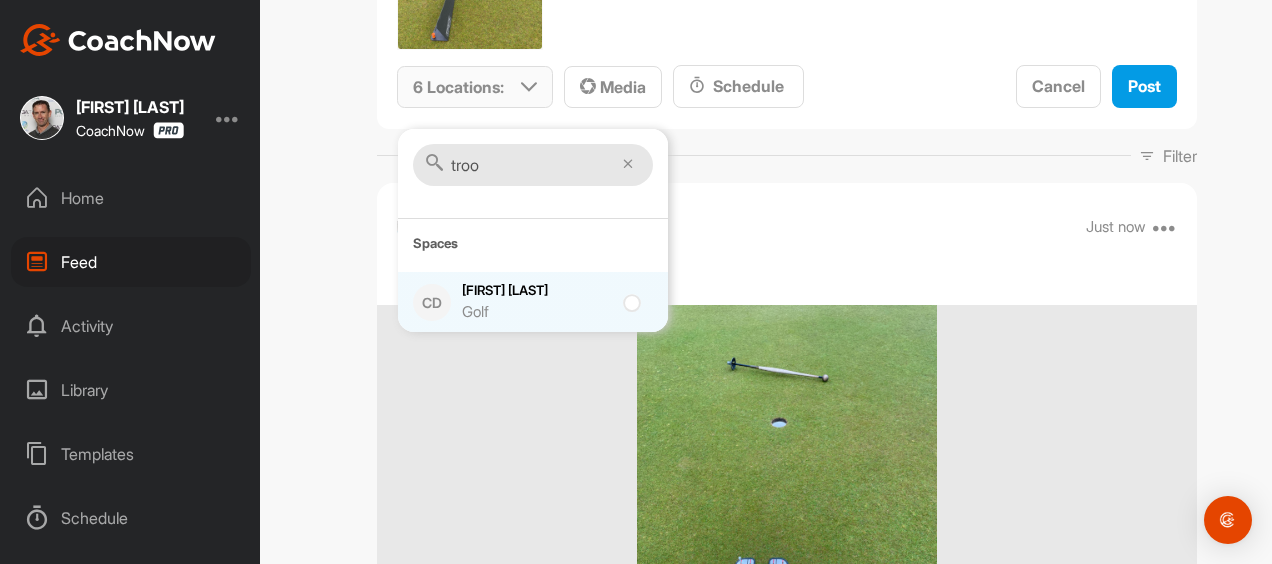 type on "troo" 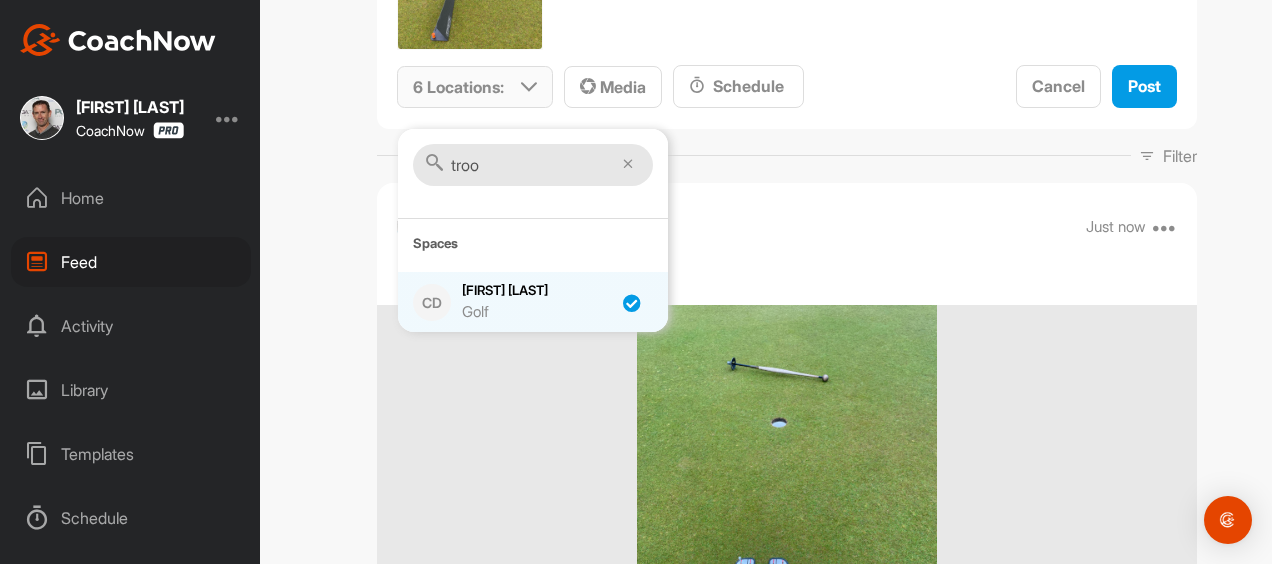 checkbox on "true" 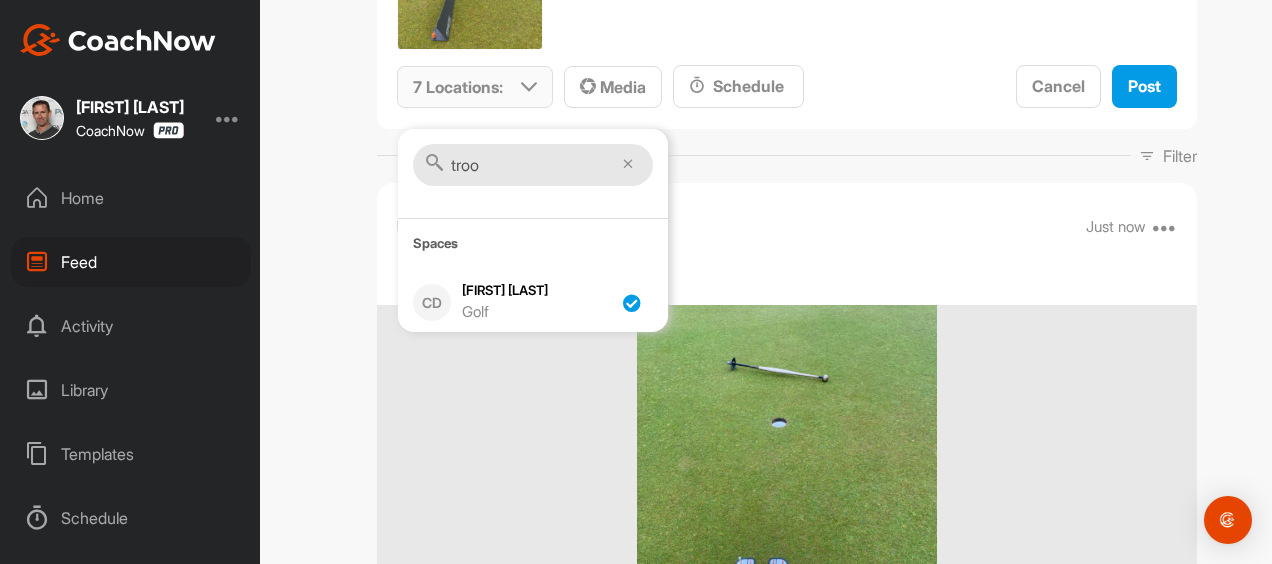 click on "troo" at bounding box center [533, 165] 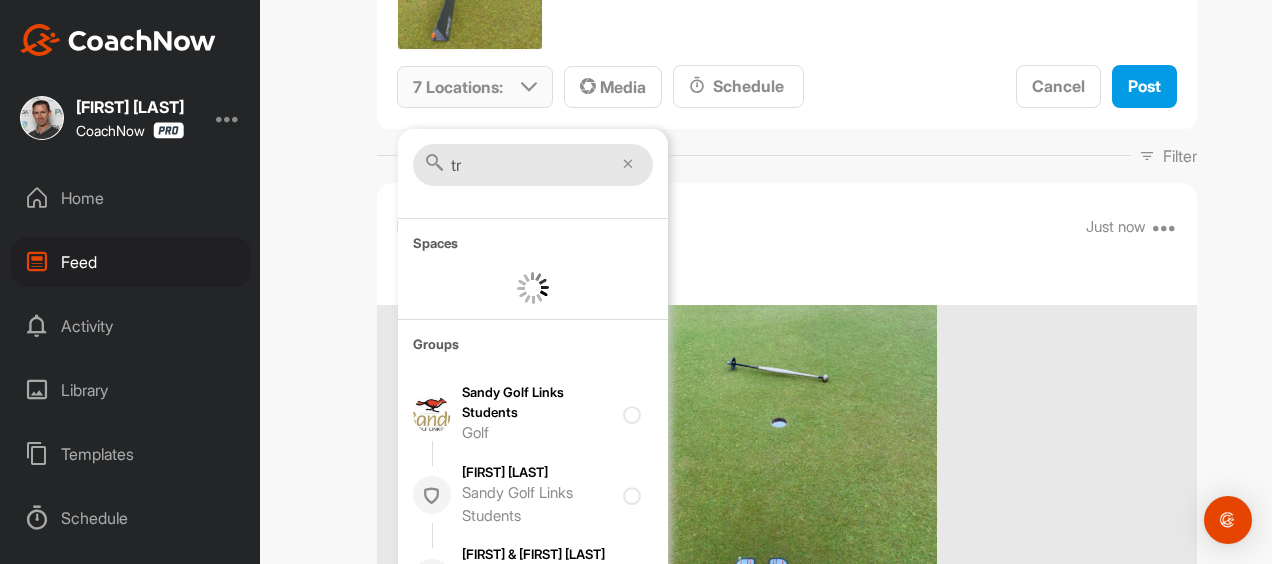 type on "t" 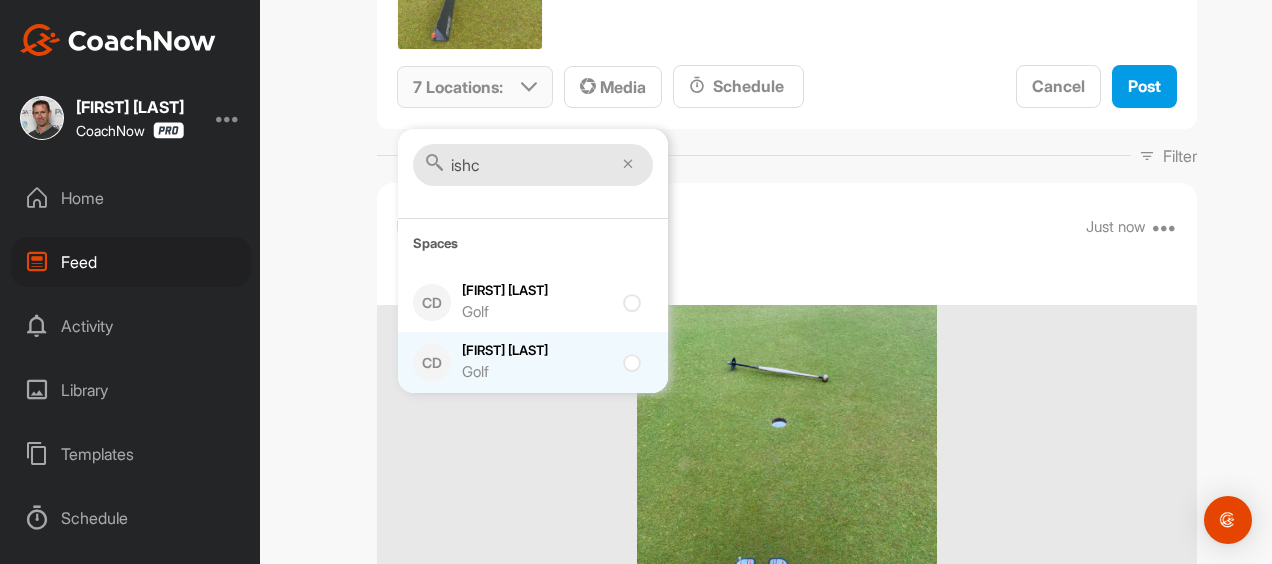 type on "ishc" 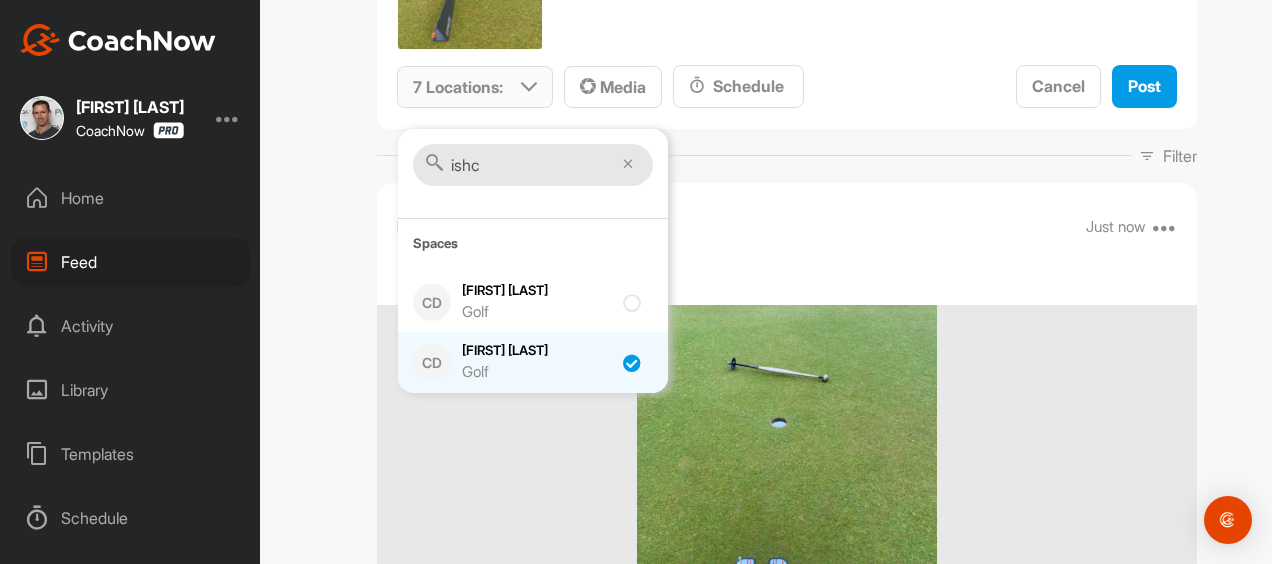 checkbox on "true" 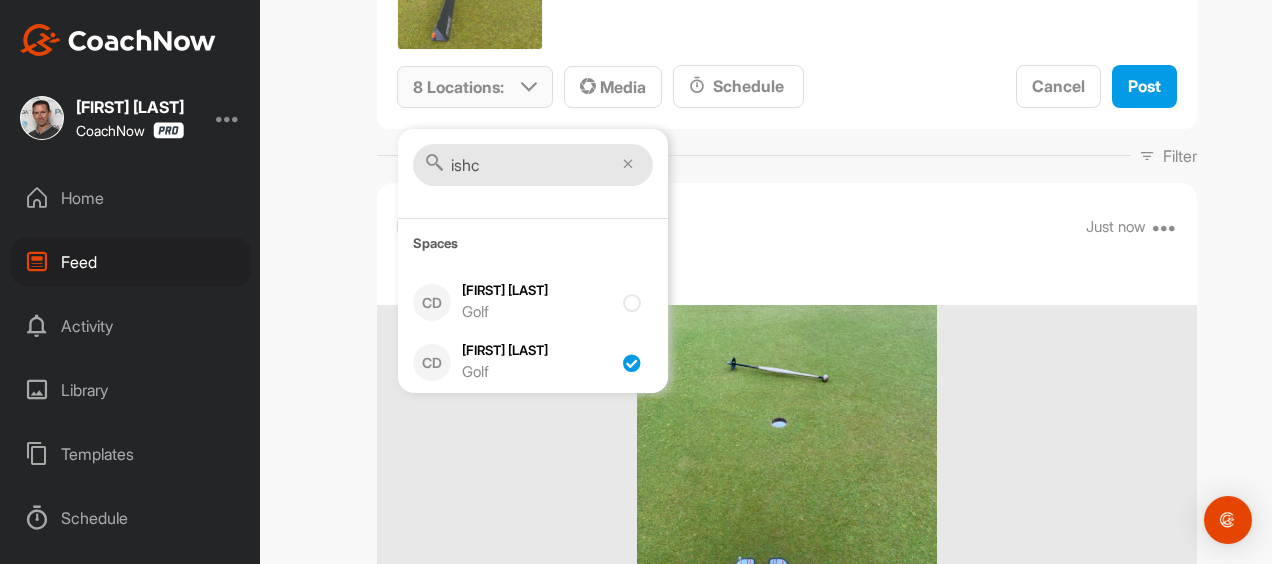 click on "ishc" at bounding box center (533, 165) 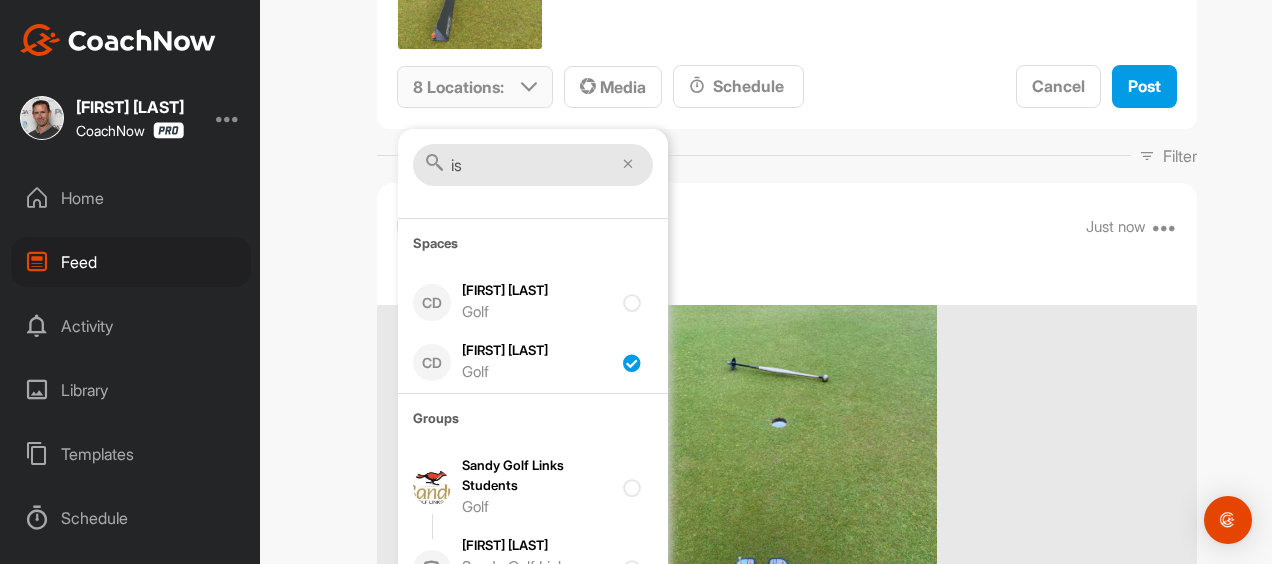 type on "i" 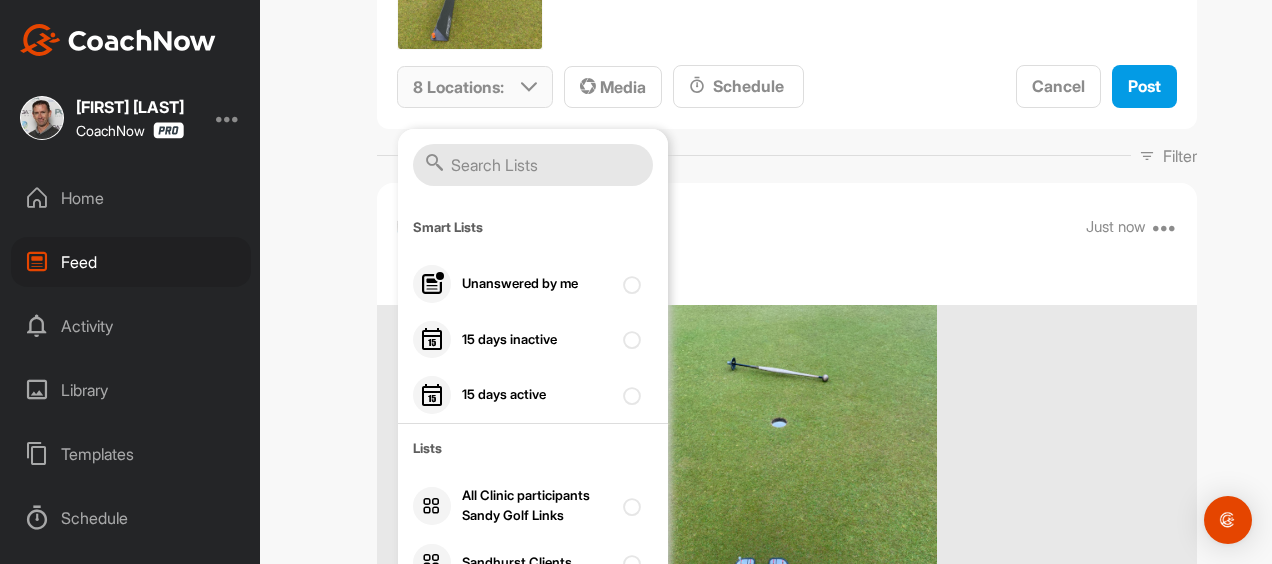 click at bounding box center [533, 165] 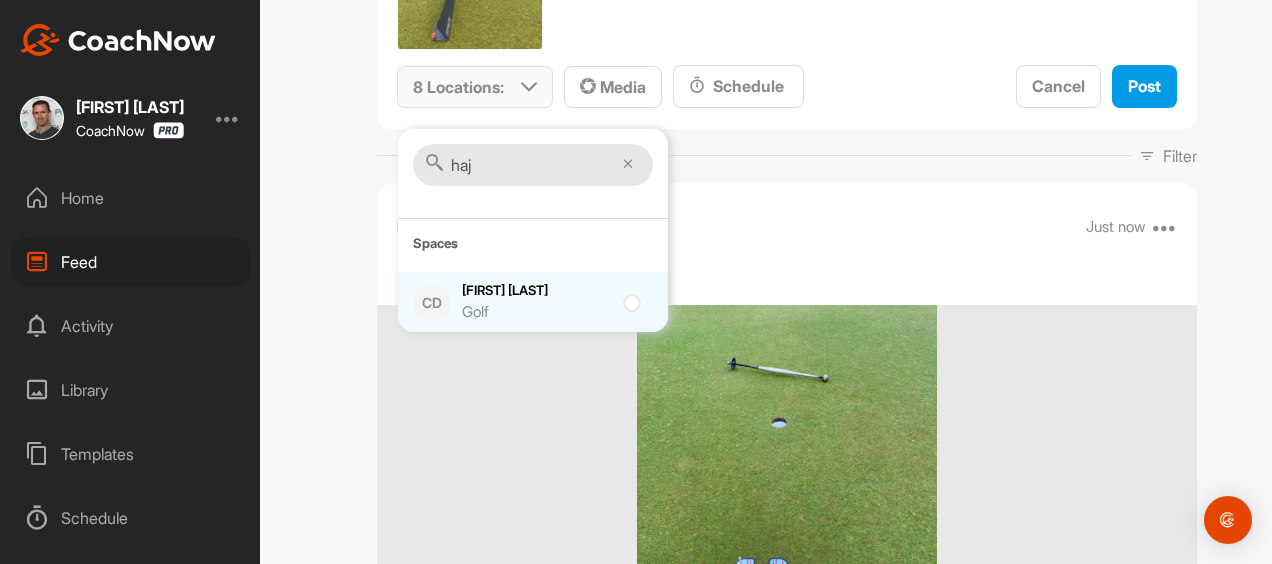 type on "haj" 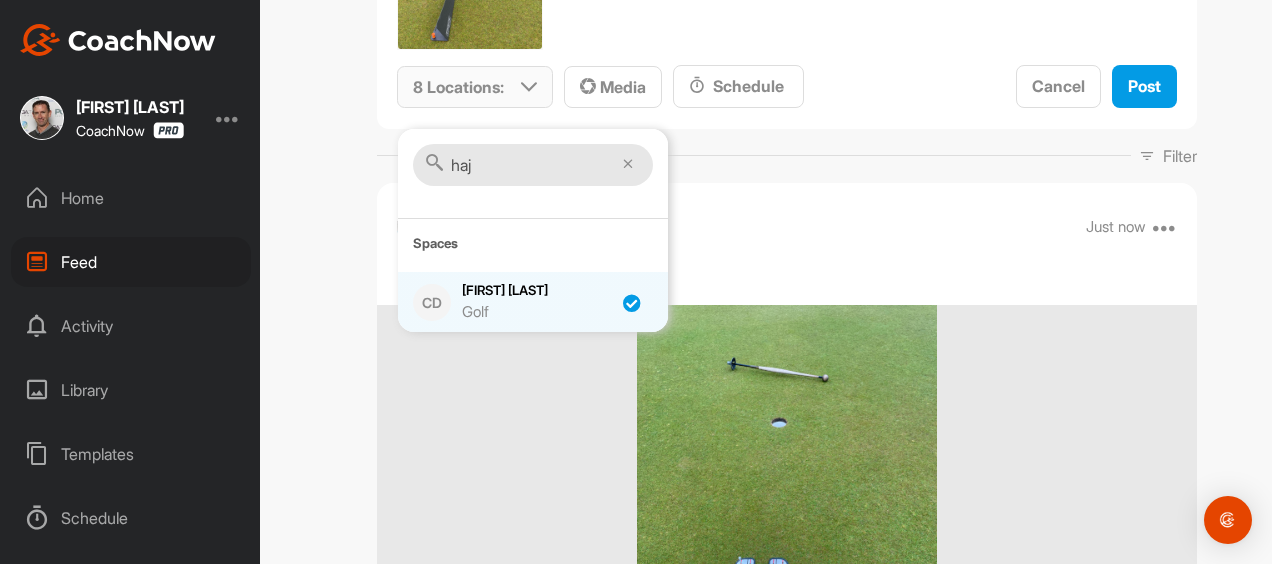 checkbox on "true" 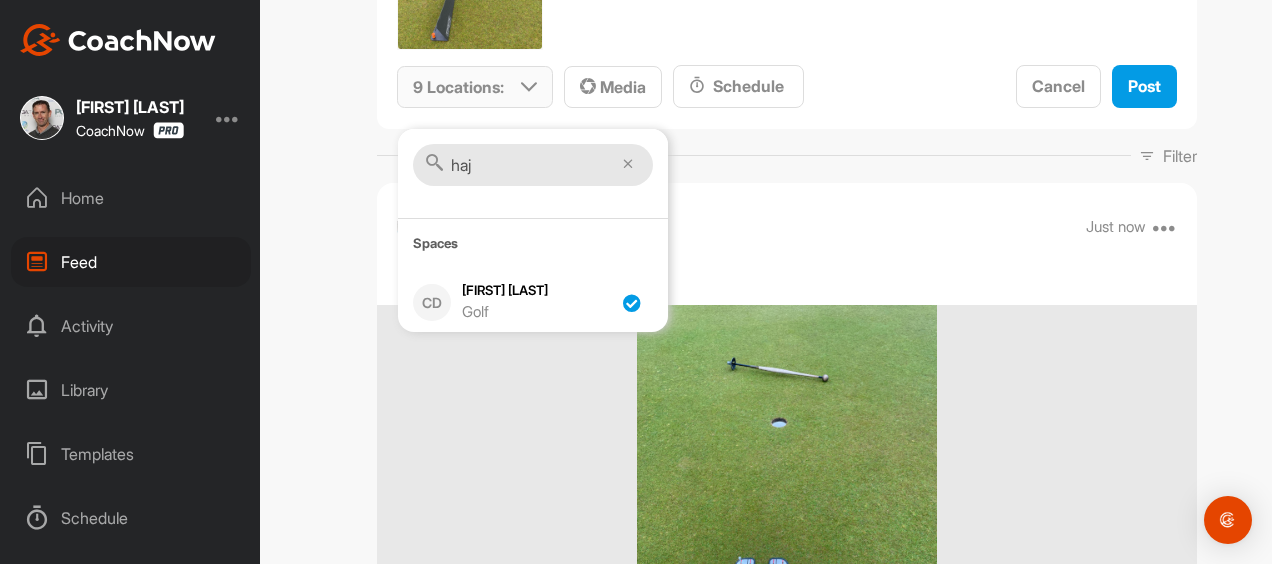 click on "haj" at bounding box center [533, 165] 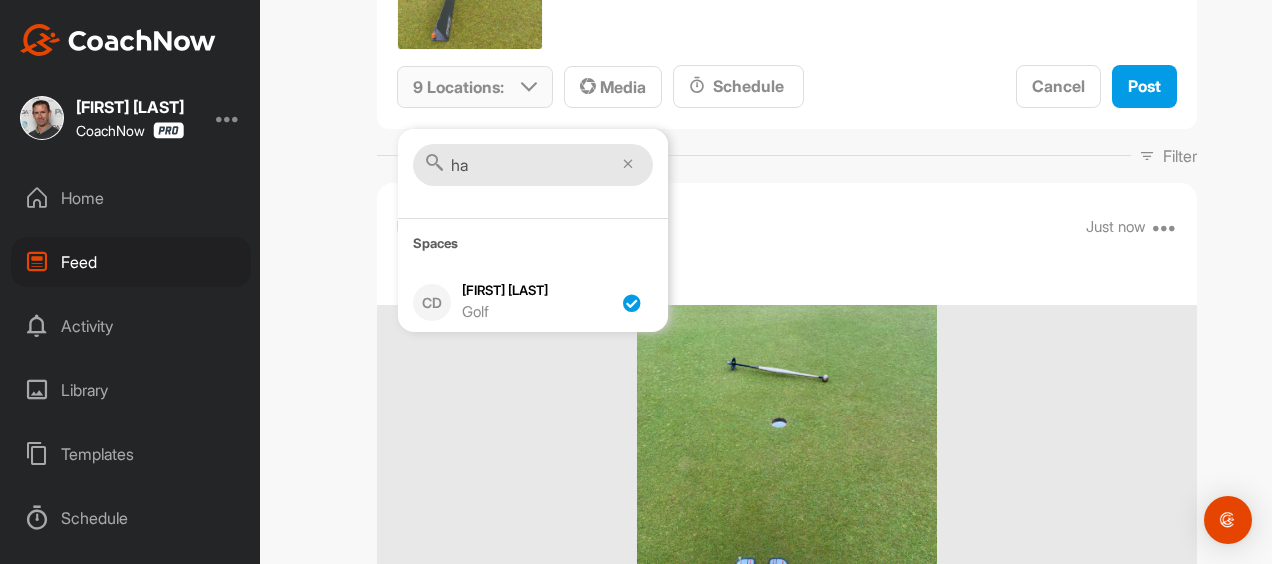 type on "h" 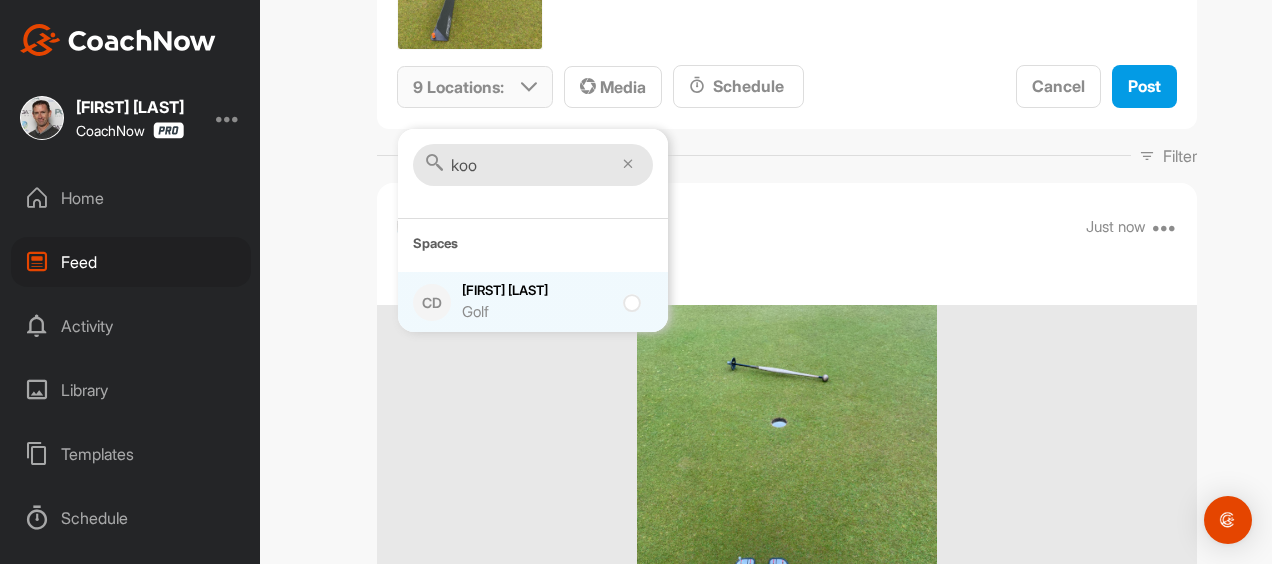 type on "koo" 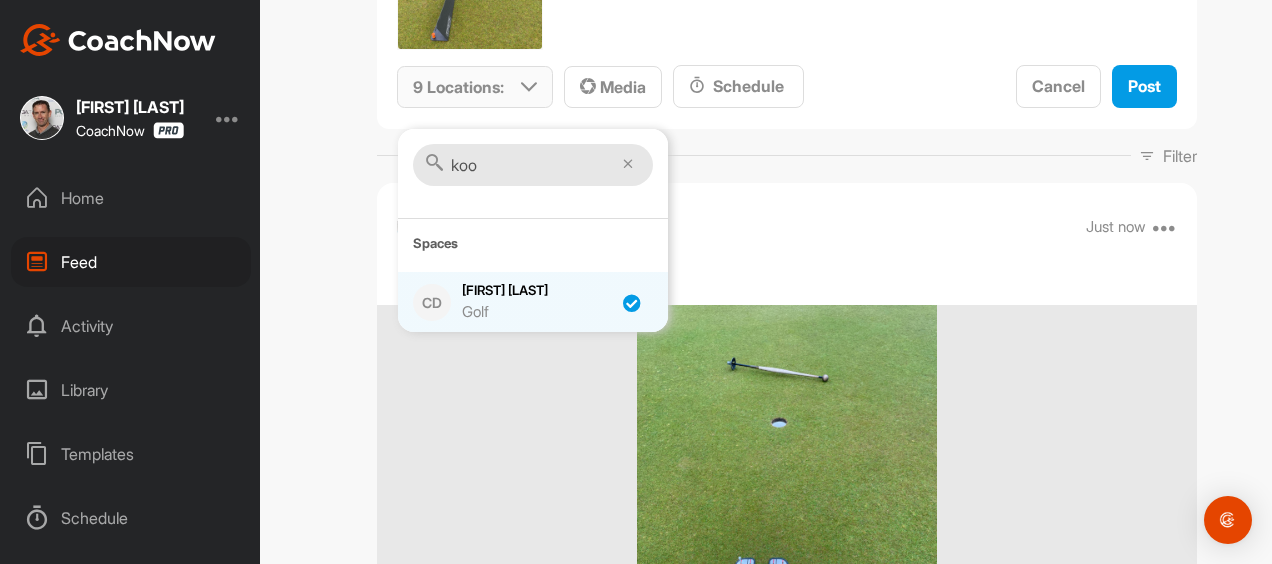 checkbox on "true" 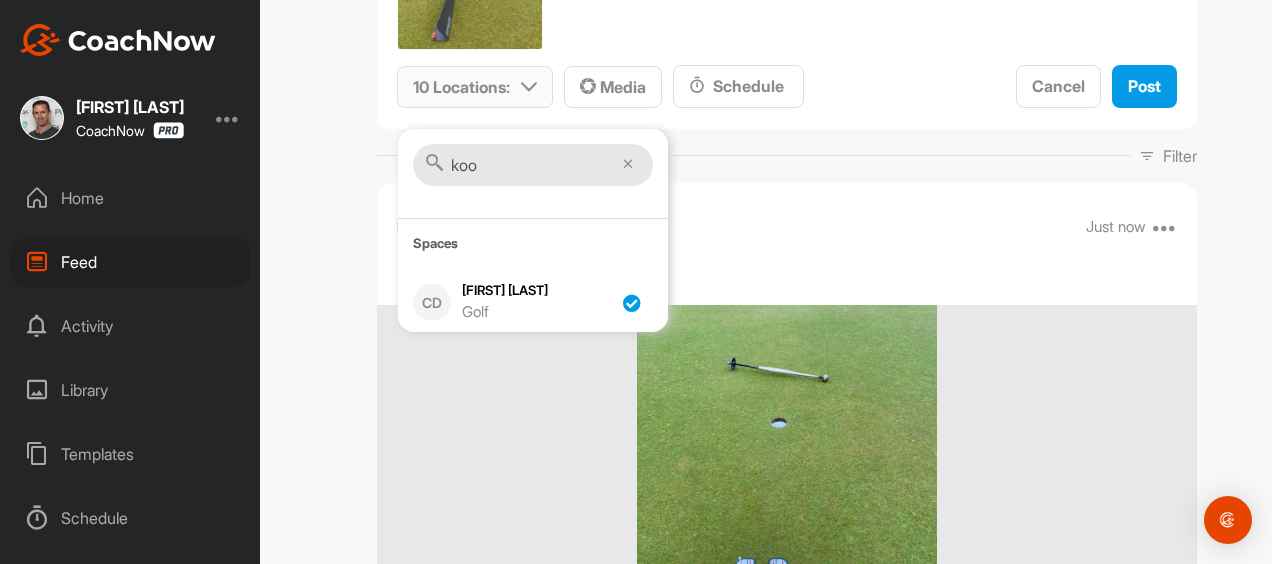 click on "koo" at bounding box center [533, 165] 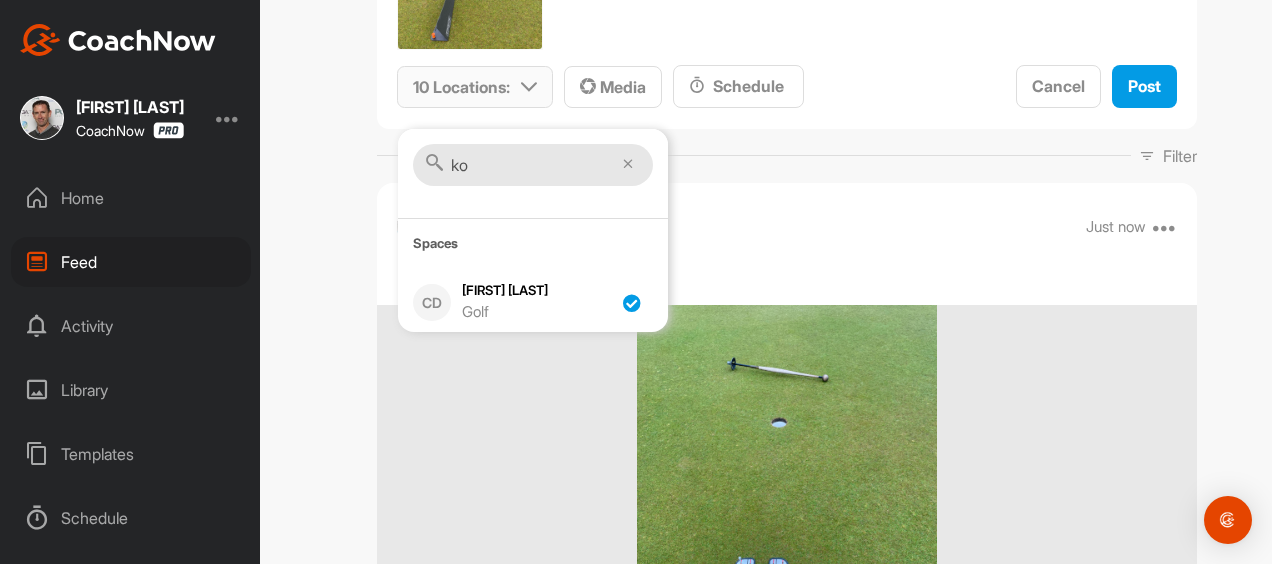 type on "k" 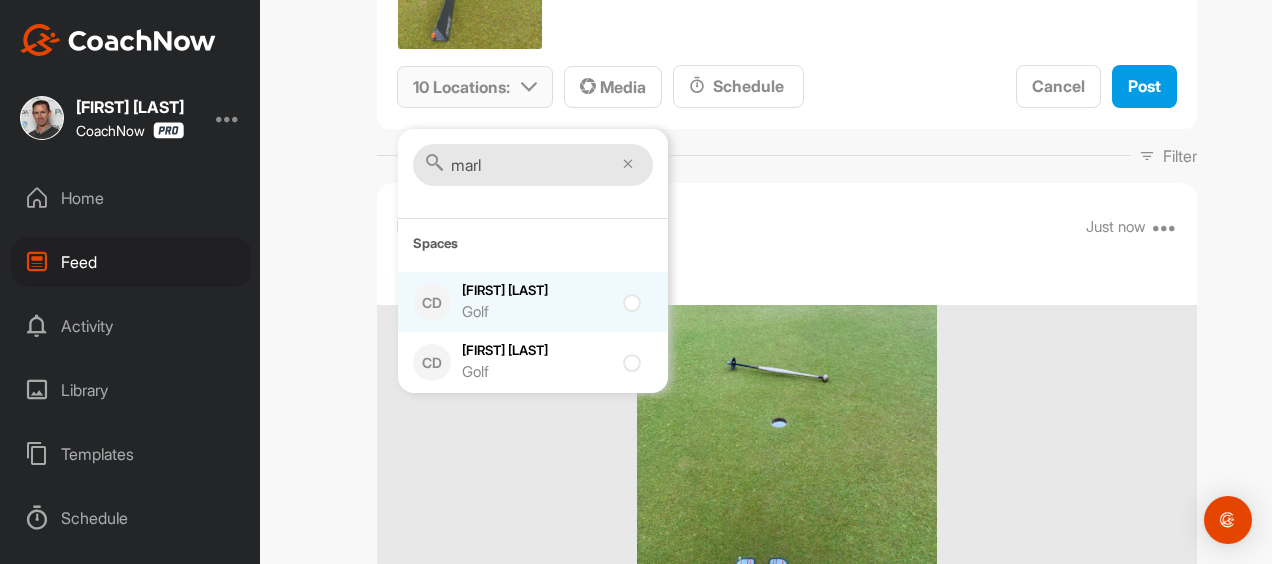 type on "marl" 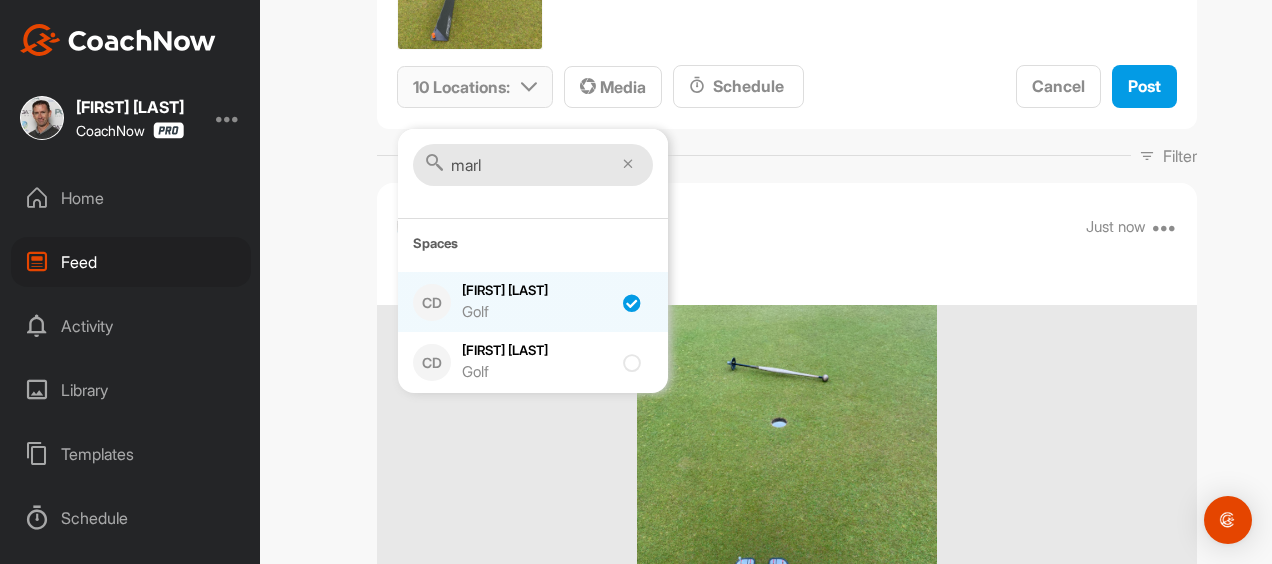 checkbox on "true" 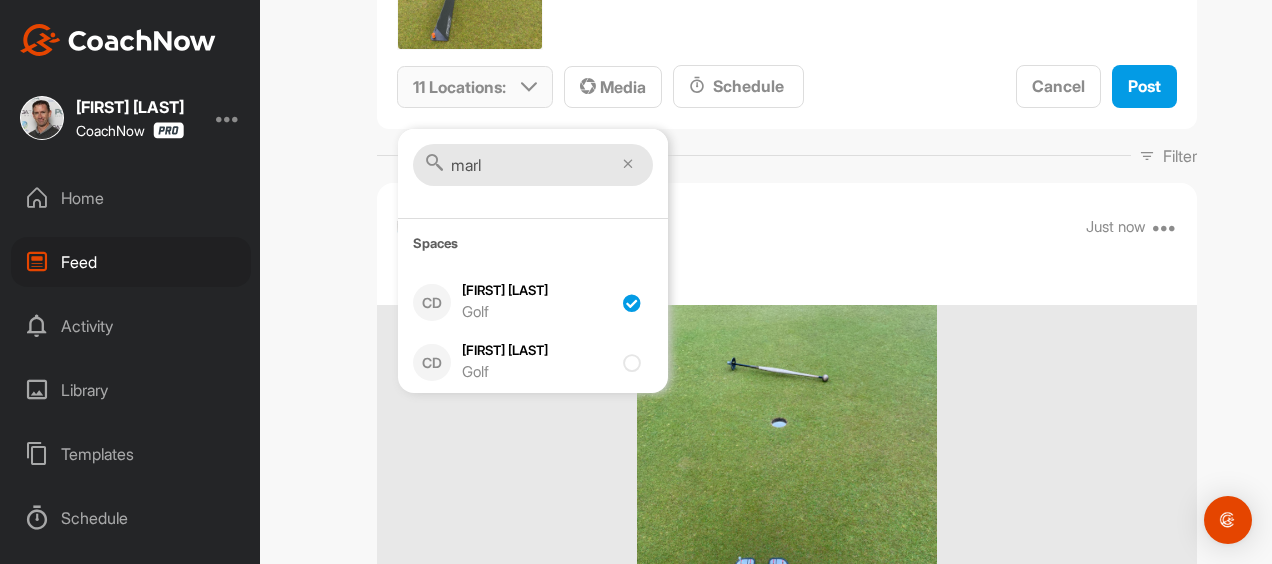 click on "marl" at bounding box center (533, 165) 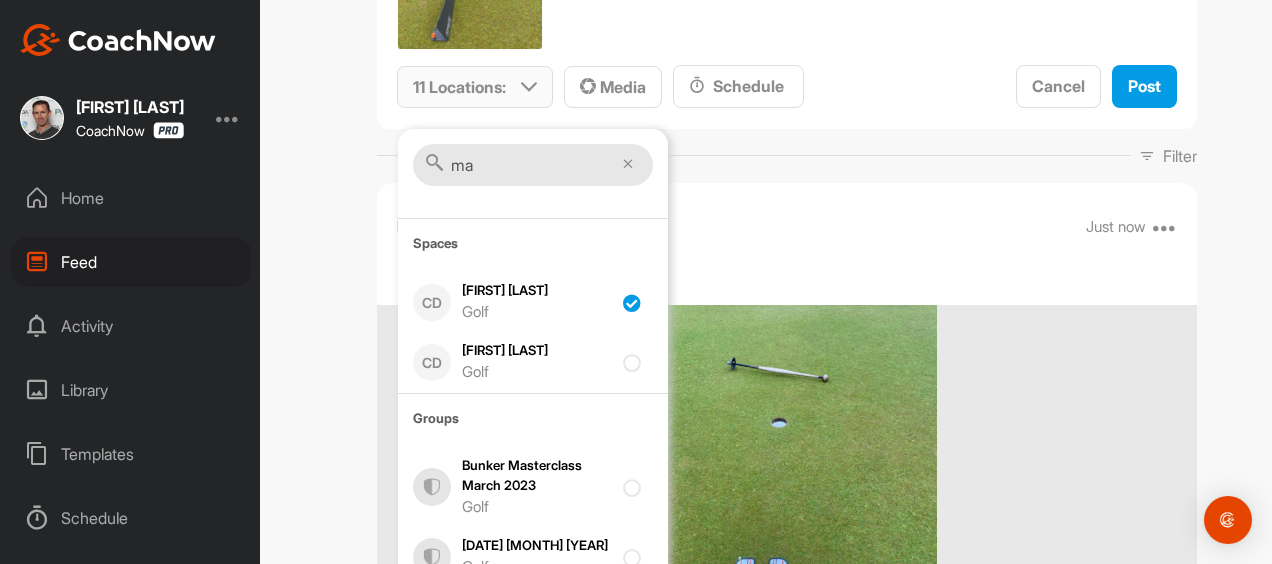 type on "m" 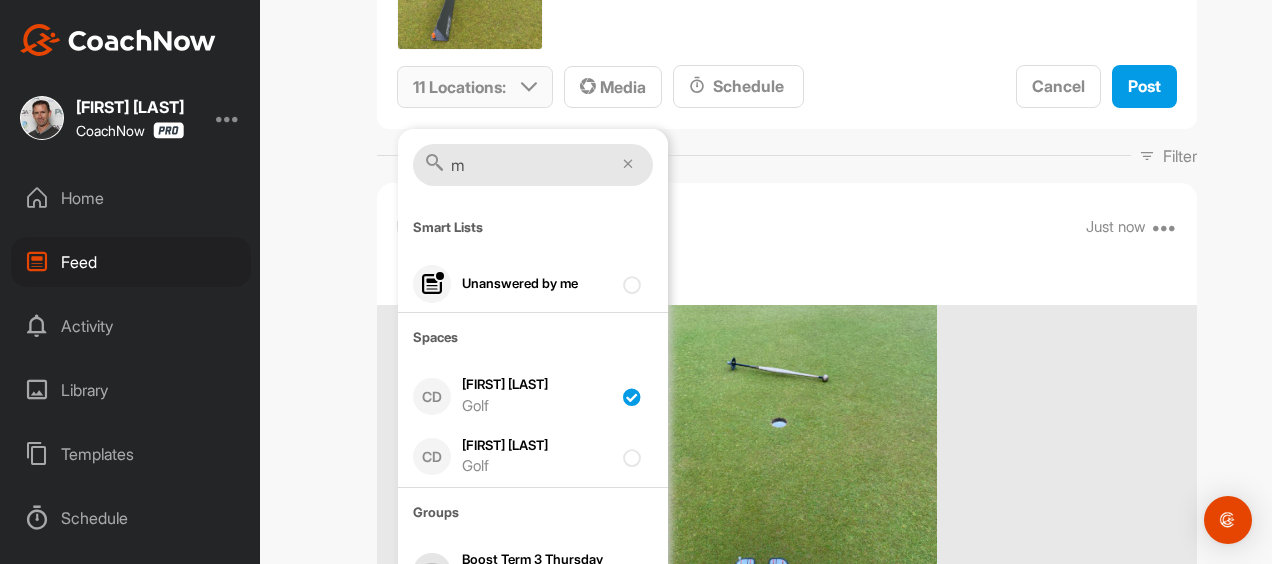 type 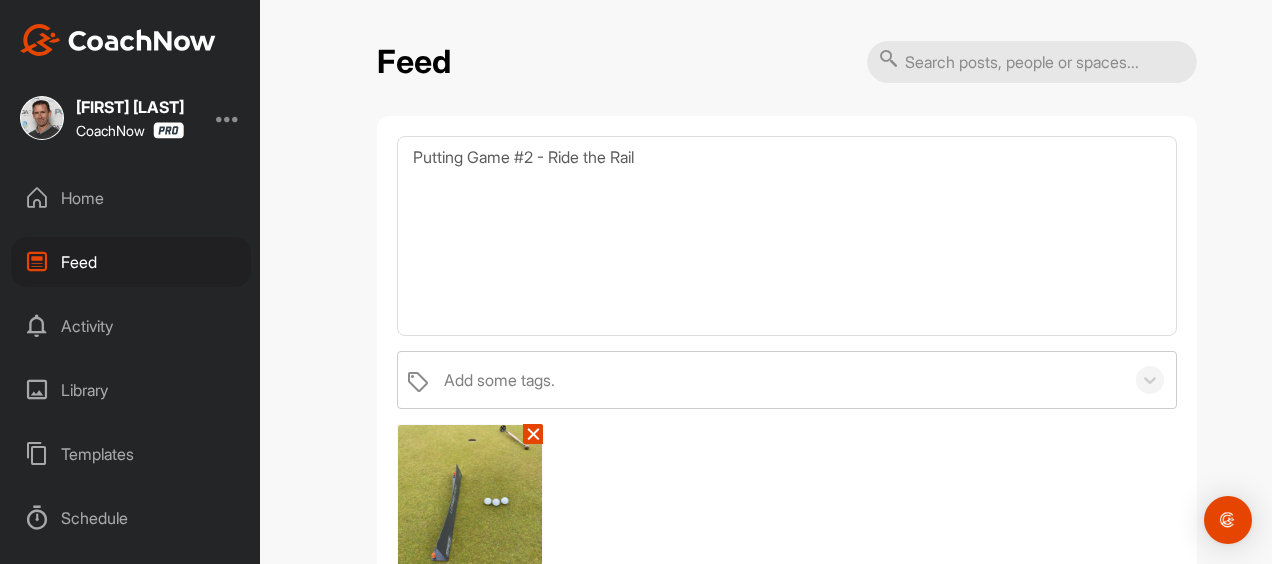 scroll, scrollTop: 0, scrollLeft: 0, axis: both 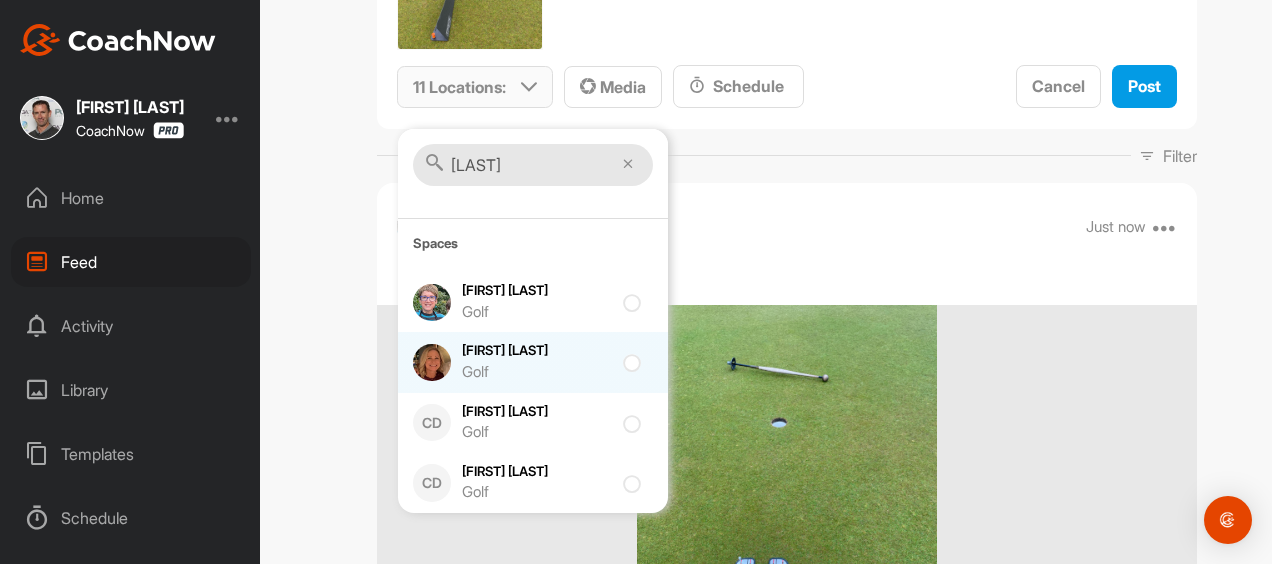 type on "murphy" 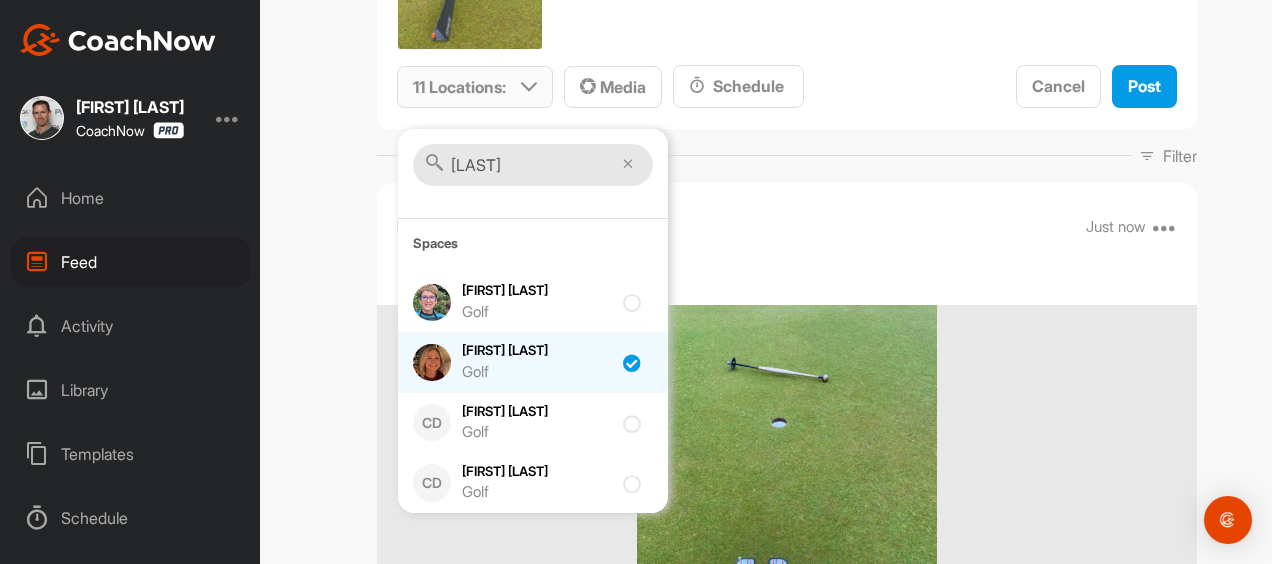checkbox on "true" 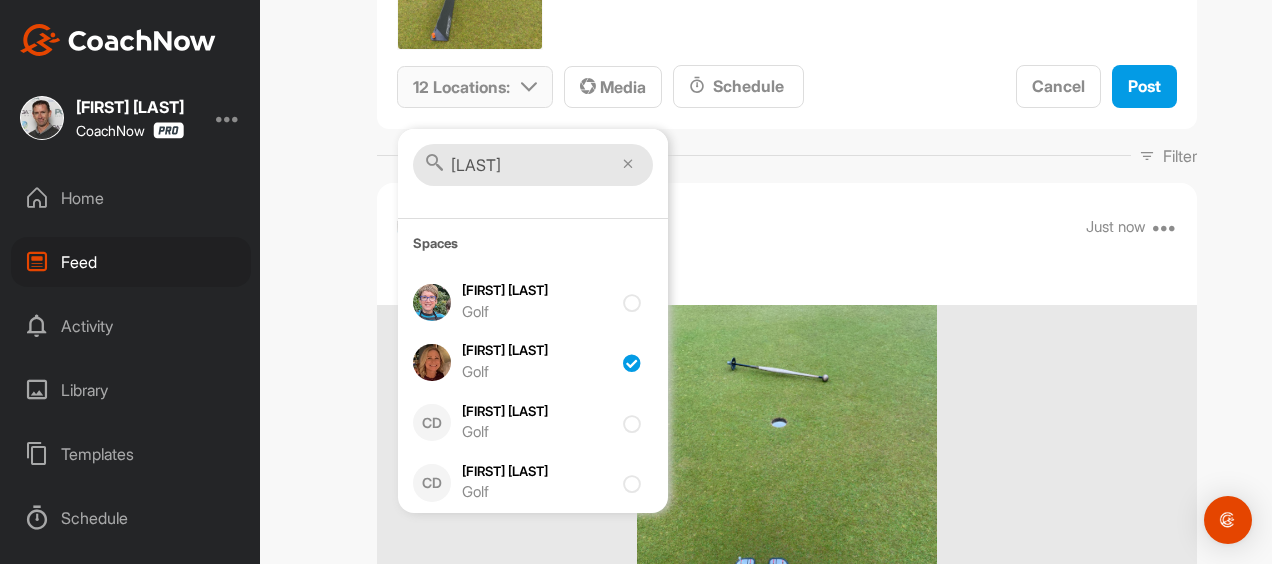 click on "murphy" at bounding box center [533, 165] 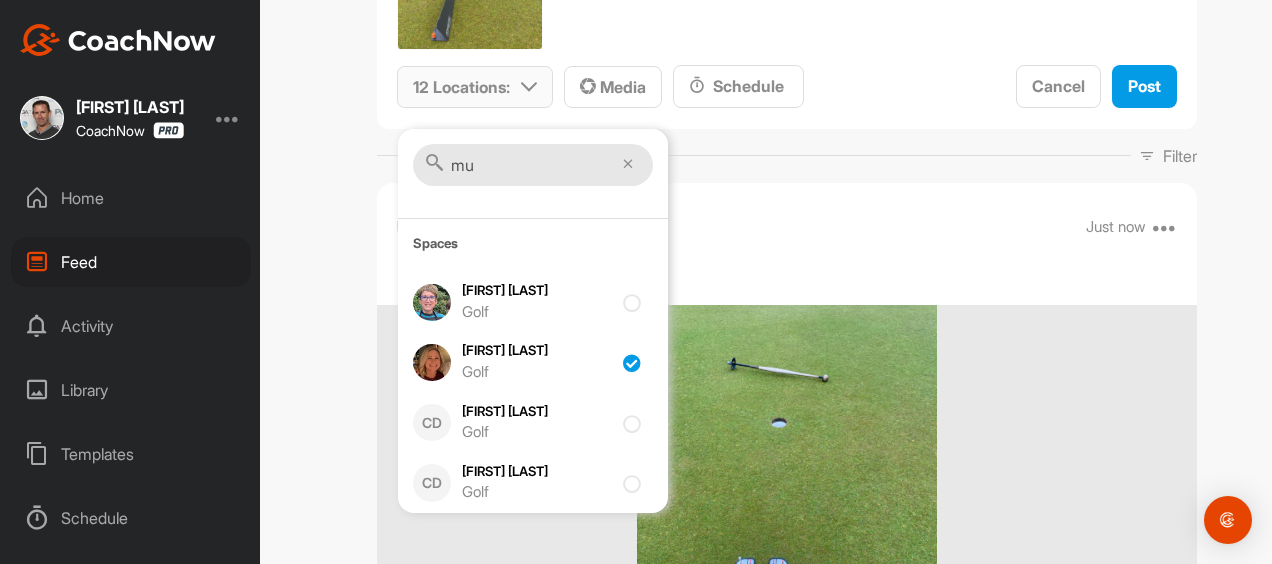 type on "m" 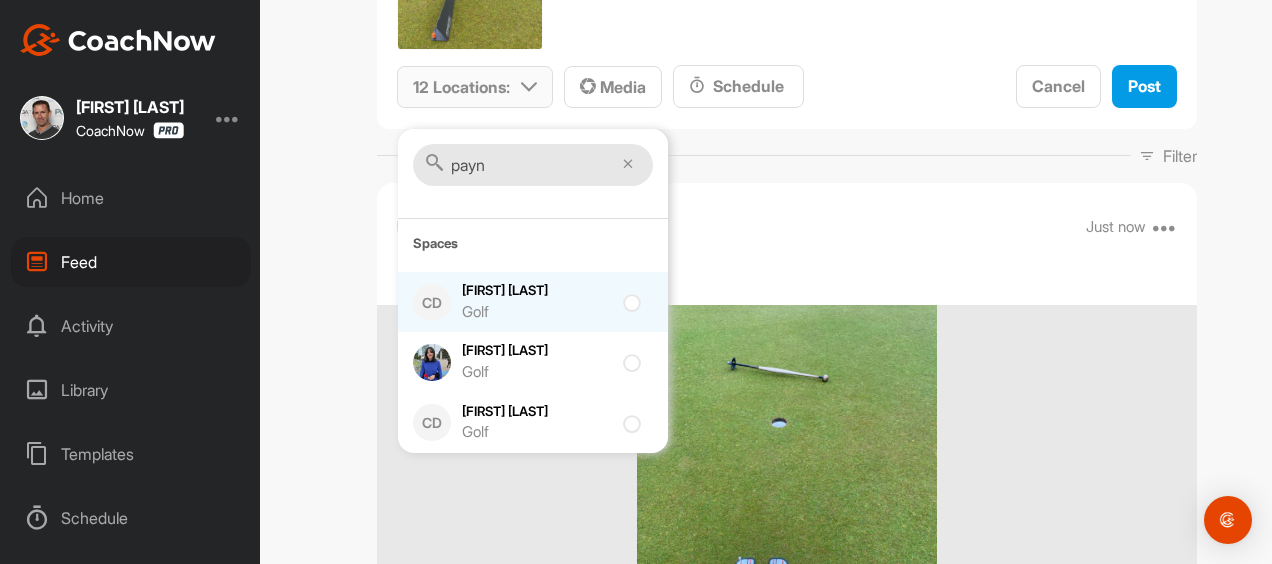 type on "payn" 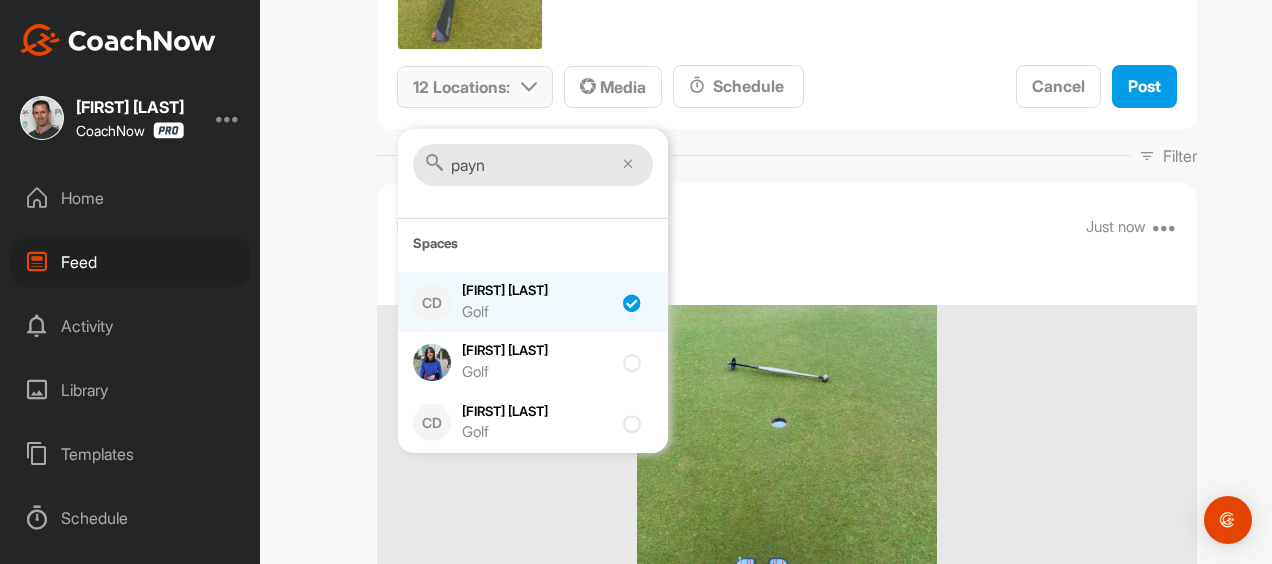 checkbox on "true" 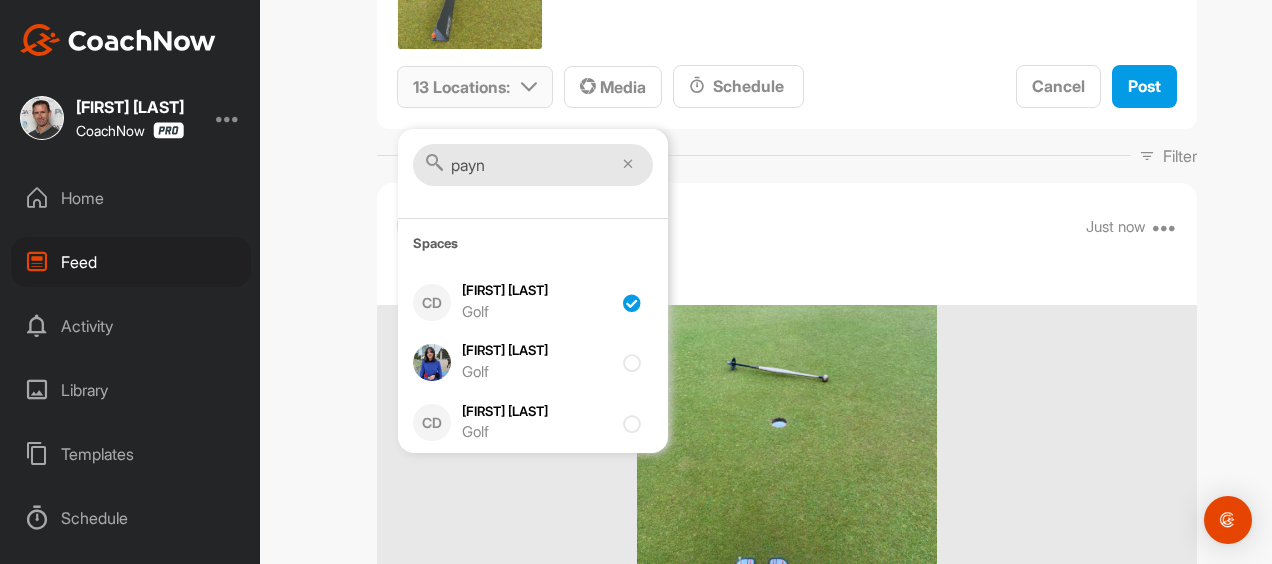 click on "payn" at bounding box center [533, 165] 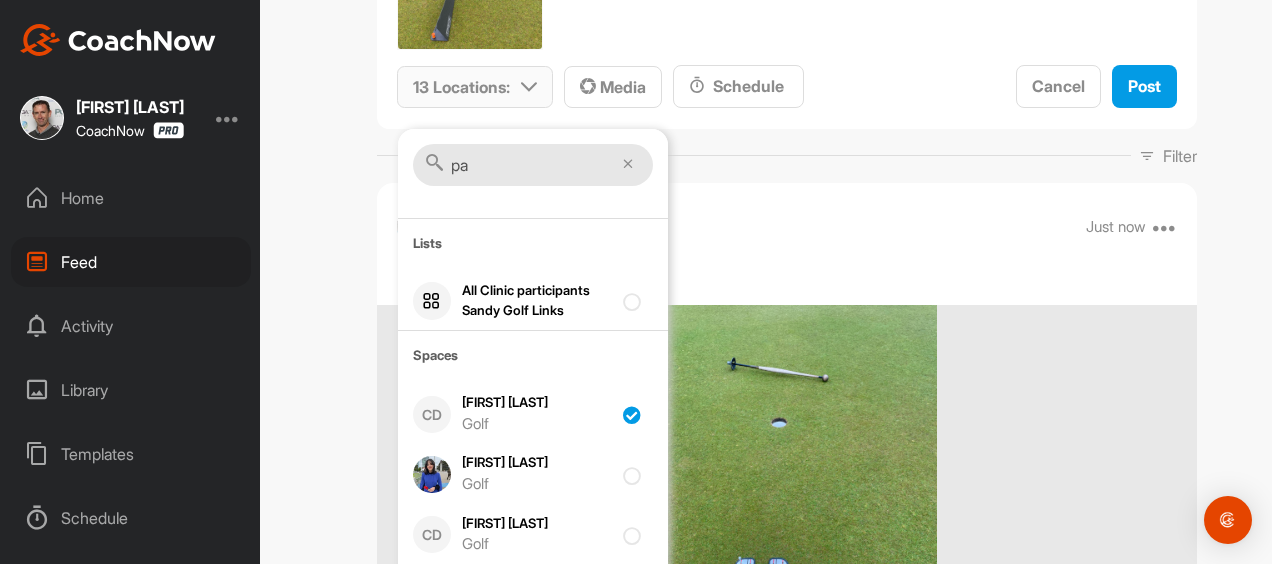 type on "p" 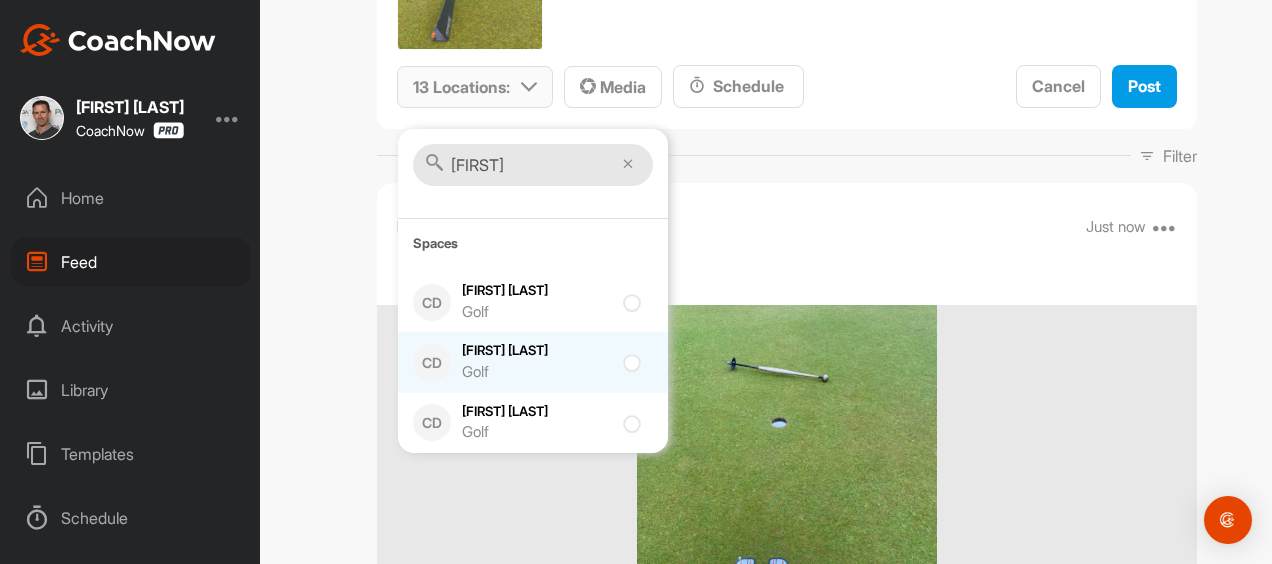type on "[FIRST]" 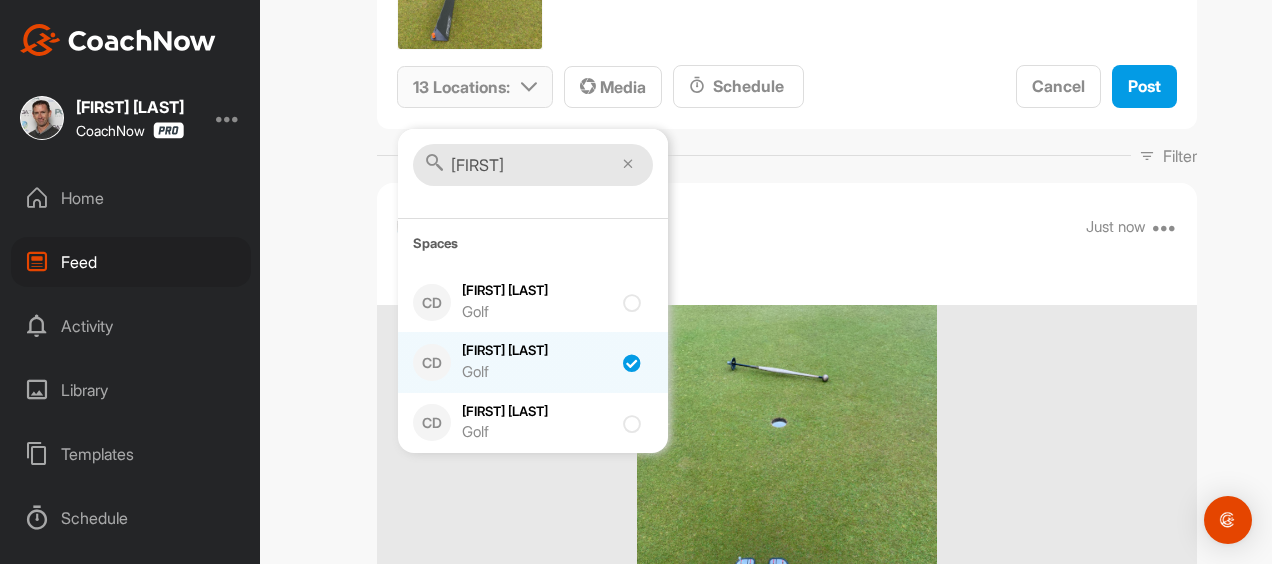 checkbox on "true" 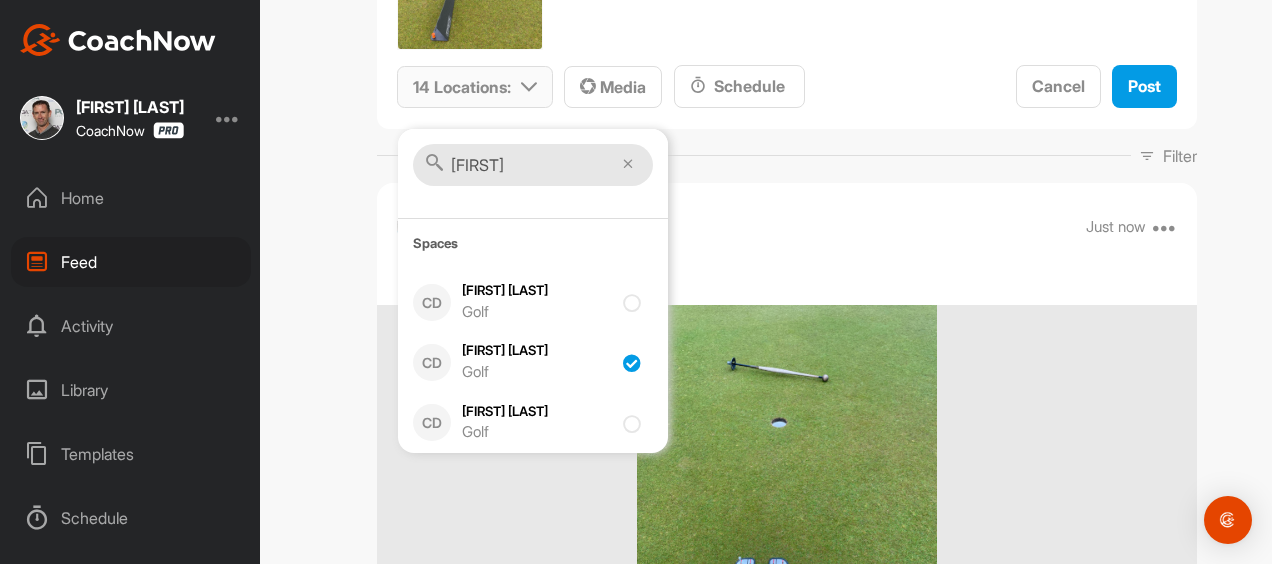 click on "[FIRST]" at bounding box center (533, 165) 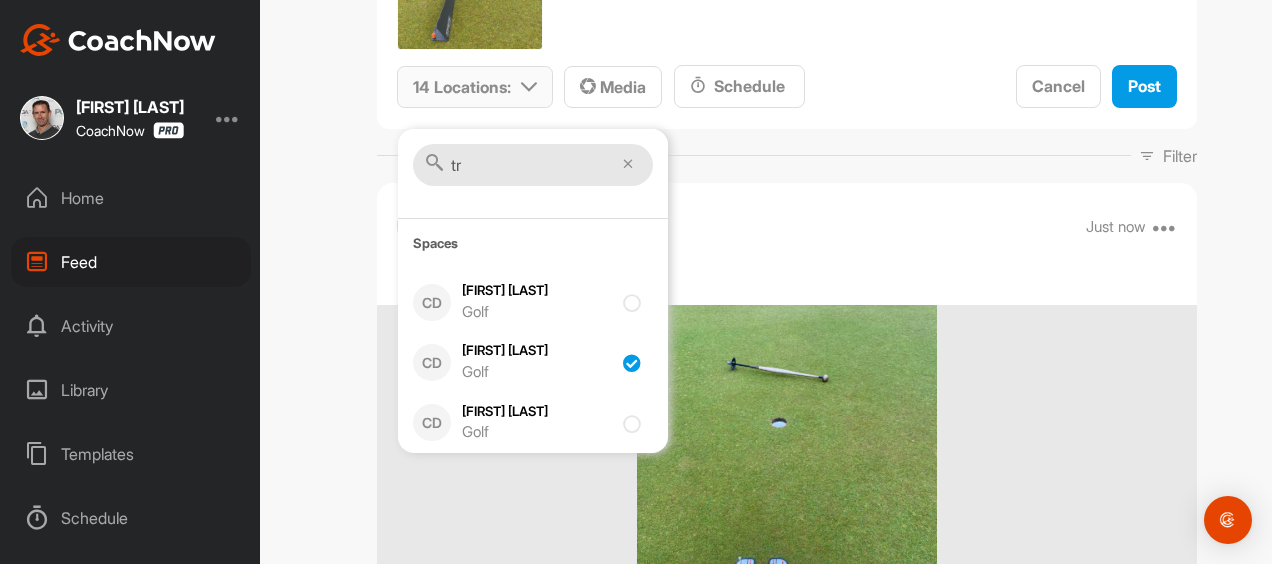 type on "t" 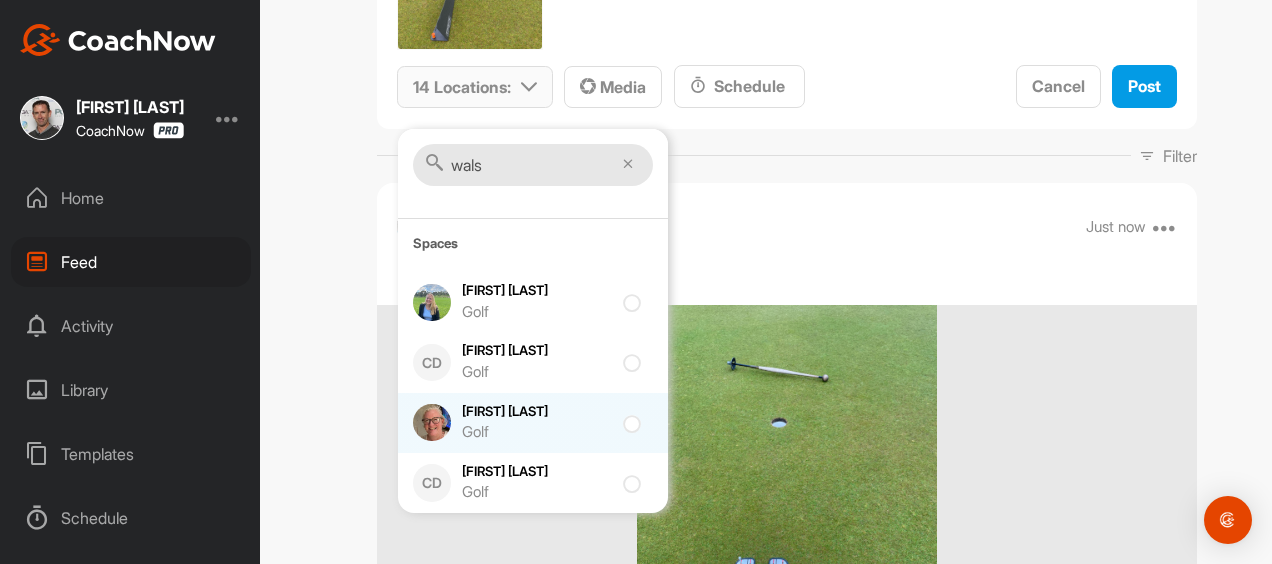 type on "[LAST]" 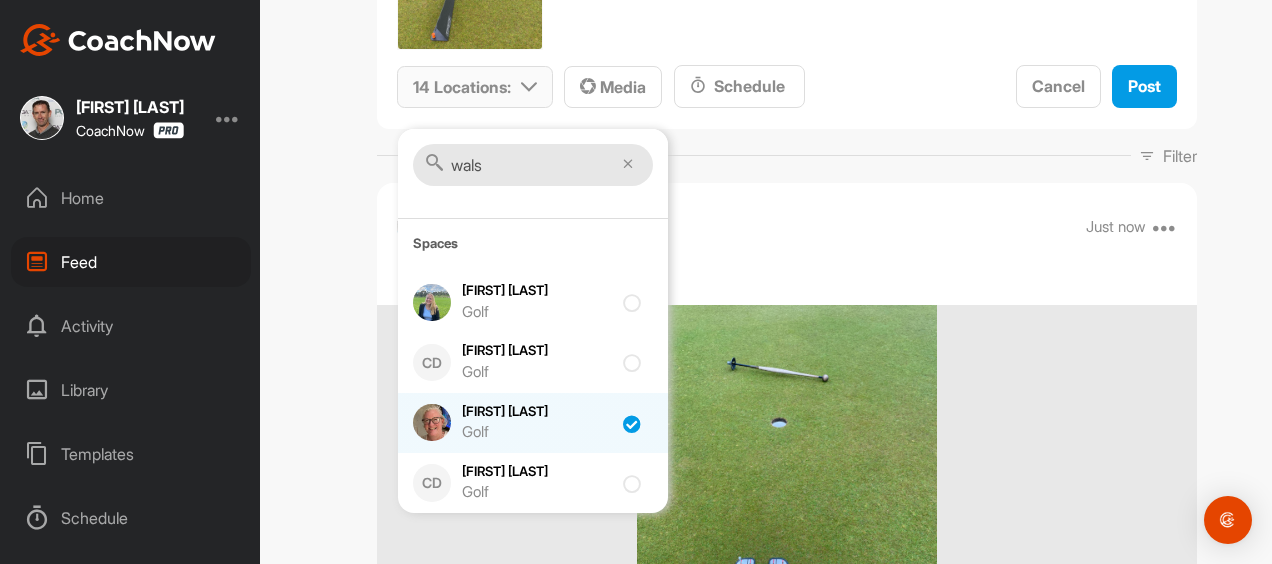 checkbox on "true" 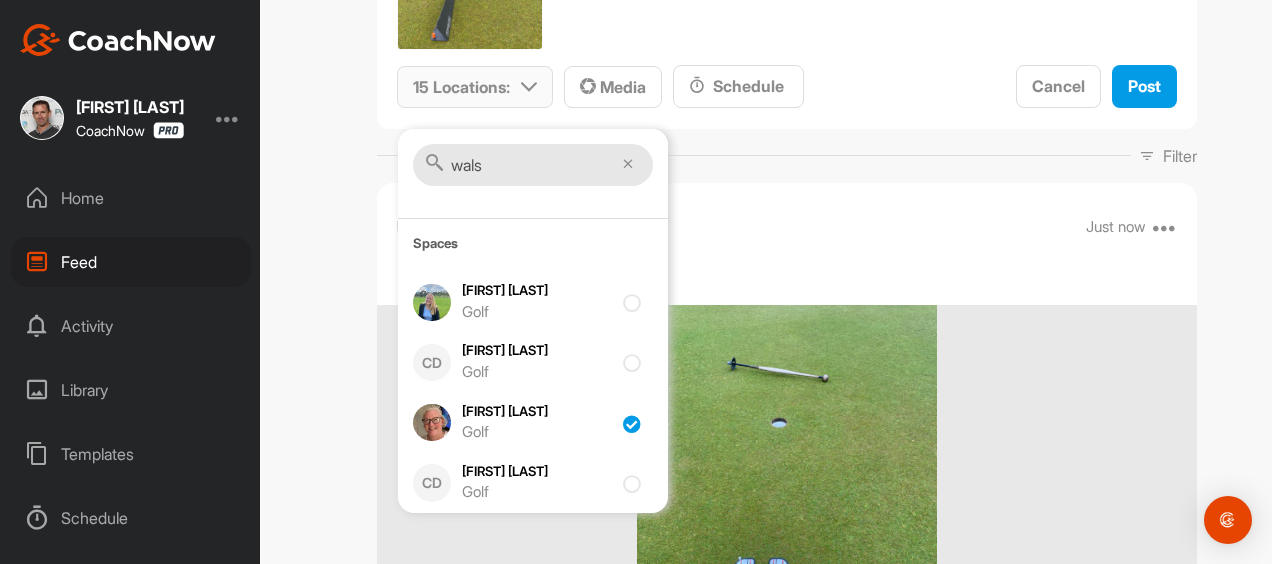 click on "[LAST]" at bounding box center [533, 165] 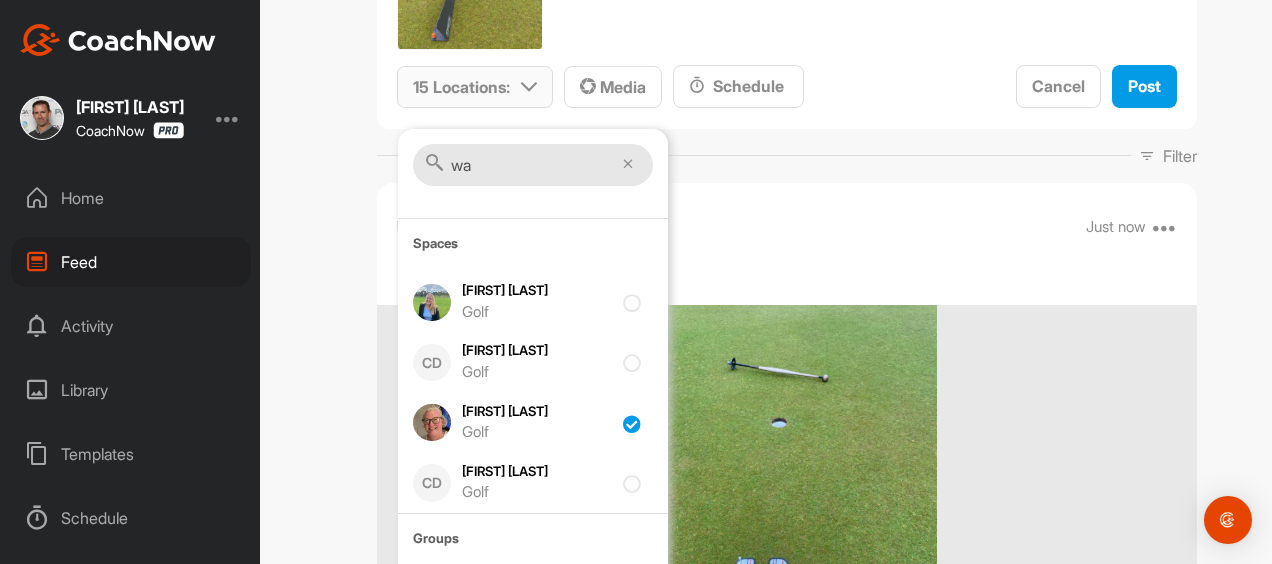 type on "w" 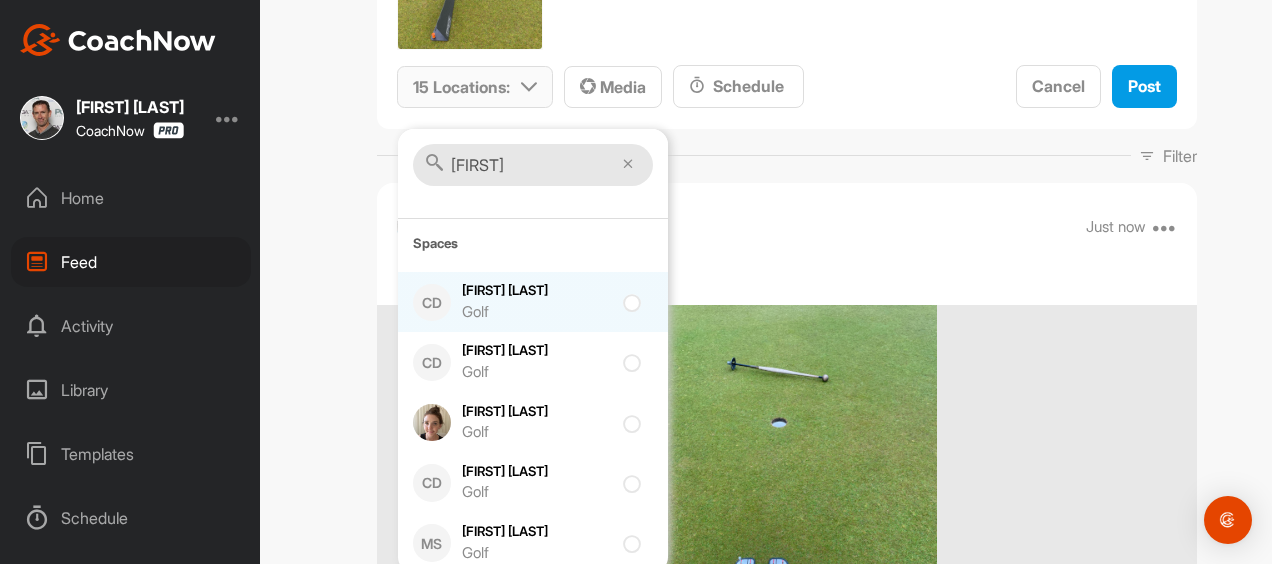 type on "bron" 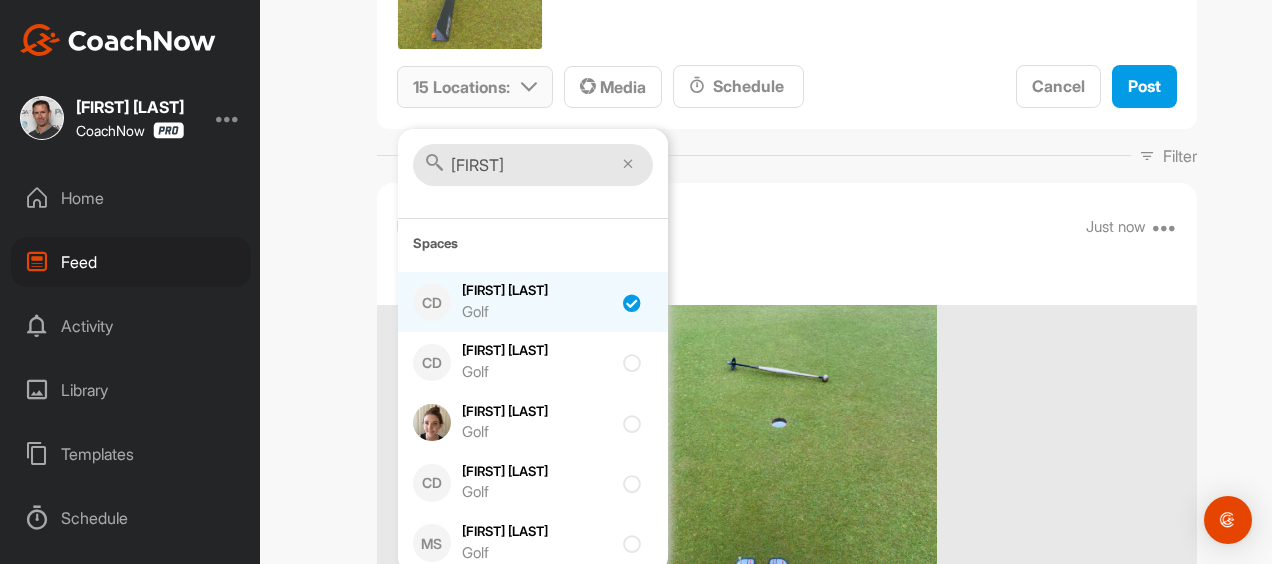 checkbox on "true" 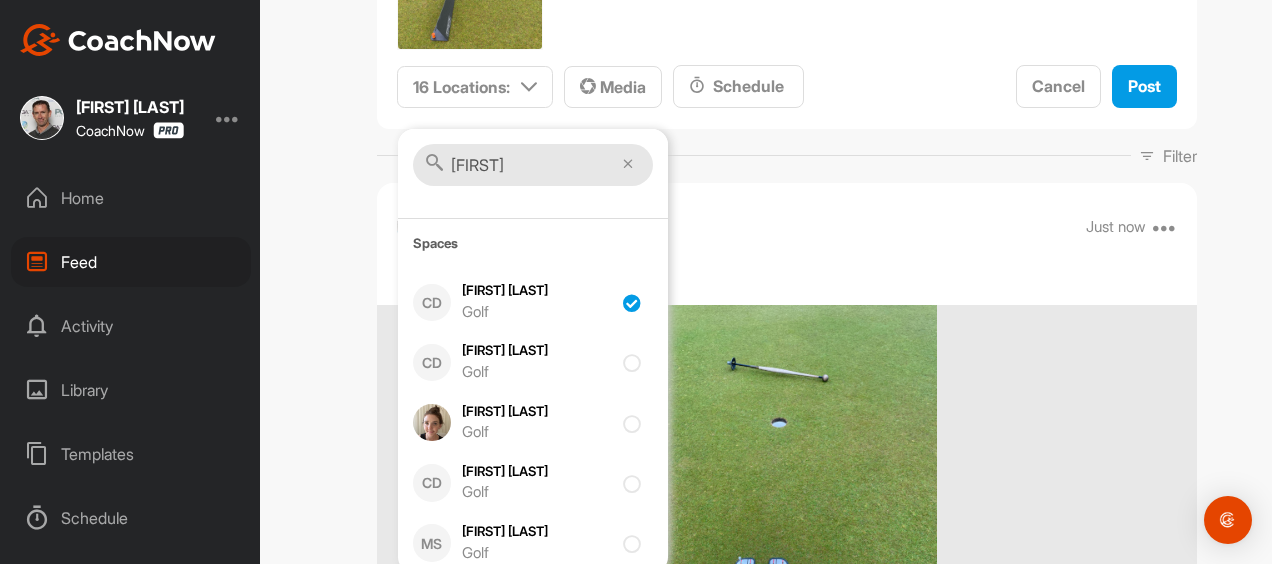 click on "Putting Game #2 - Ride the Rail Add some tags. ✕ 16 Locations : bron Spaces CD Bron Fitzgerald Golf CD Bron Moore Golf Bronwyn Mayo Golf CD Bronwyn Roberts Golf MS Bronwyn Ueckerman Golf   Media    Schedule     Cancel   Post" at bounding box center (787, -138) 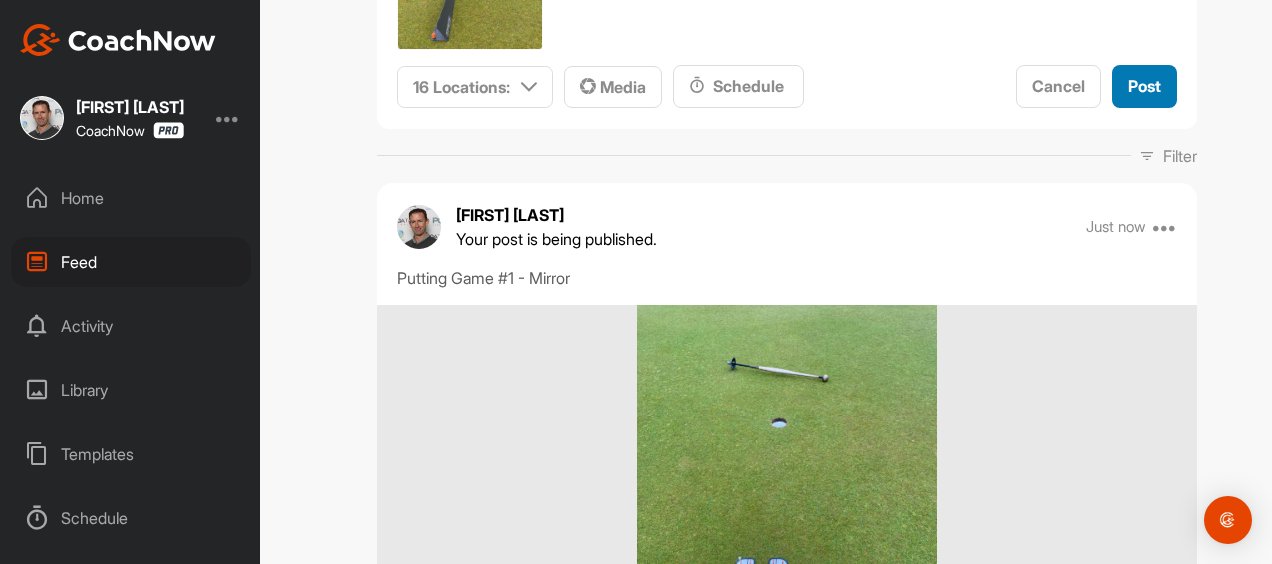 click on "Post" at bounding box center [1144, 86] 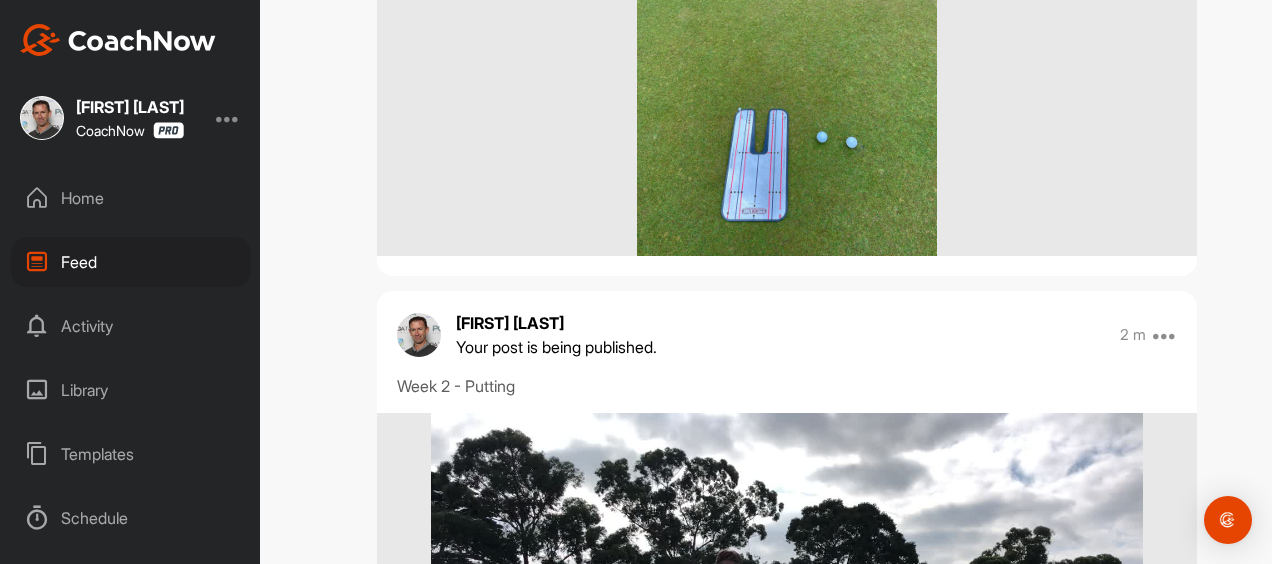 scroll, scrollTop: 294, scrollLeft: 0, axis: vertical 